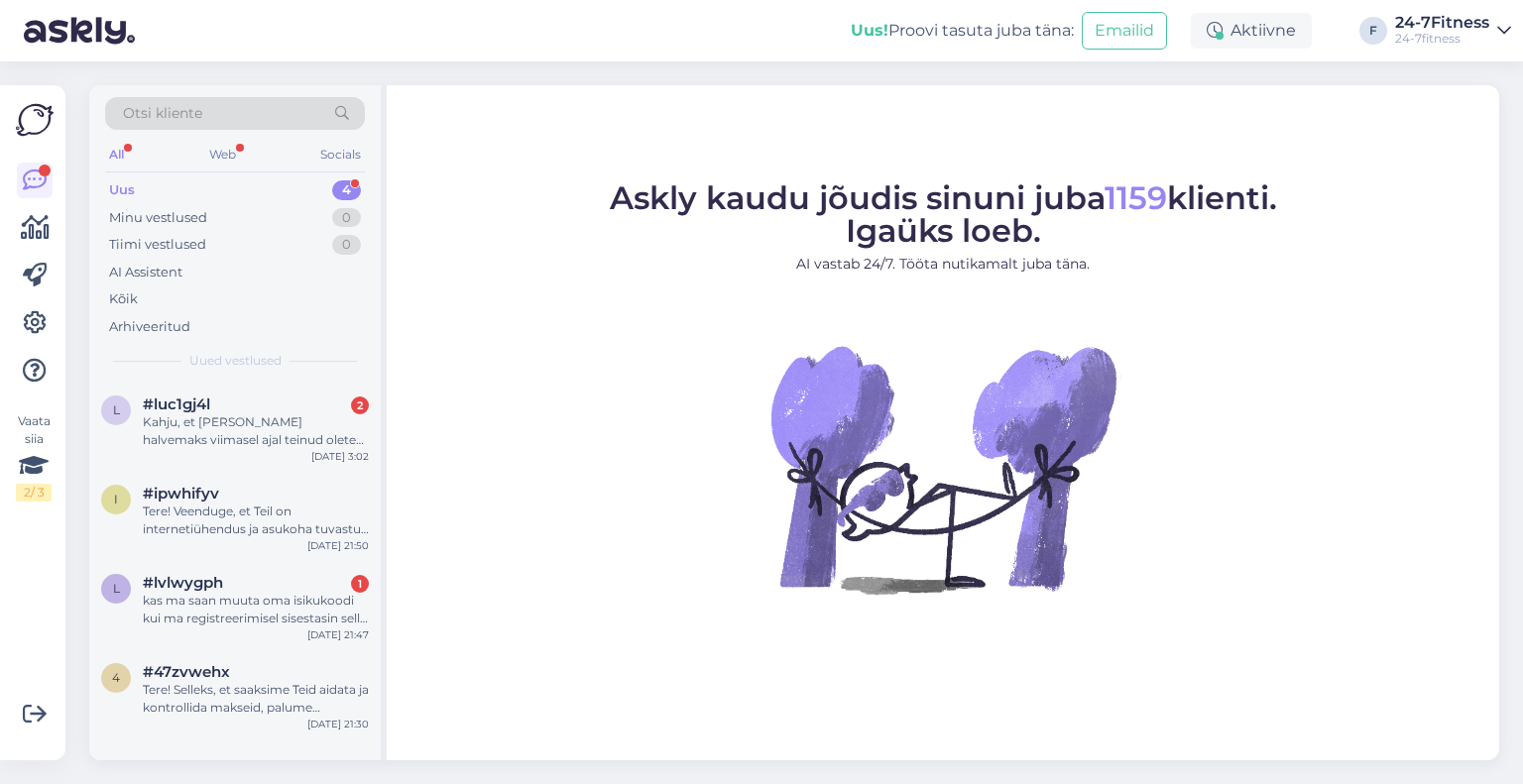 scroll, scrollTop: 0, scrollLeft: 0, axis: both 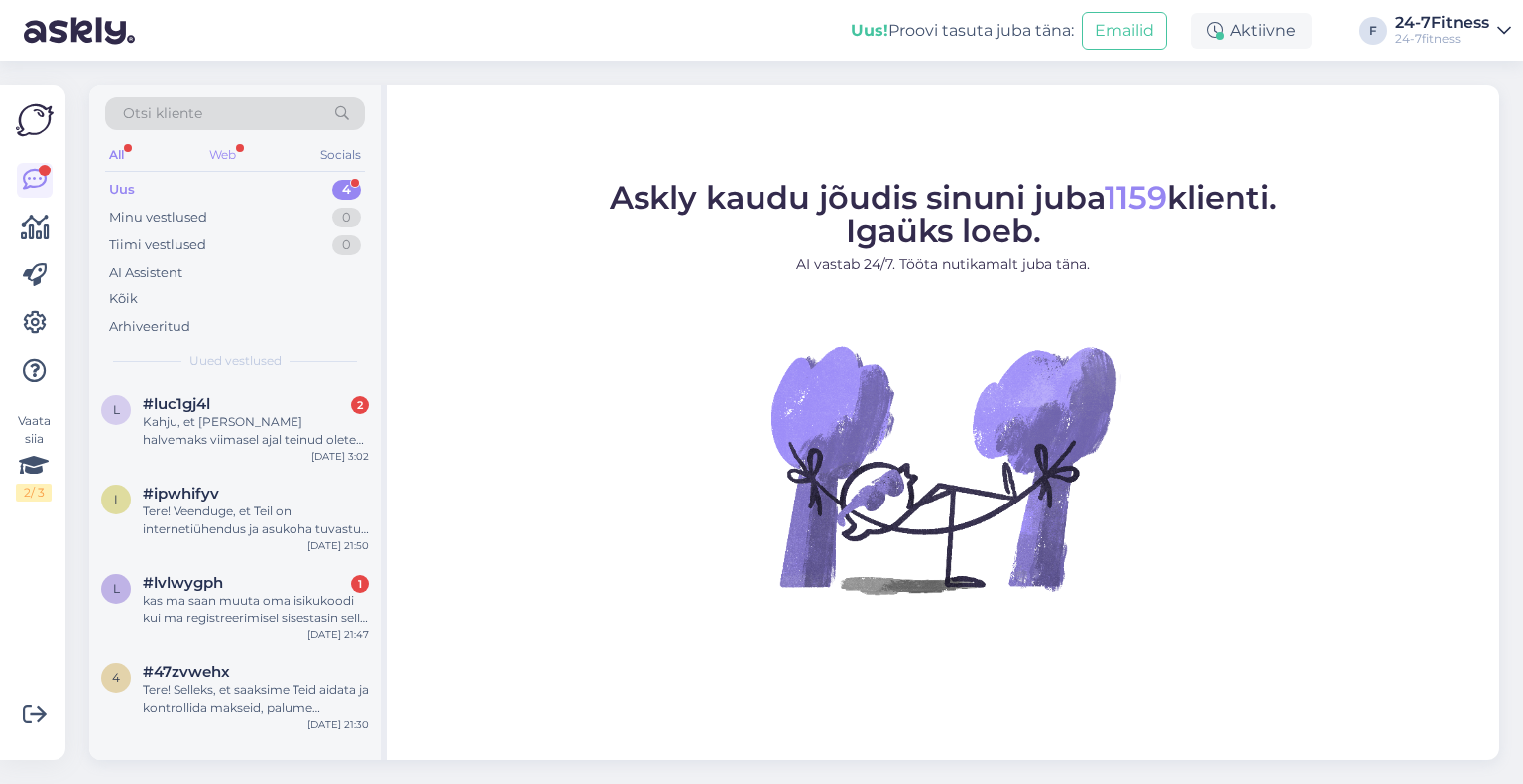 click on "Web" at bounding box center [222, 155] 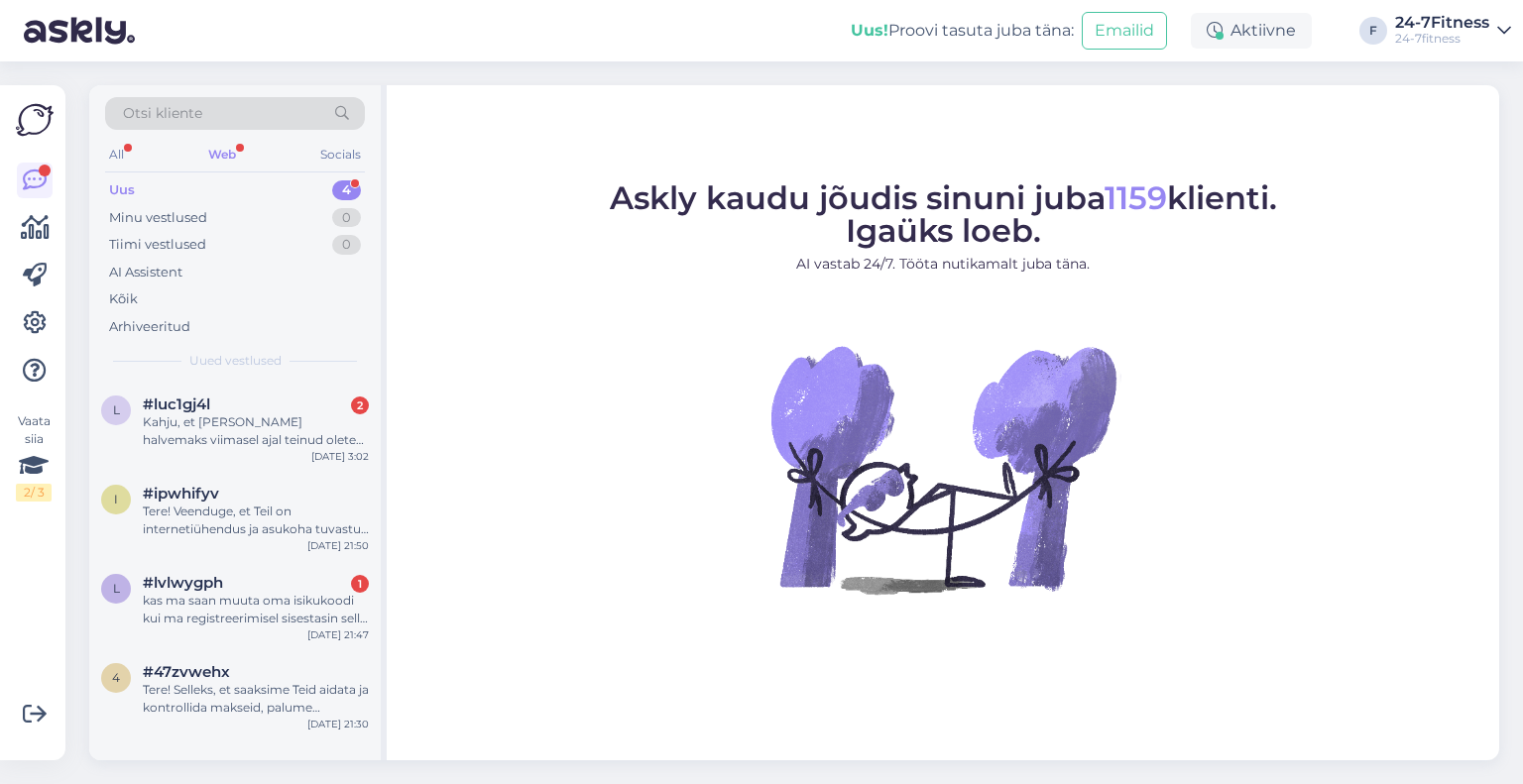 click on "Uus 4" at bounding box center (235, 190) 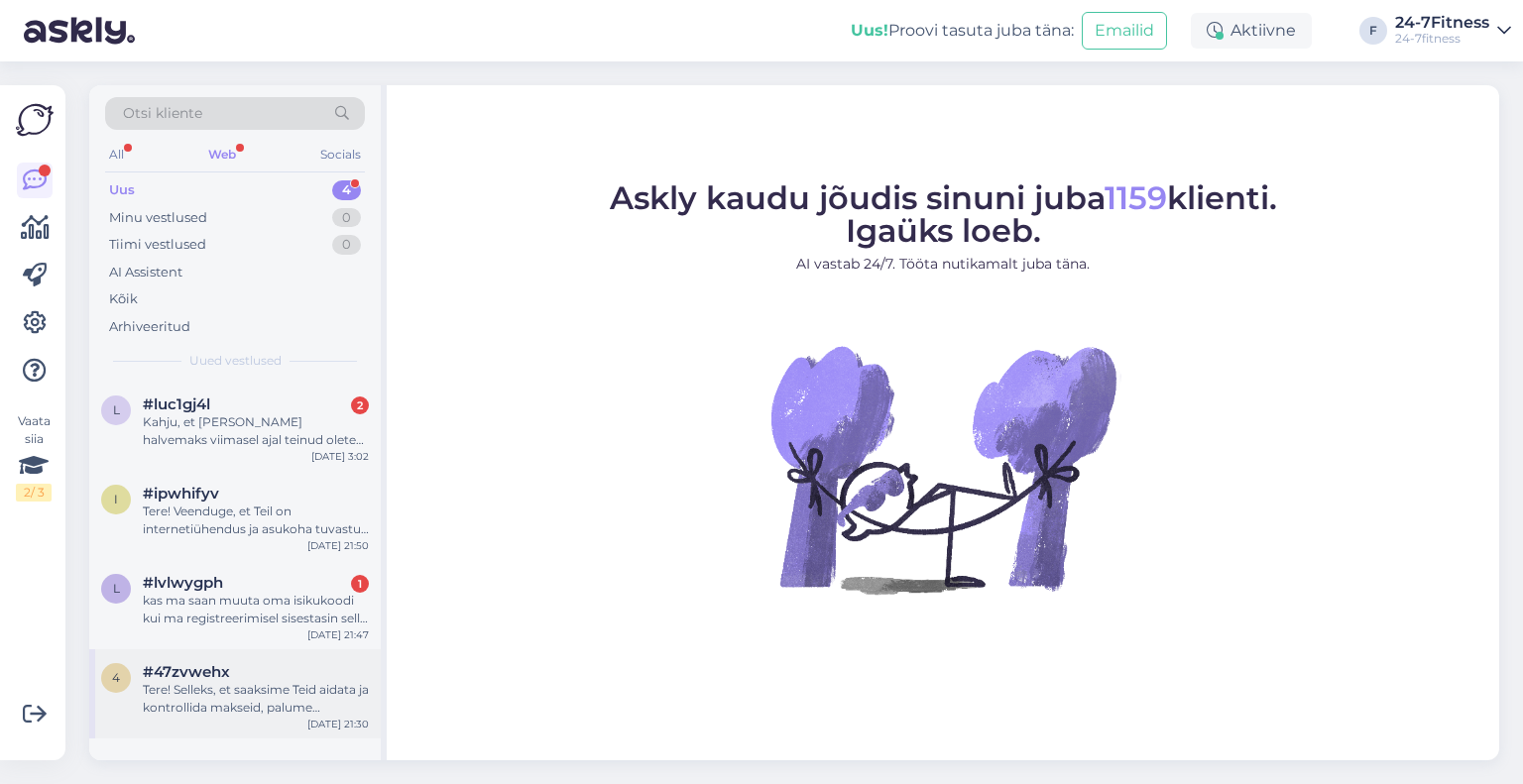 click on "#47zvwehx" at bounding box center [256, 672] 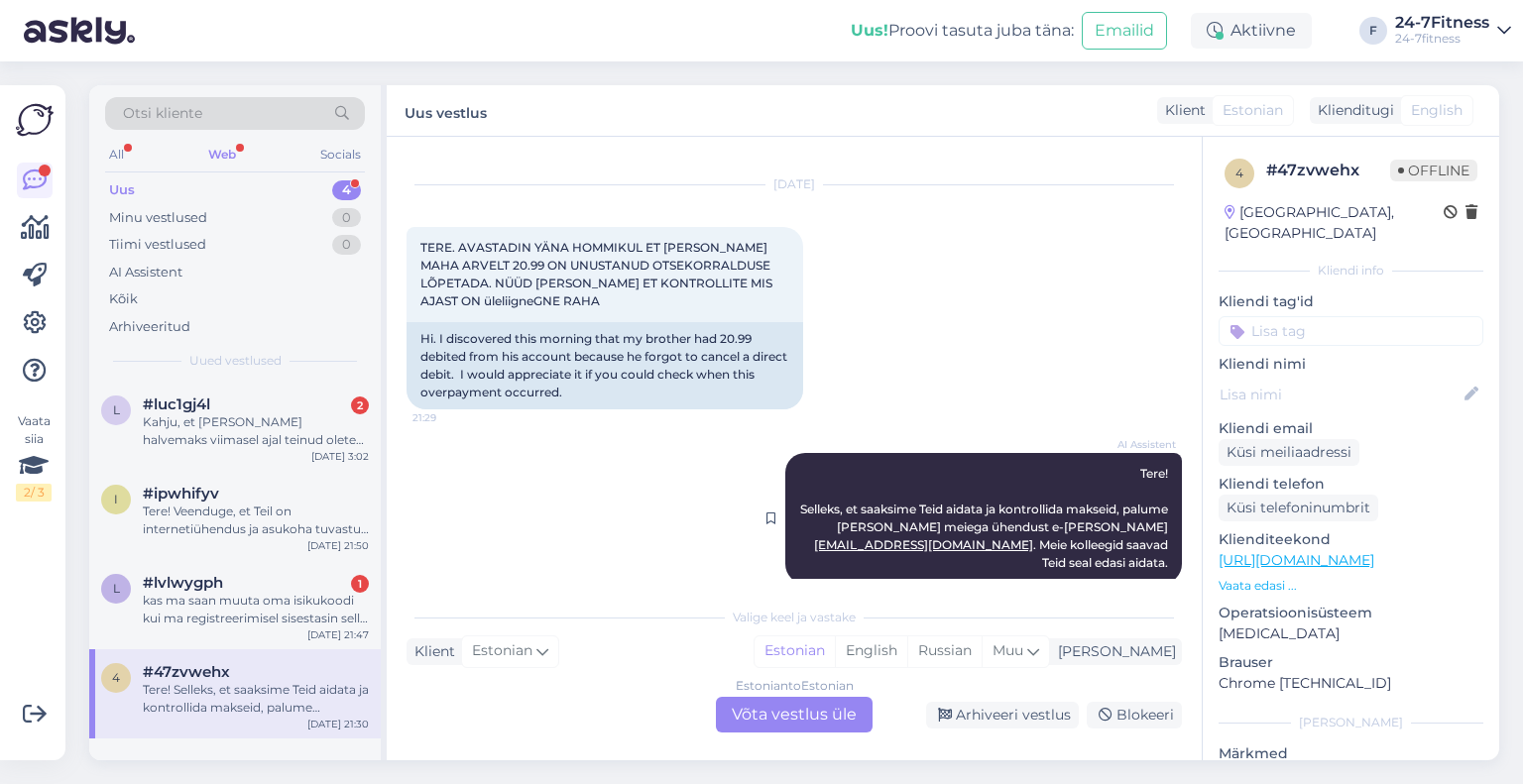 scroll, scrollTop: 44, scrollLeft: 0, axis: vertical 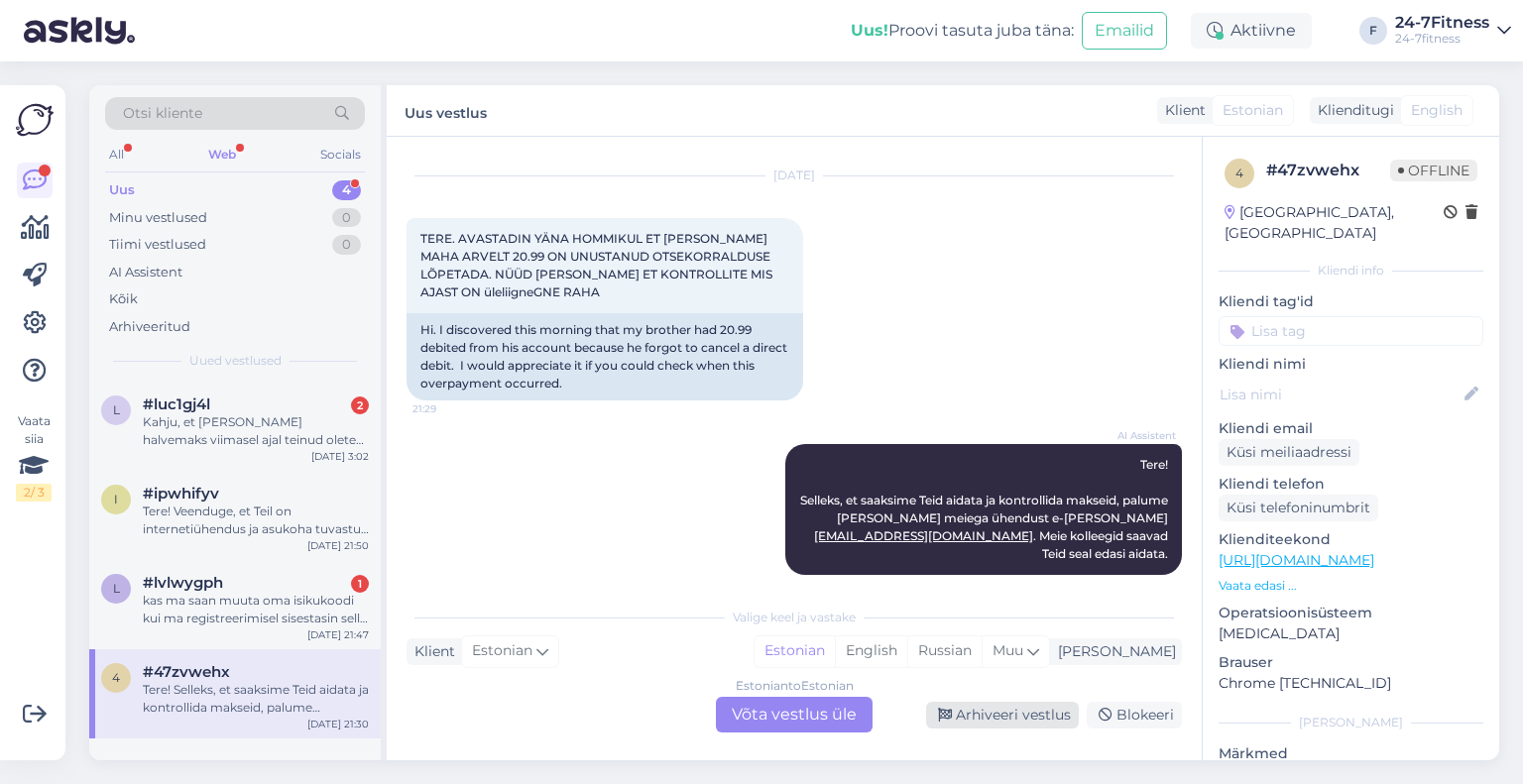 click on "Arhiveeri vestlus" at bounding box center (1002, 715) 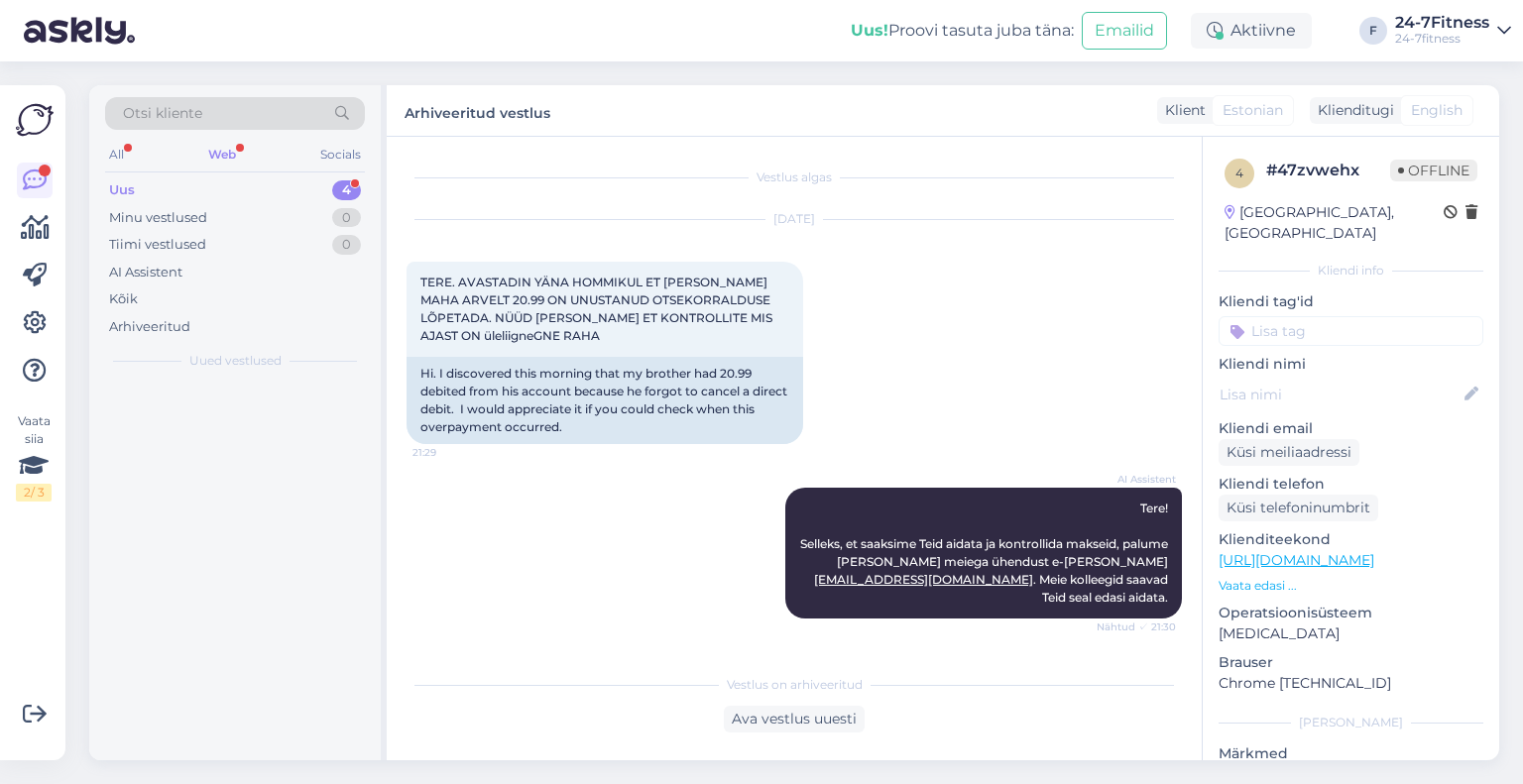 scroll, scrollTop: 0, scrollLeft: 0, axis: both 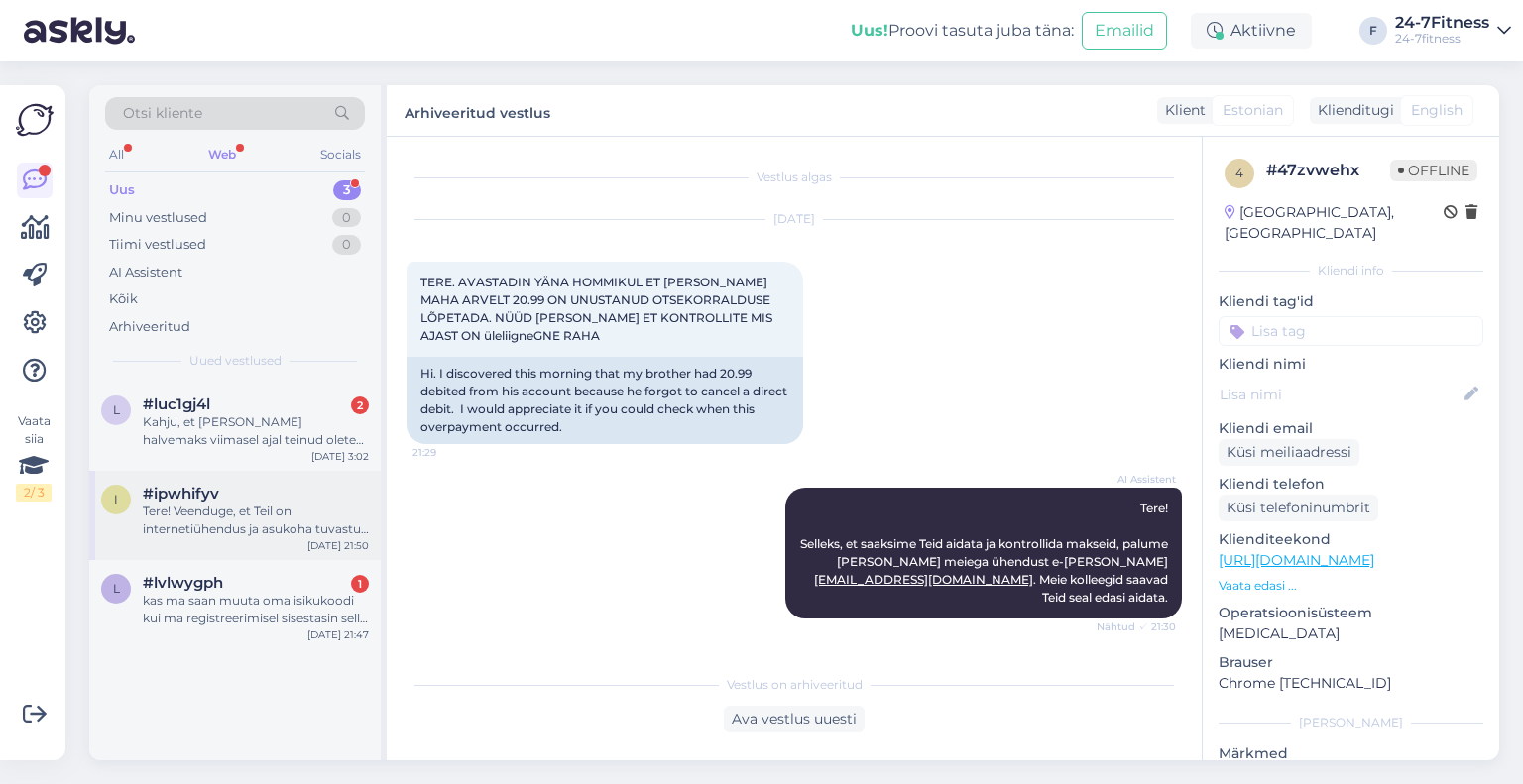 click on "i #ipwhifyv Tere!
Veenduge, et Teil on internetiühendus ja asukoha tuvastus sees ja lubatud 24-7Fitness rakendusele. Vajadusel tehke oma telefonile restart [PERSON_NAME][MEDICAL_DATA] rakendus õues, kus on parem leviala. Spordiklubi saab kehtiva paketiga külastada üks kord ööpäevas. Kui Teil tekib sisenemisega probleeme meie klienditeeninduse töö ajal (E-P 9.00-21.00), siis palun helistage meile koheselt telefonil [PHONE_NUMBER]. Meie saame Teid koheselt aidata. Muudel juhtudel palume ebaõnnestunud sisenemise küsimustes [PERSON_NAME] meiega ühendust e-[PERSON_NAME] [EMAIL_ADDRESS][DOMAIN_NAME]. [DATE] 21:50" at bounding box center [235, 515] 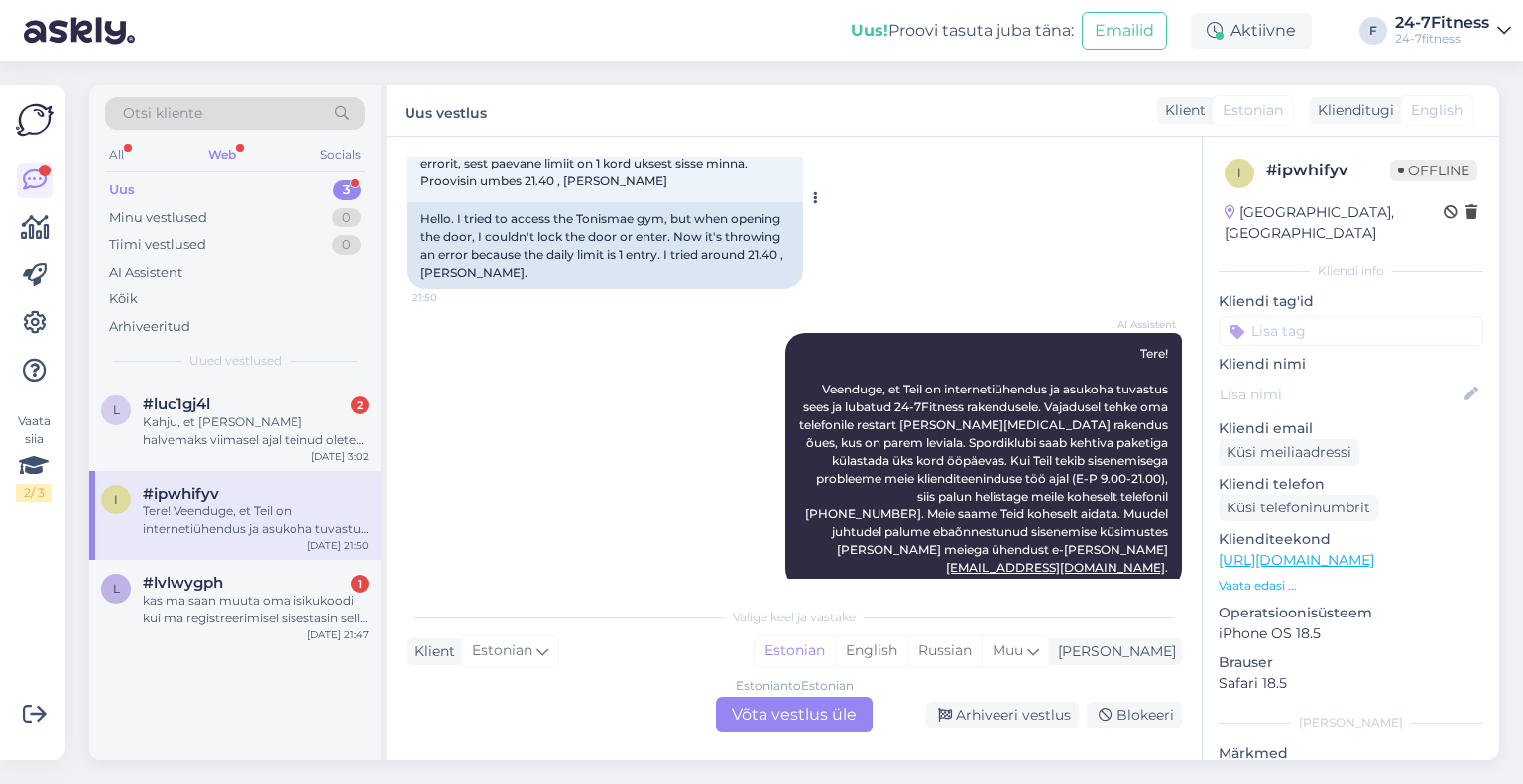 scroll, scrollTop: 0, scrollLeft: 0, axis: both 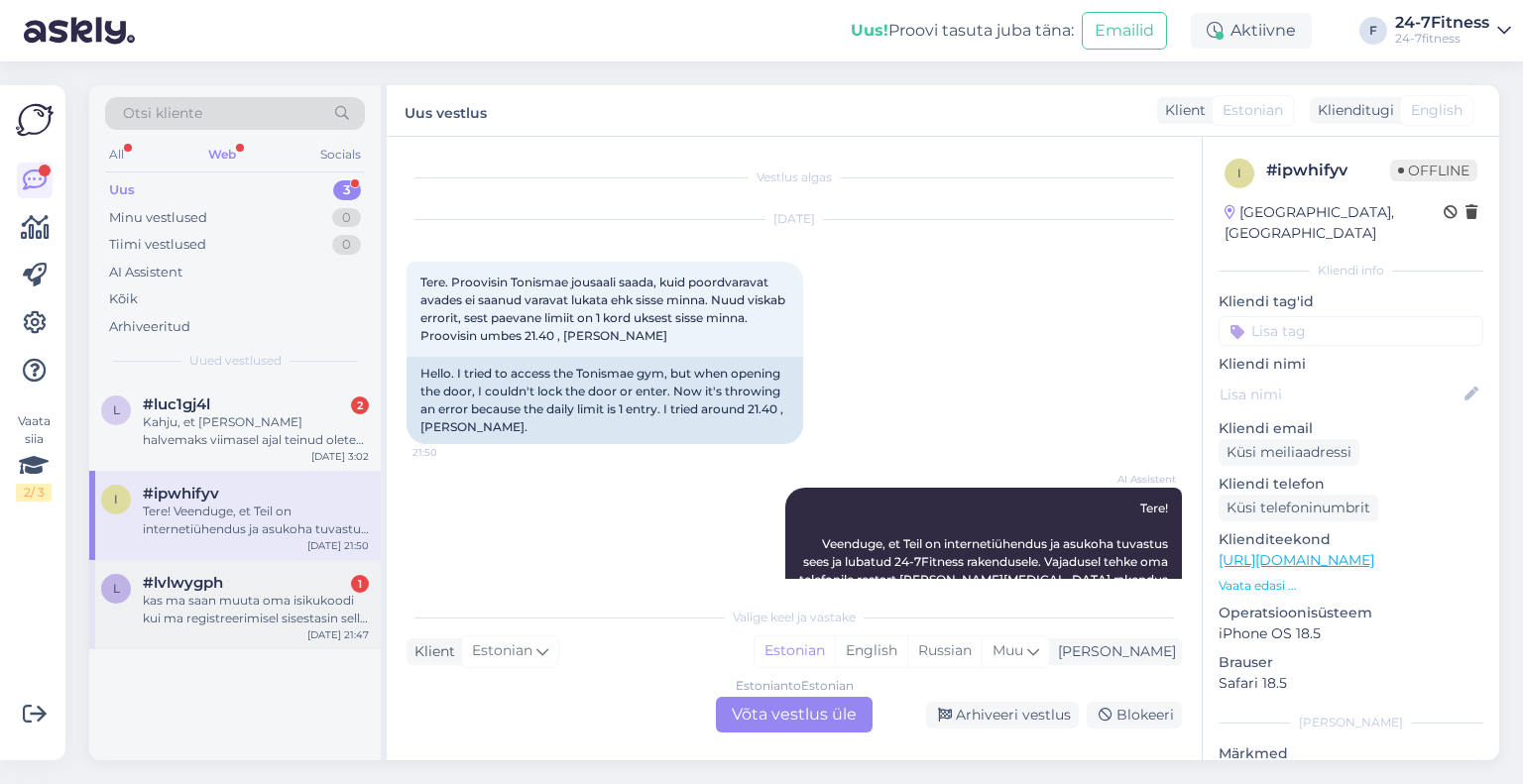 click on "kas ma saan muuta oma isikukoodi kui ma registreerimisel sisestasin selle valesti?" at bounding box center [256, 610] 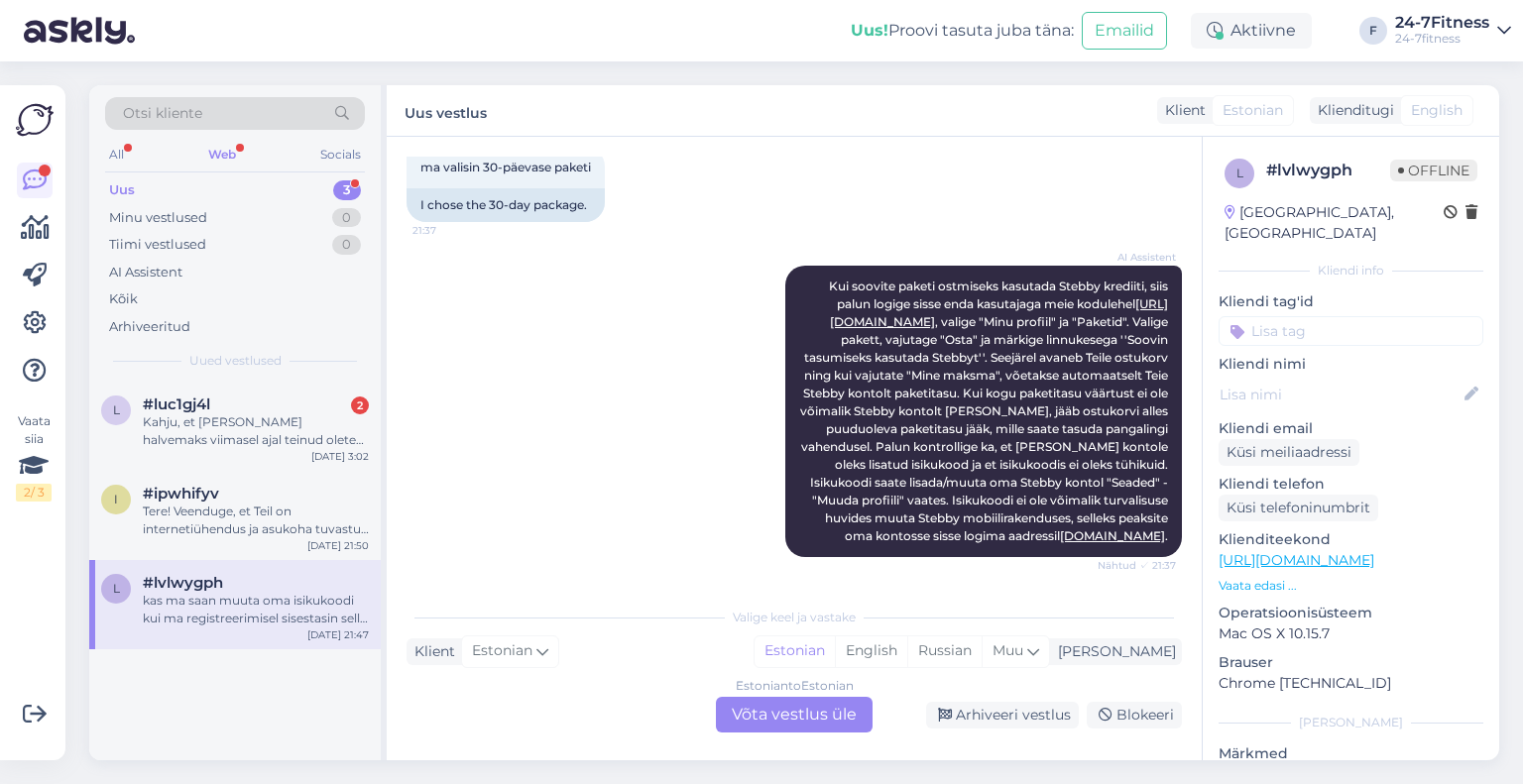 scroll, scrollTop: 0, scrollLeft: 0, axis: both 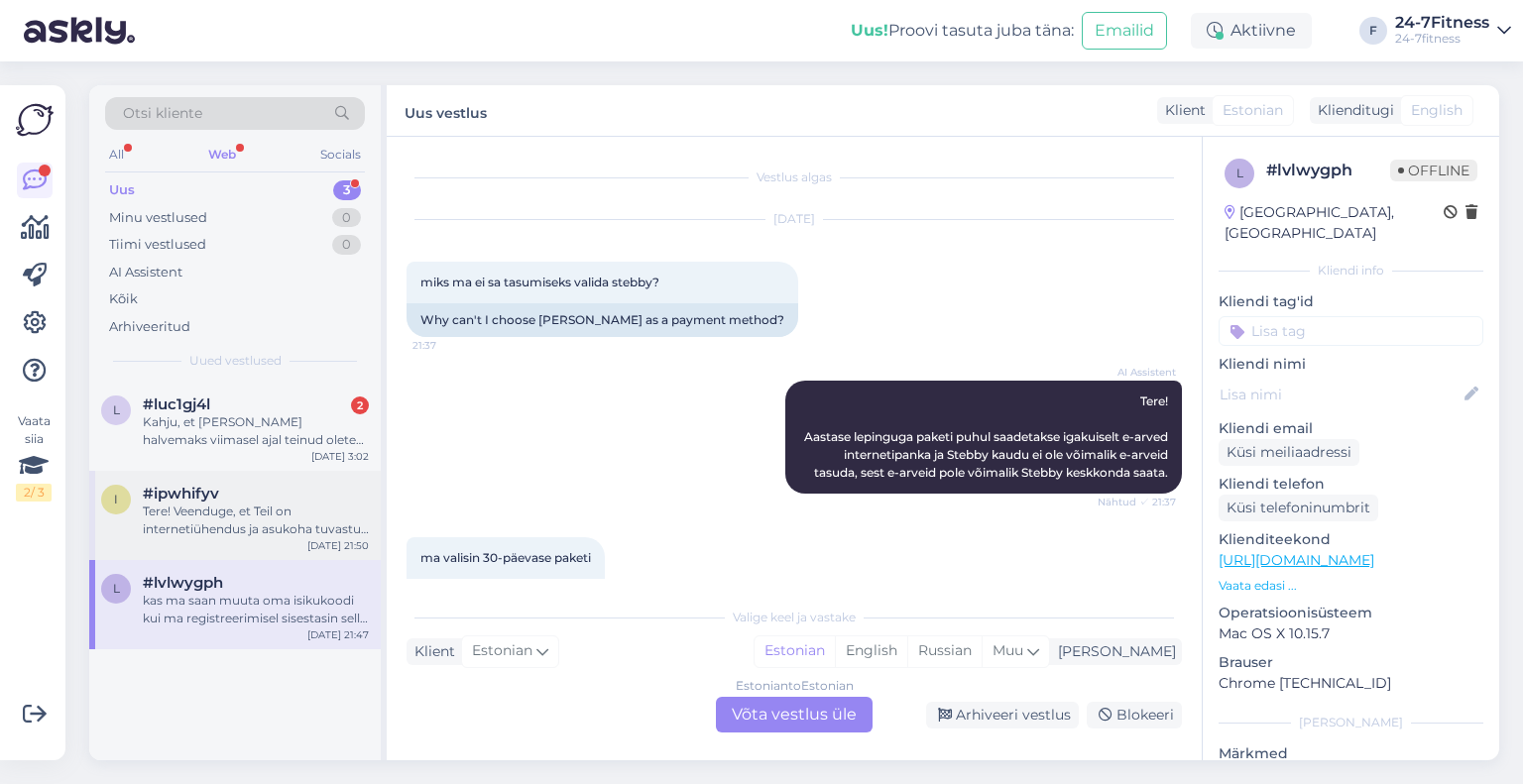 click on "i #ipwhifyv Tere!
Veenduge, et Teil on internetiühendus ja asukoha tuvastus sees ja lubatud 24-7Fitness rakendusele. Vajadusel tehke oma telefonile restart [PERSON_NAME][MEDICAL_DATA] rakendus õues, kus on parem leviala. Spordiklubi saab kehtiva paketiga külastada üks kord ööpäevas. Kui Teil tekib sisenemisega probleeme meie klienditeeninduse töö ajal (E-P 9.00-21.00), siis palun helistage meile koheselt telefonil [PHONE_NUMBER]. Meie saame Teid koheselt aidata. Muudel juhtudel palume ebaõnnestunud sisenemise küsimustes [PERSON_NAME] meiega ühendust e-[PERSON_NAME] [EMAIL_ADDRESS][DOMAIN_NAME]. [DATE] 21:50" at bounding box center (235, 515) 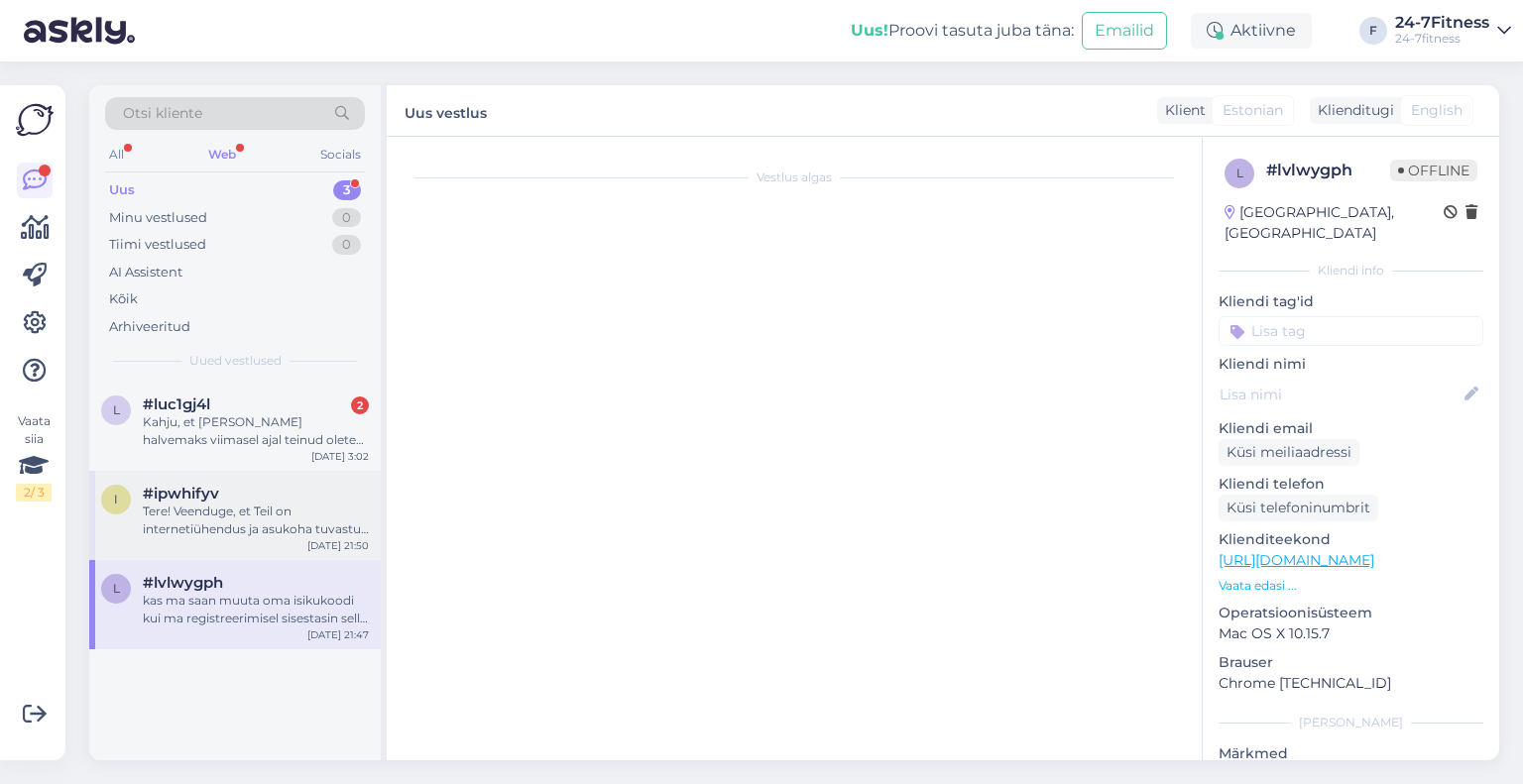 scroll, scrollTop: 168, scrollLeft: 0, axis: vertical 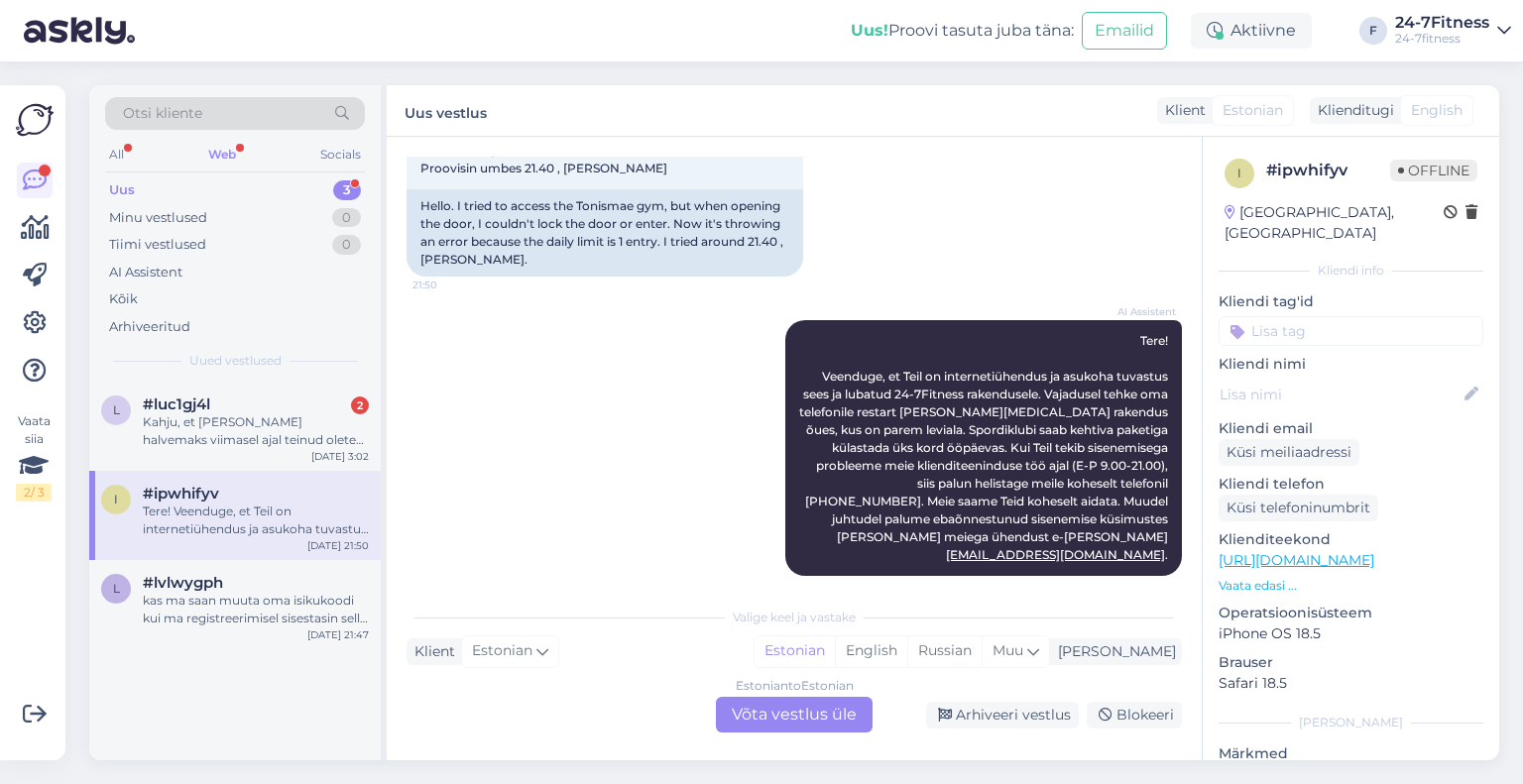 click on "Estonian  to  Estonian Võta vestlus üle" at bounding box center (794, 715) 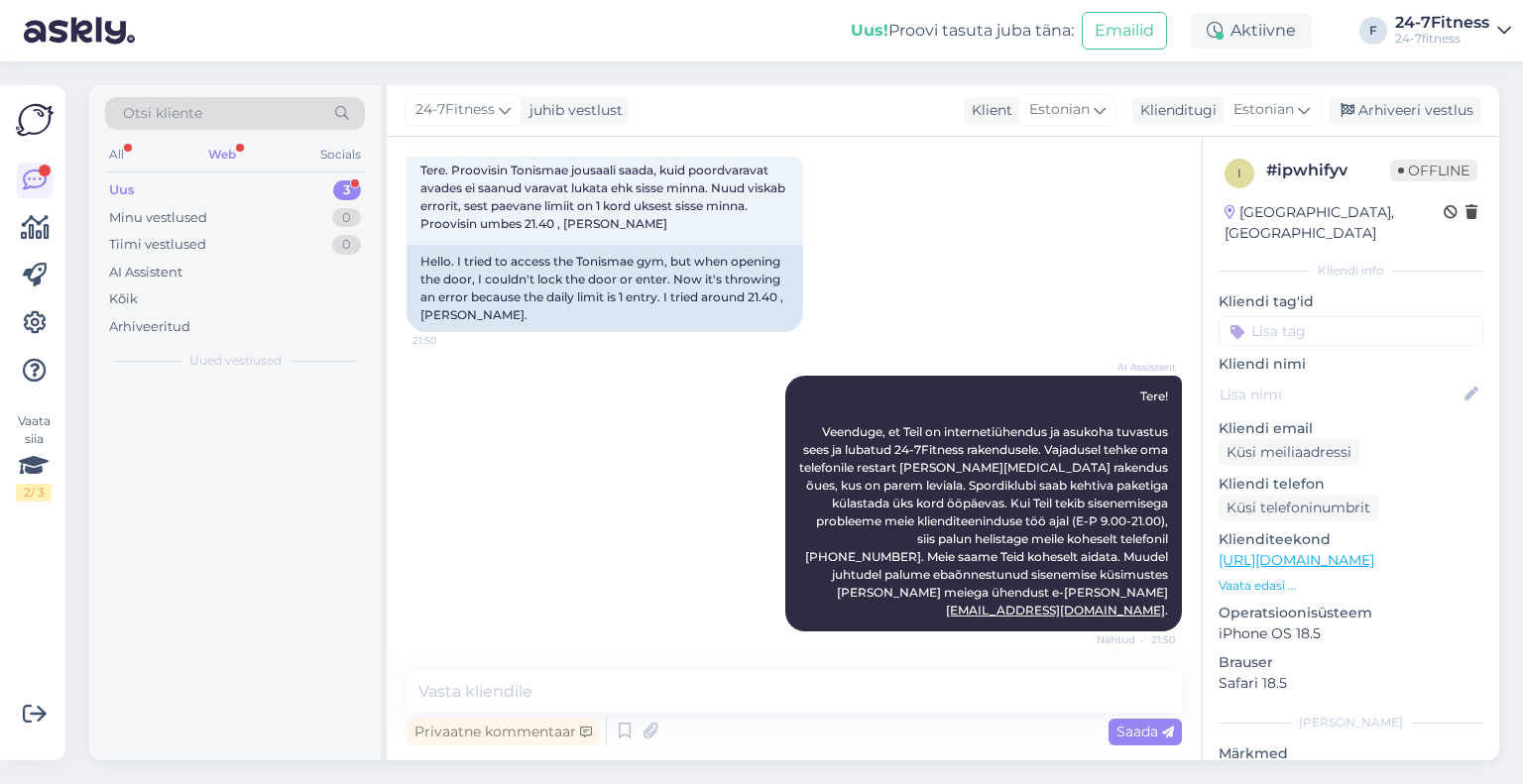 scroll, scrollTop: 93, scrollLeft: 0, axis: vertical 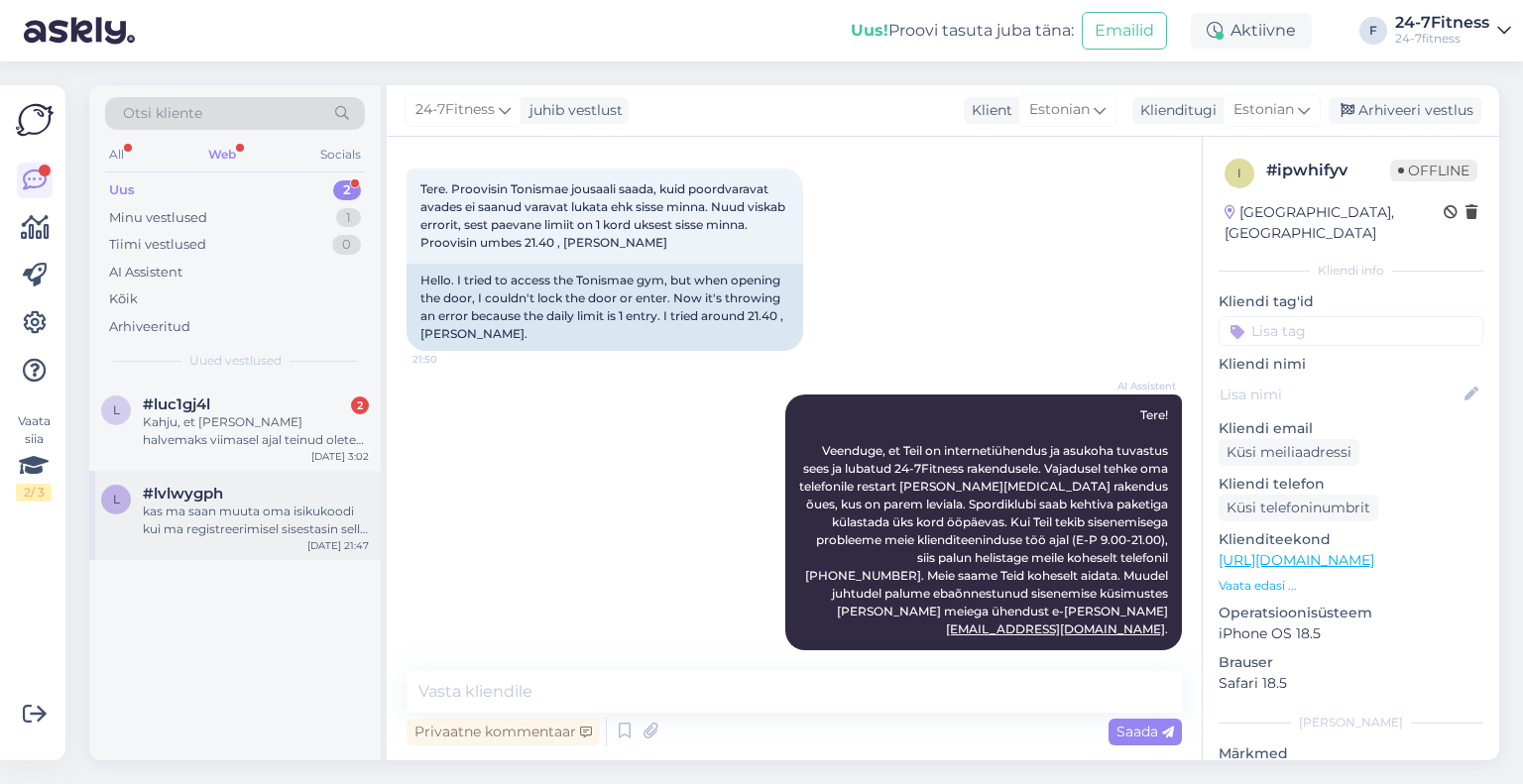 click on "kas ma saan muuta oma isikukoodi kui ma registreerimisel sisestasin selle valesti?" at bounding box center [256, 520] 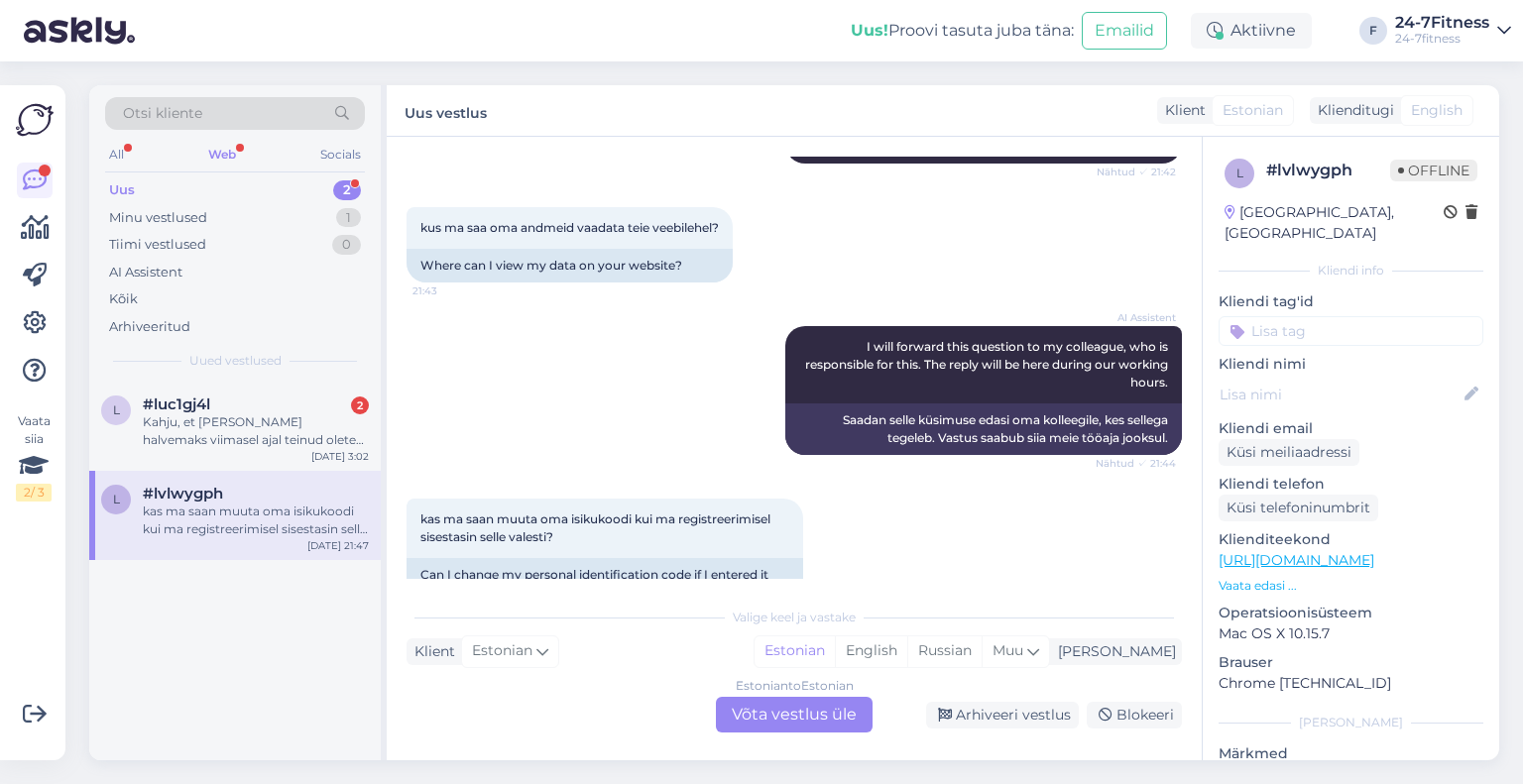 scroll, scrollTop: 1237, scrollLeft: 0, axis: vertical 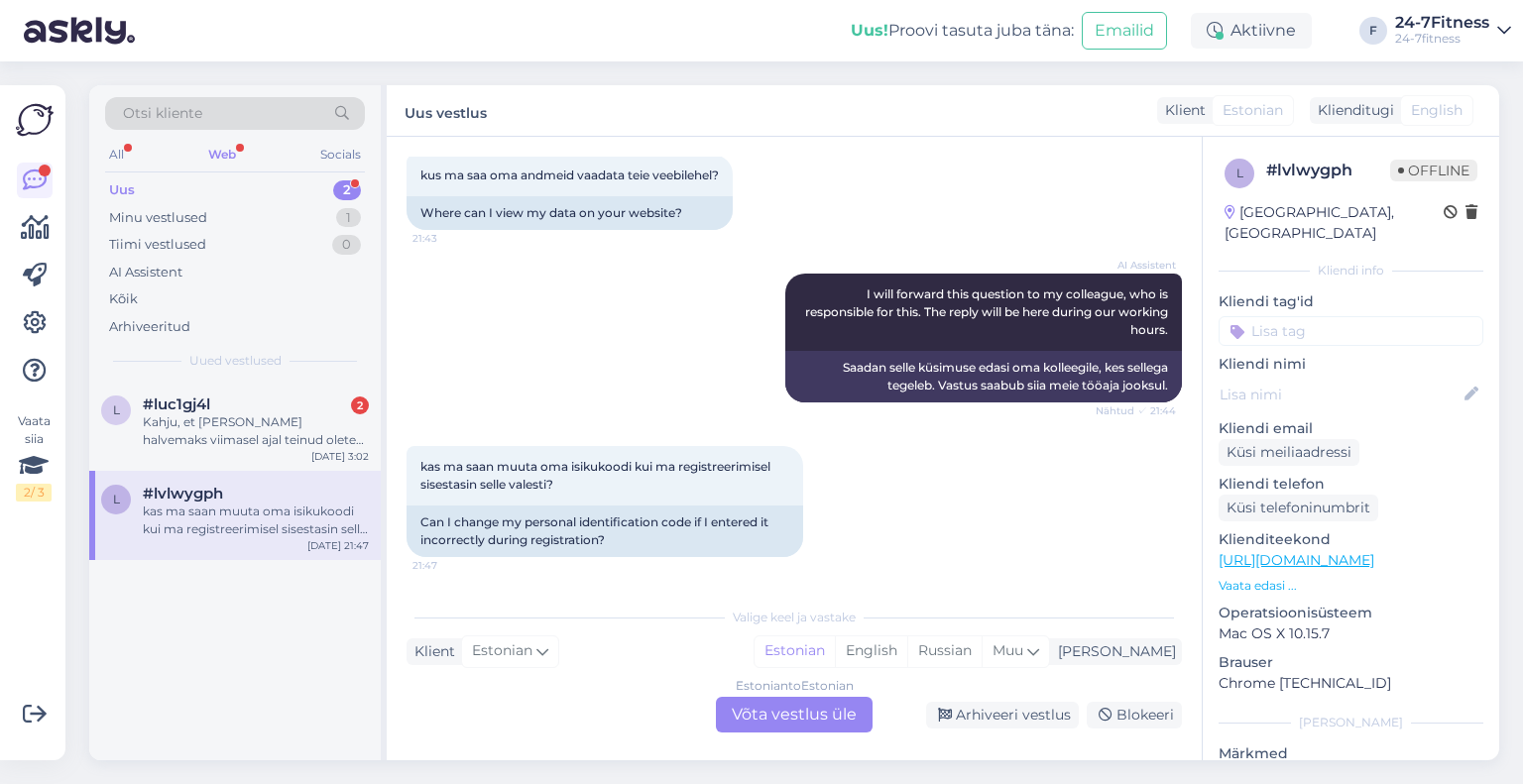 click on "Estonian  to  Estonian Võta vestlus üle" at bounding box center [794, 715] 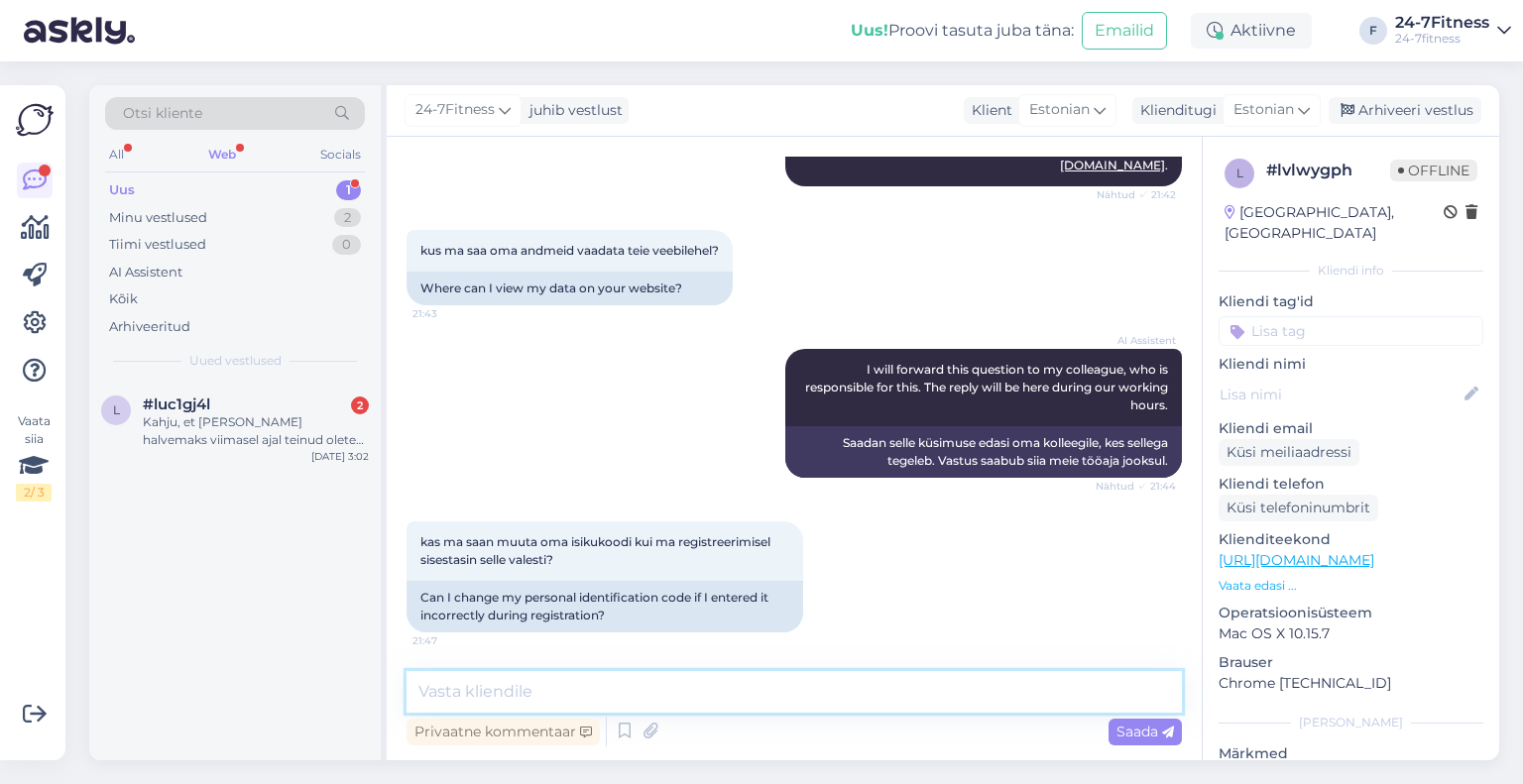 click at bounding box center (794, 692) 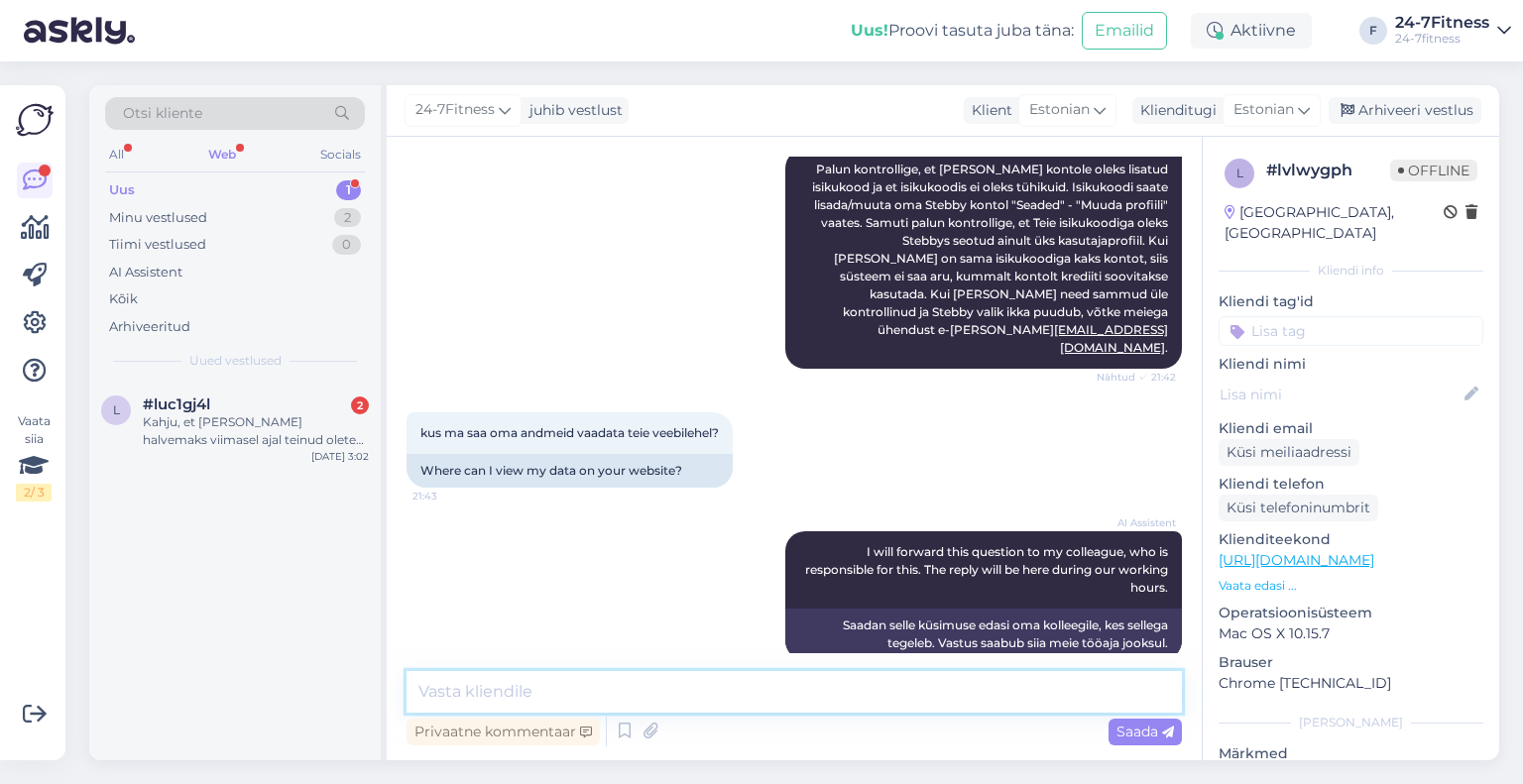 scroll, scrollTop: 1162, scrollLeft: 0, axis: vertical 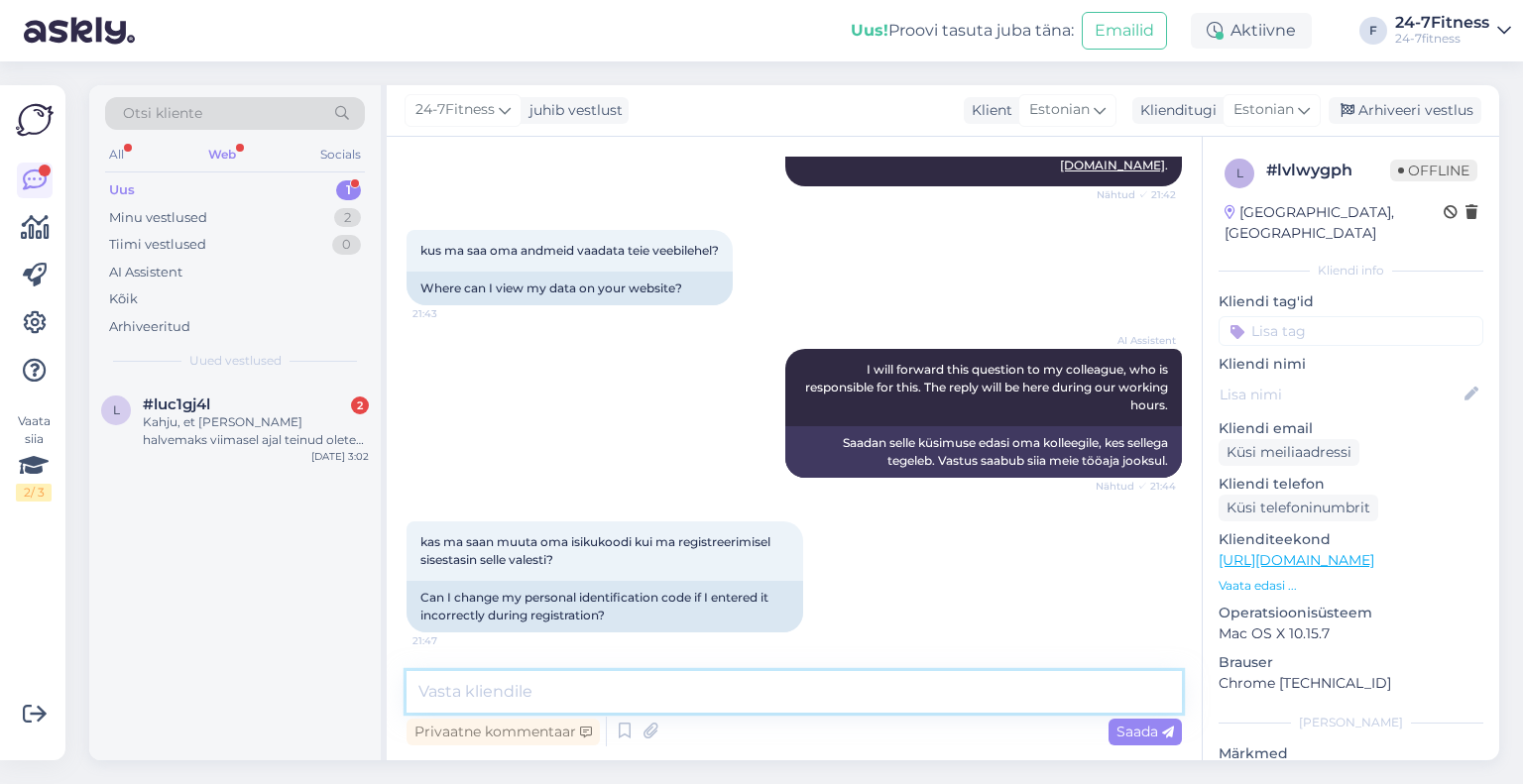 click at bounding box center (794, 692) 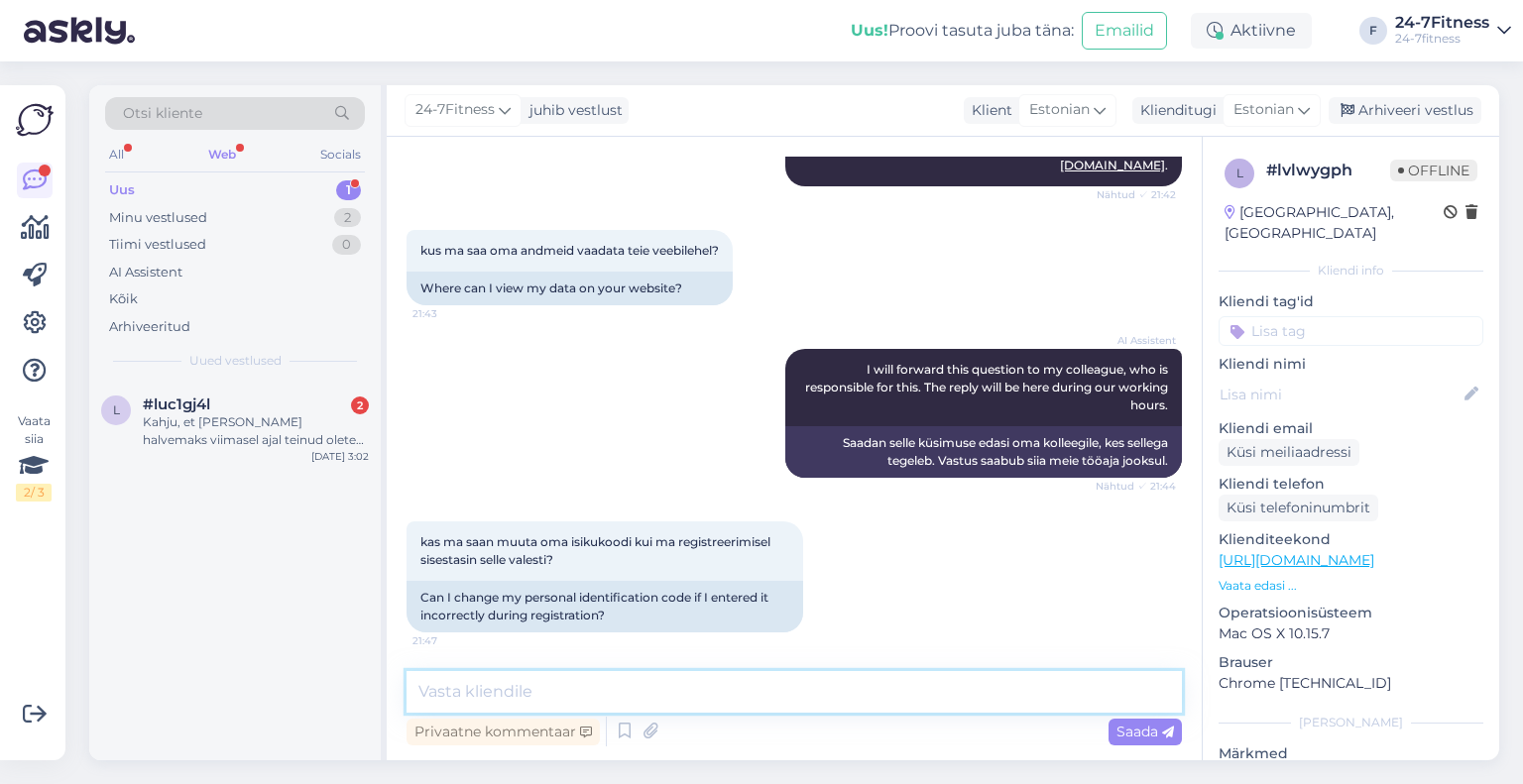 type on "T" 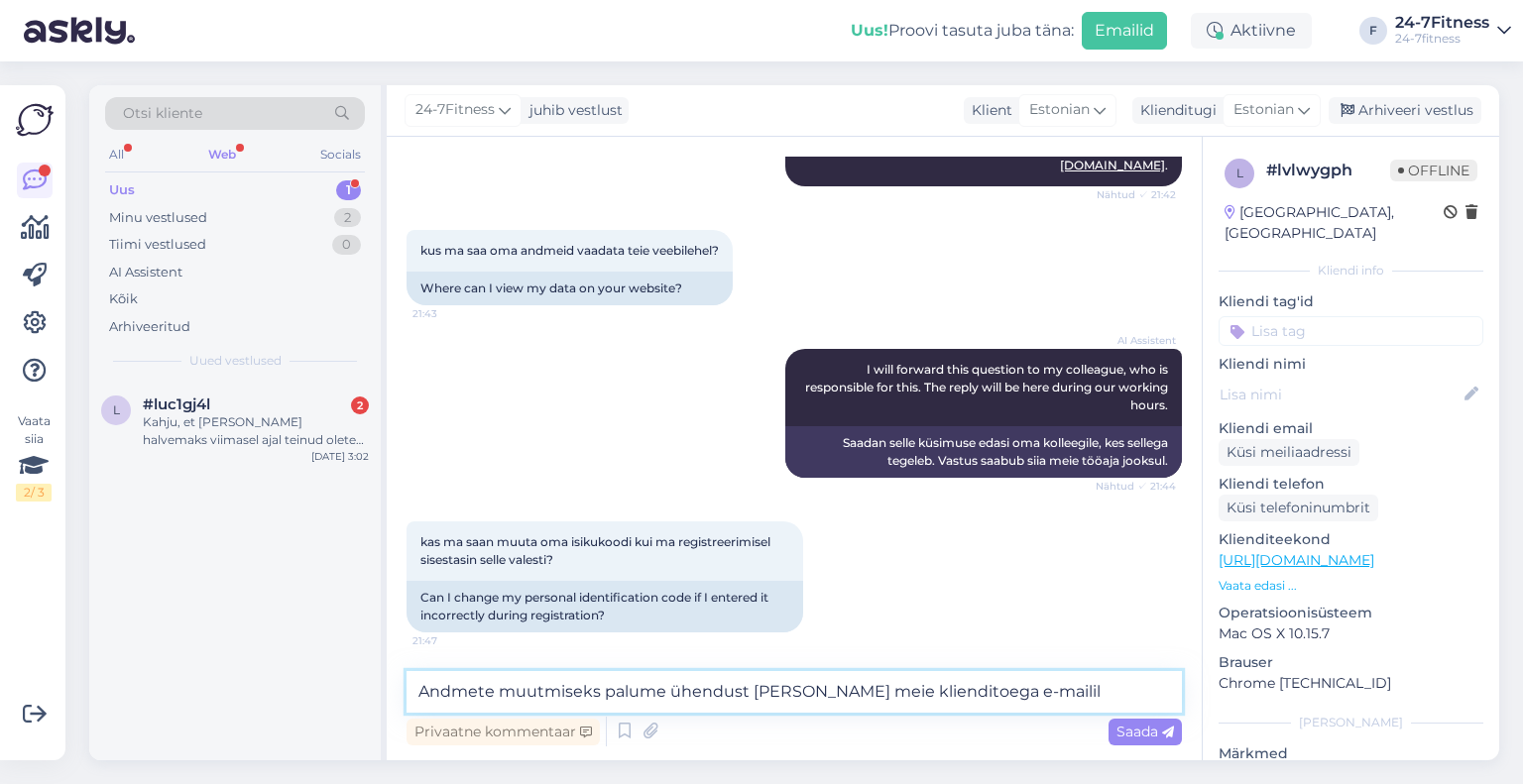 paste on "[EMAIL_ADDRESS][DOMAIN_NAME]" 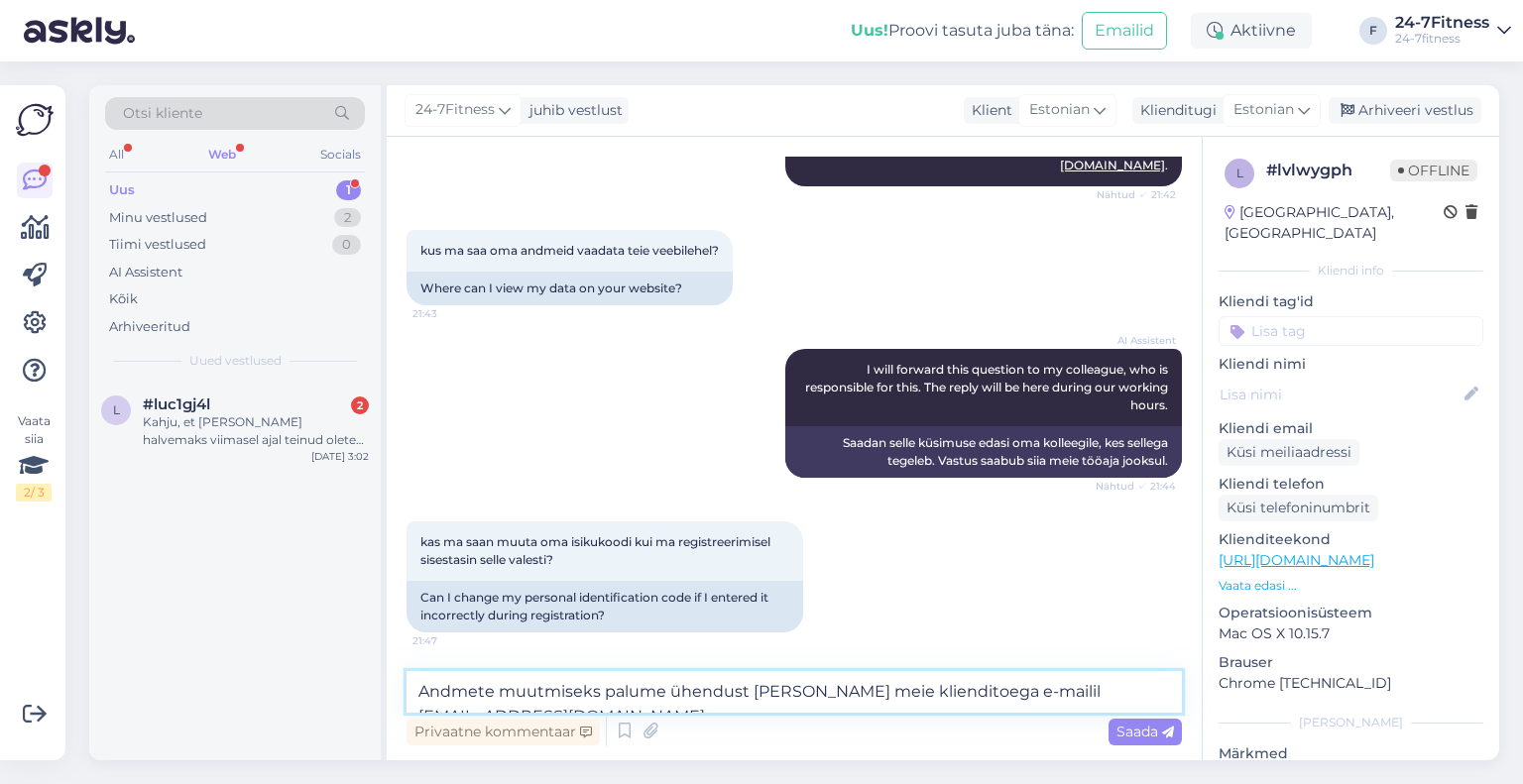 click on "Andmete muutmiseks palume ühendust [PERSON_NAME] meie klienditoega e-mailil [EMAIL_ADDRESS][DOMAIN_NAME]." at bounding box center [794, 692] 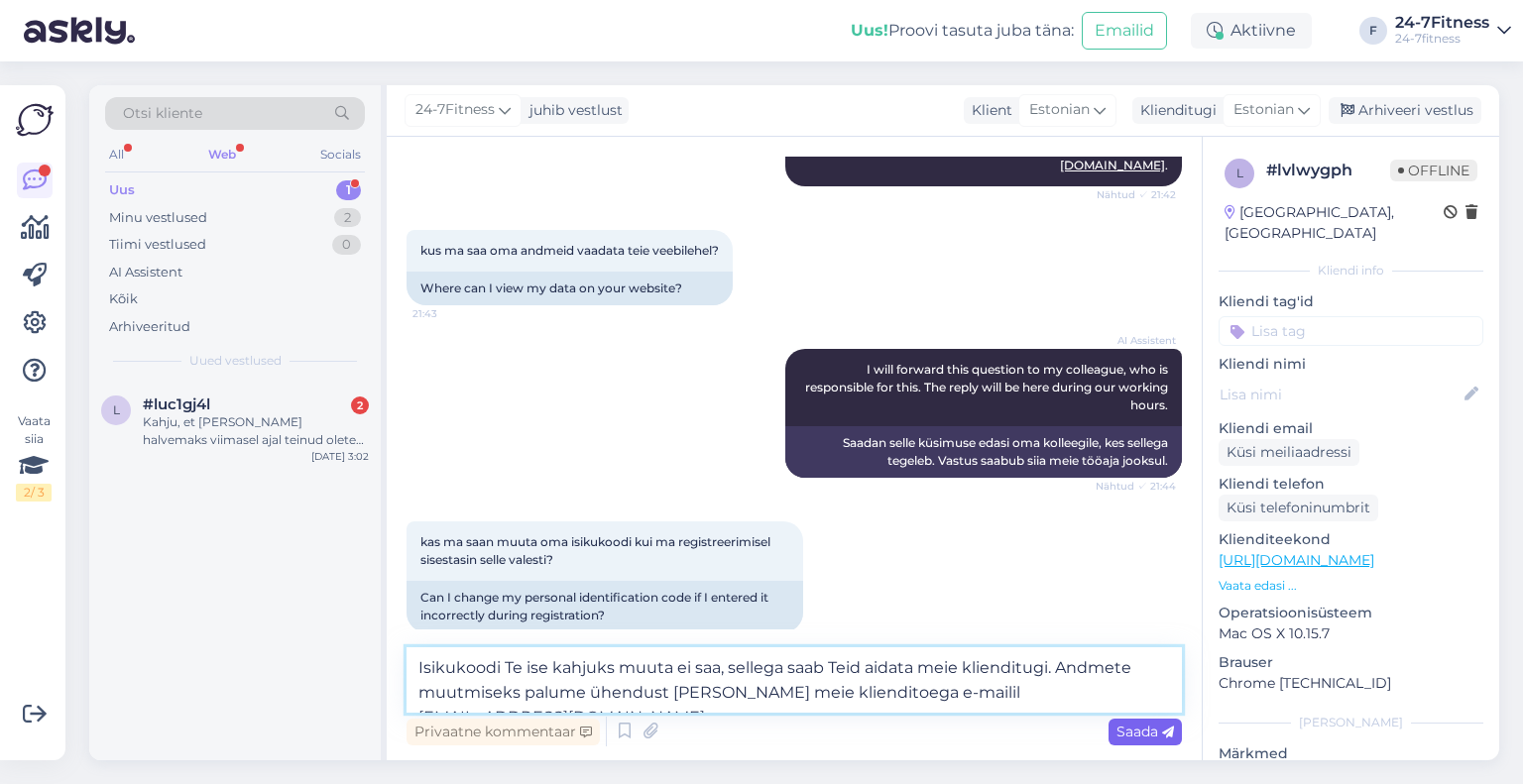 type on "Isikukoodi Te ise kahjuks muuta ei saa, sellega saab Teid aidata meie klienditugi. Andmete muutmiseks palume ühendust [PERSON_NAME] meie klienditoega e-mailil [EMAIL_ADDRESS][DOMAIN_NAME]." 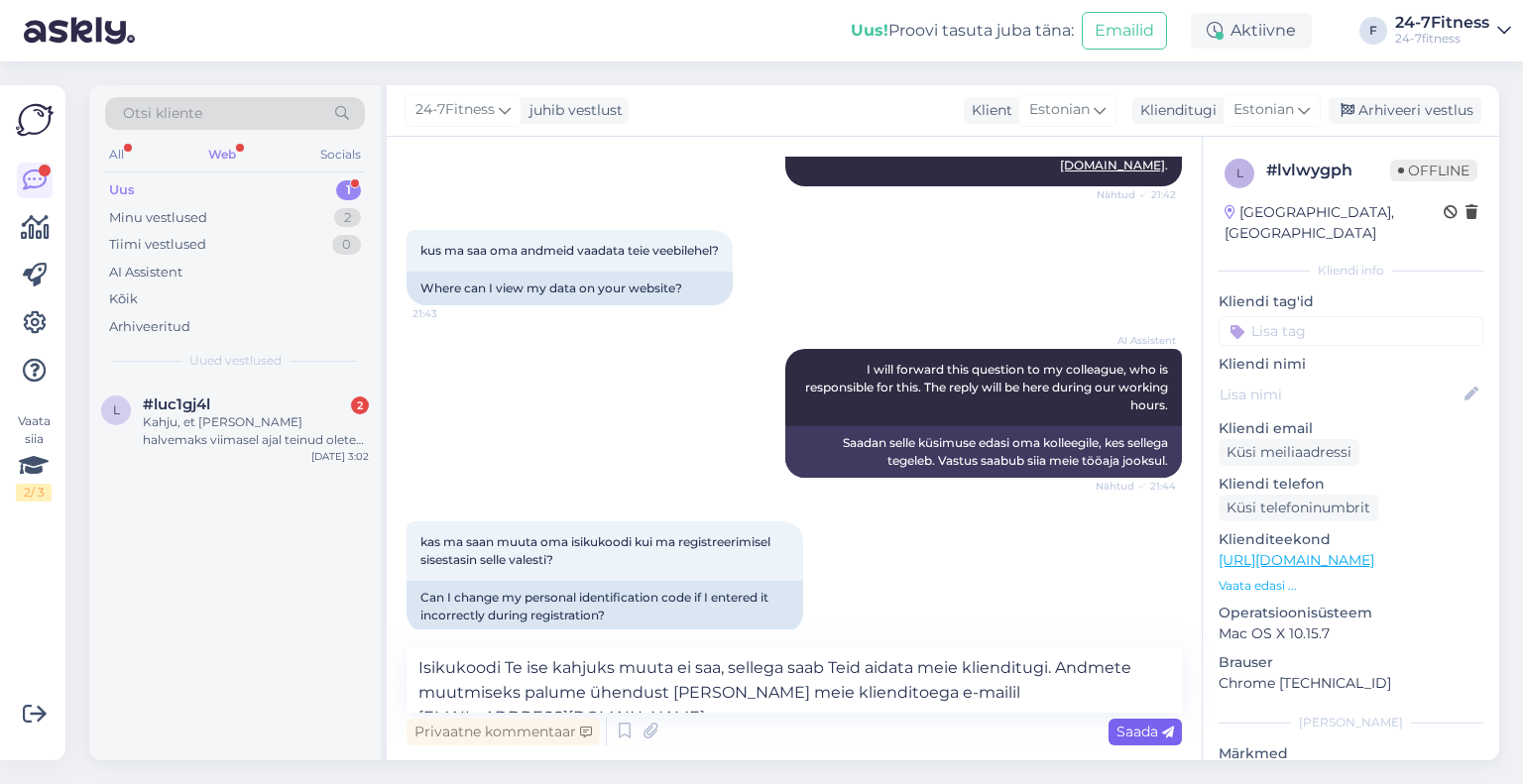 click on "Saada" at bounding box center (1145, 731) 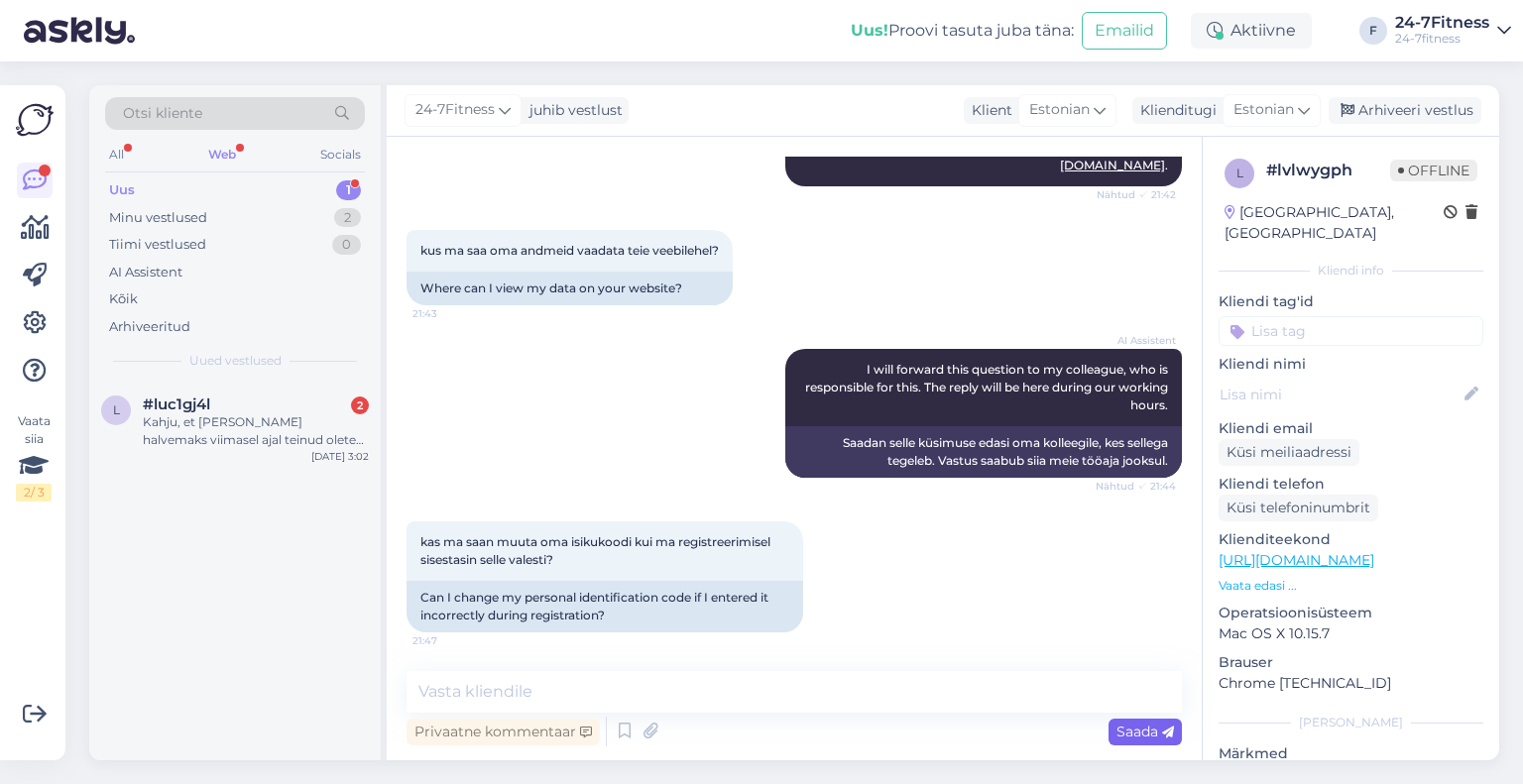 scroll, scrollTop: 1342, scrollLeft: 0, axis: vertical 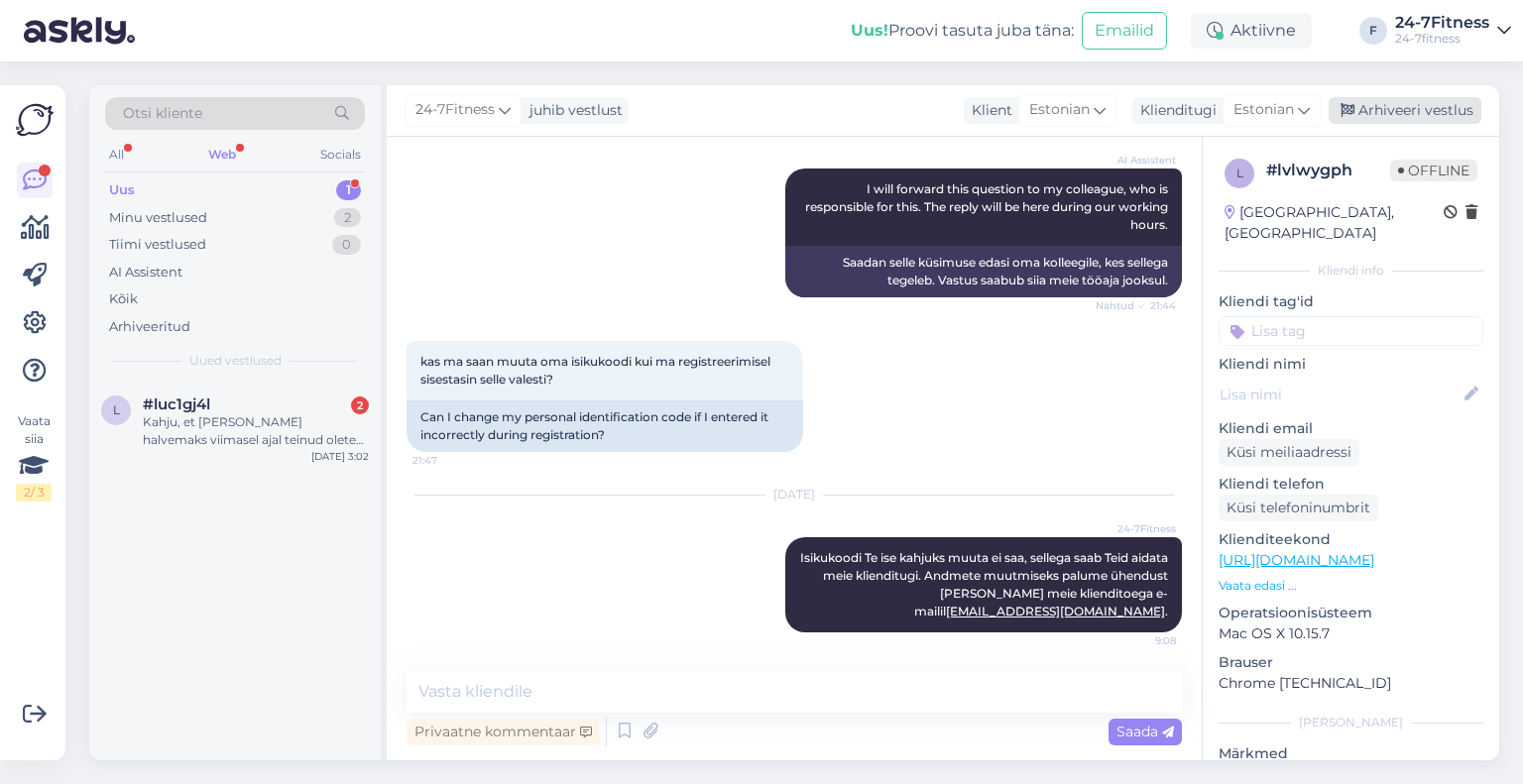 click on "Arhiveeri vestlus" at bounding box center [1405, 110] 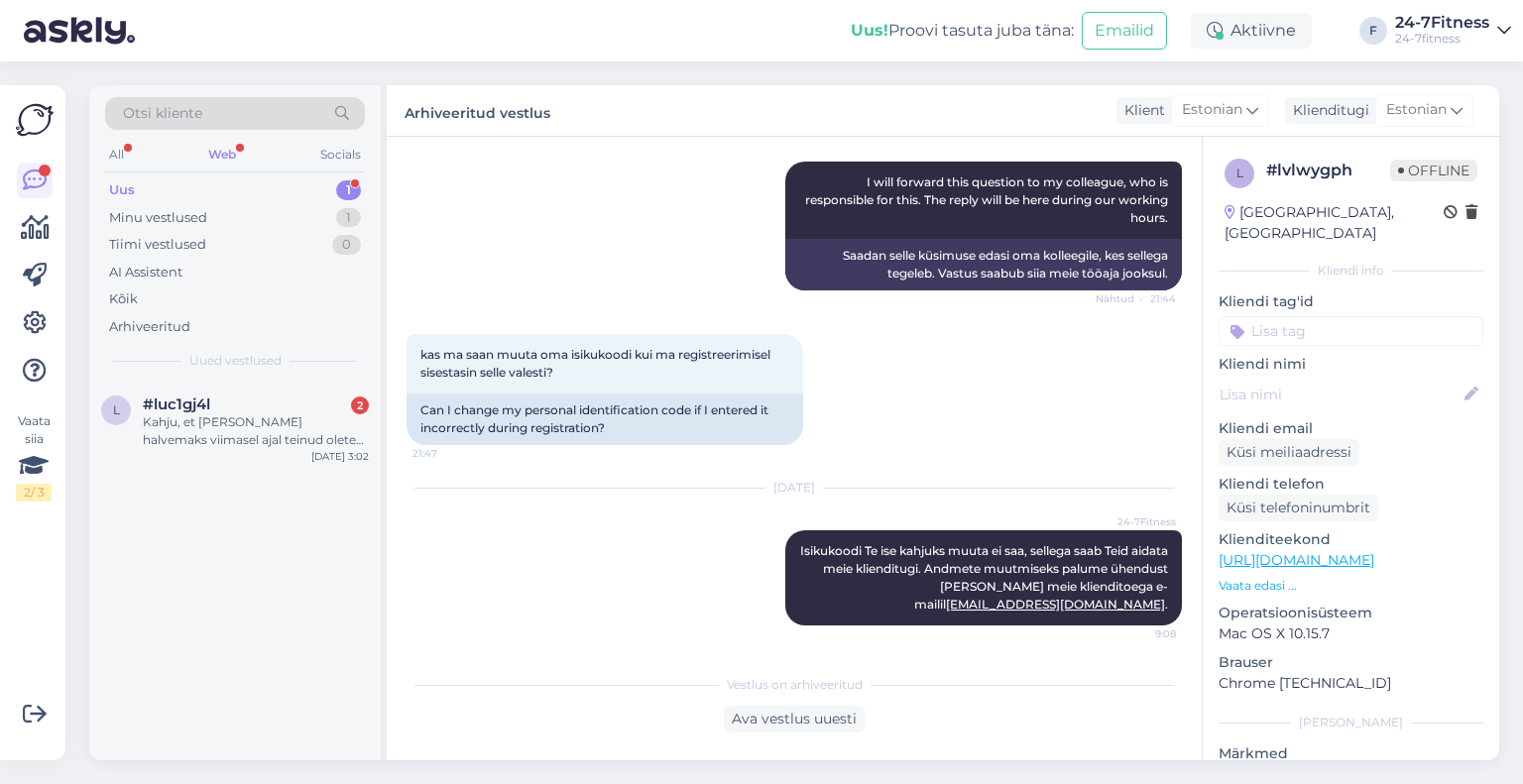 click on "Uus 1" at bounding box center (235, 190) 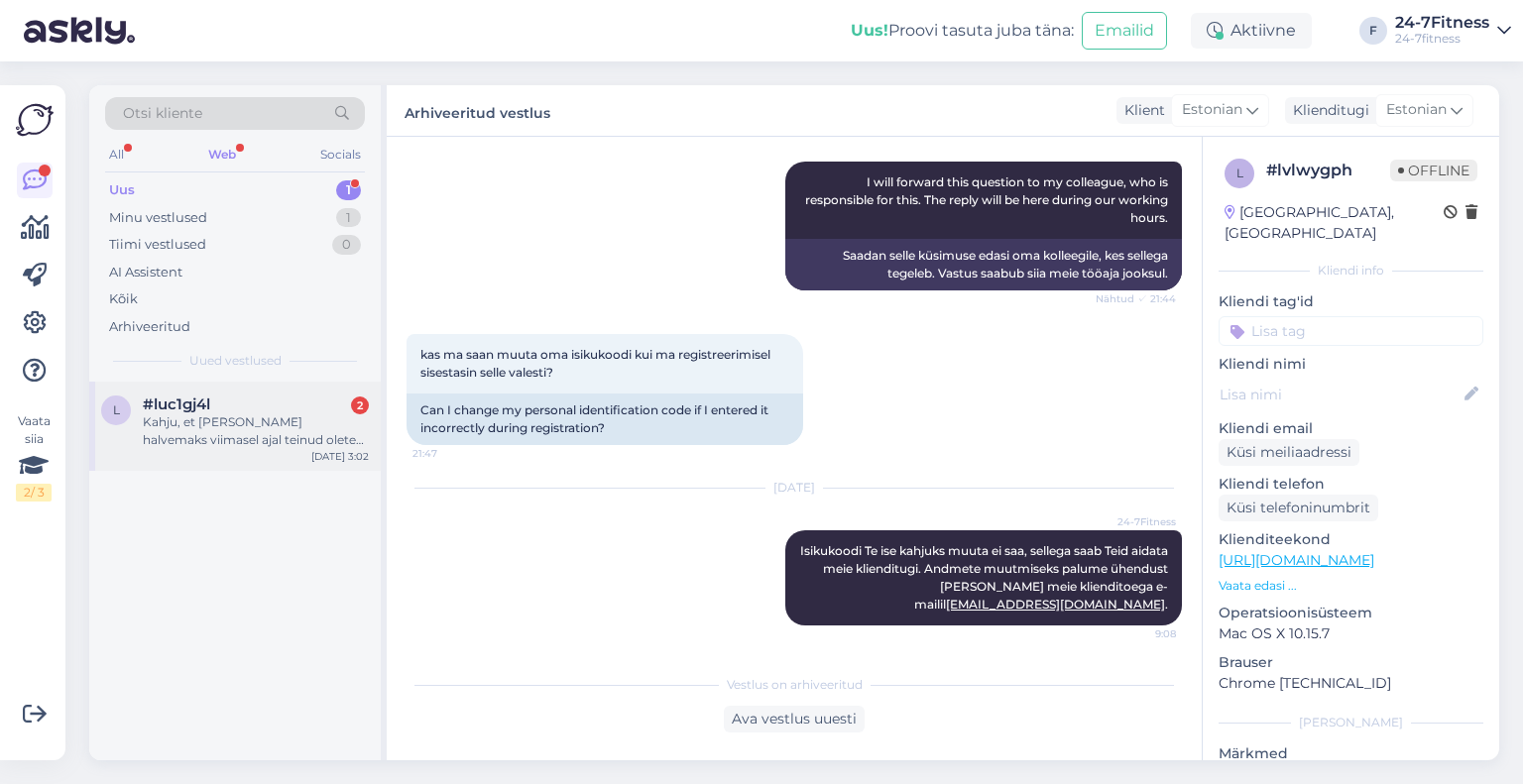 click on "Kahju, et [PERSON_NAME] halvemaks viimasel ajal teinud olete klubi." at bounding box center (256, 431) 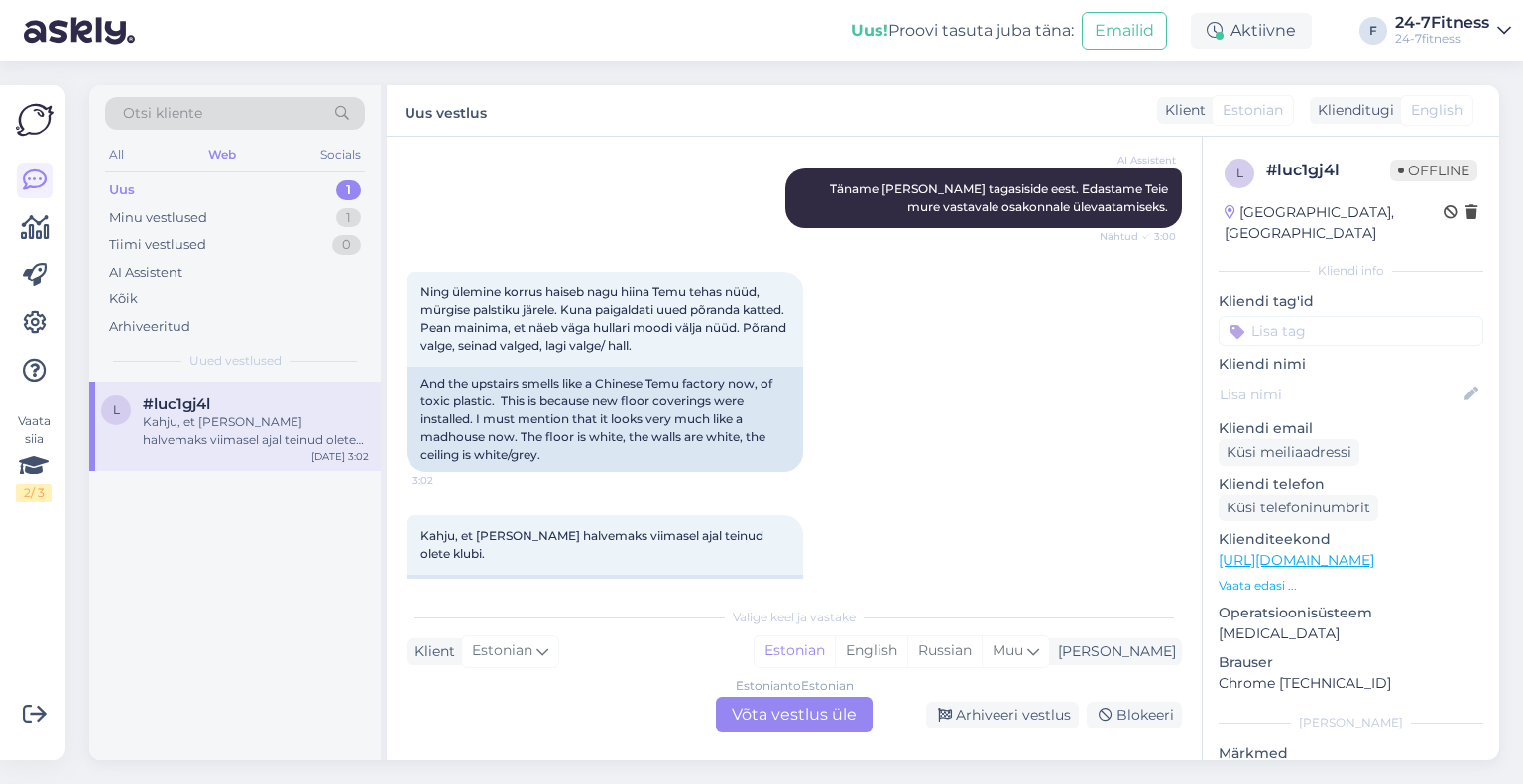 scroll, scrollTop: 699, scrollLeft: 0, axis: vertical 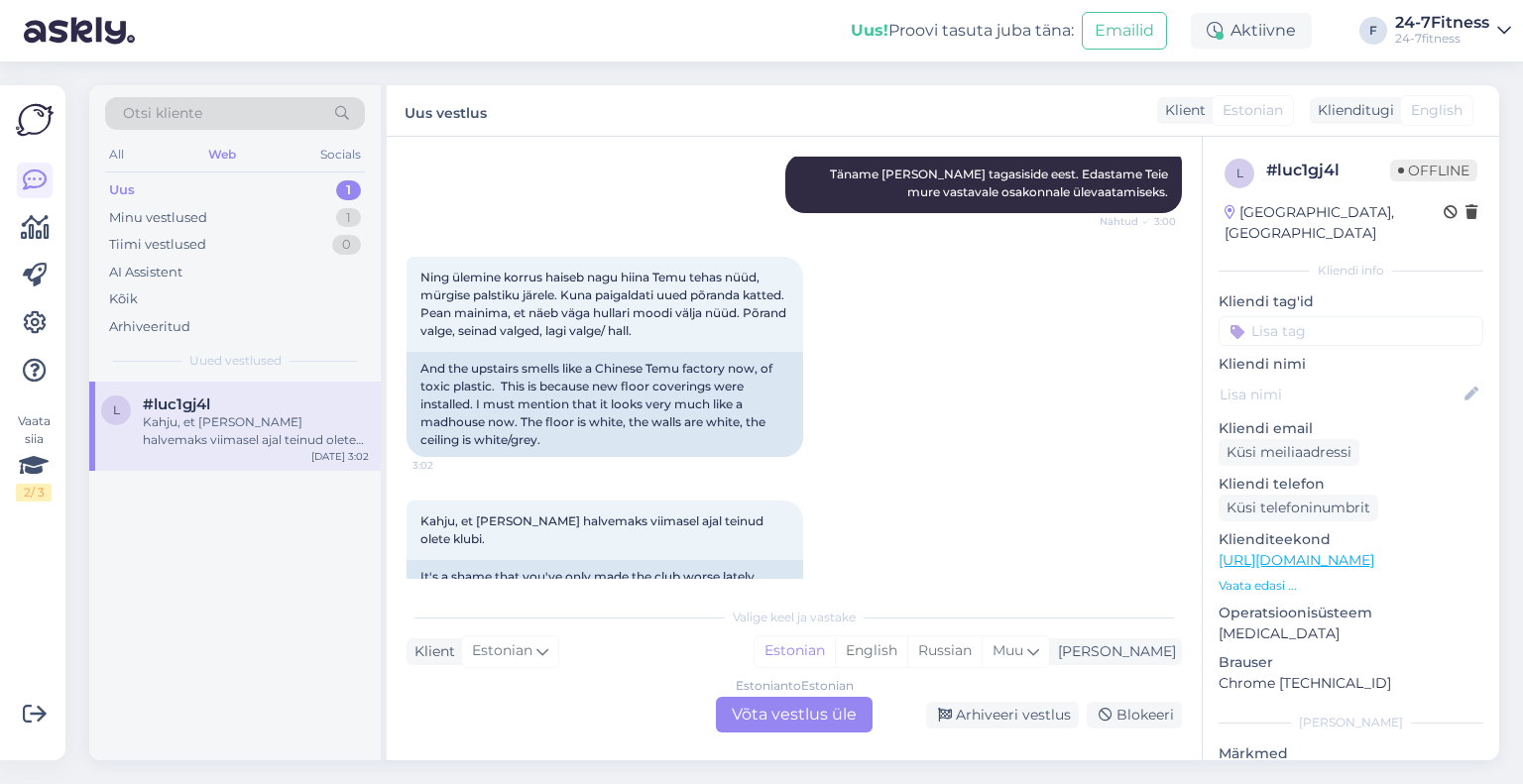 click on "Estonian  to  Estonian Võta vestlus üle" at bounding box center [794, 715] 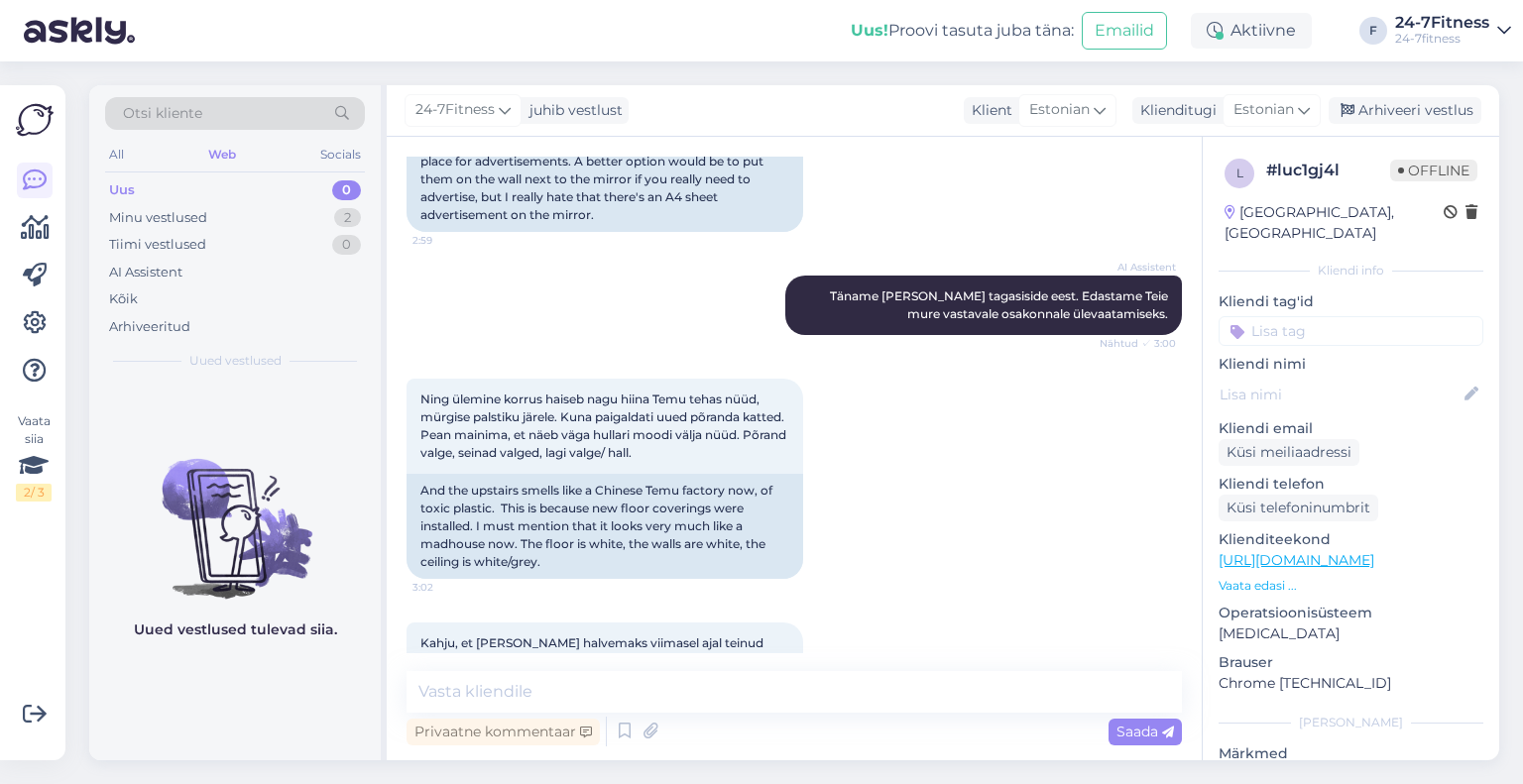 scroll, scrollTop: 624, scrollLeft: 0, axis: vertical 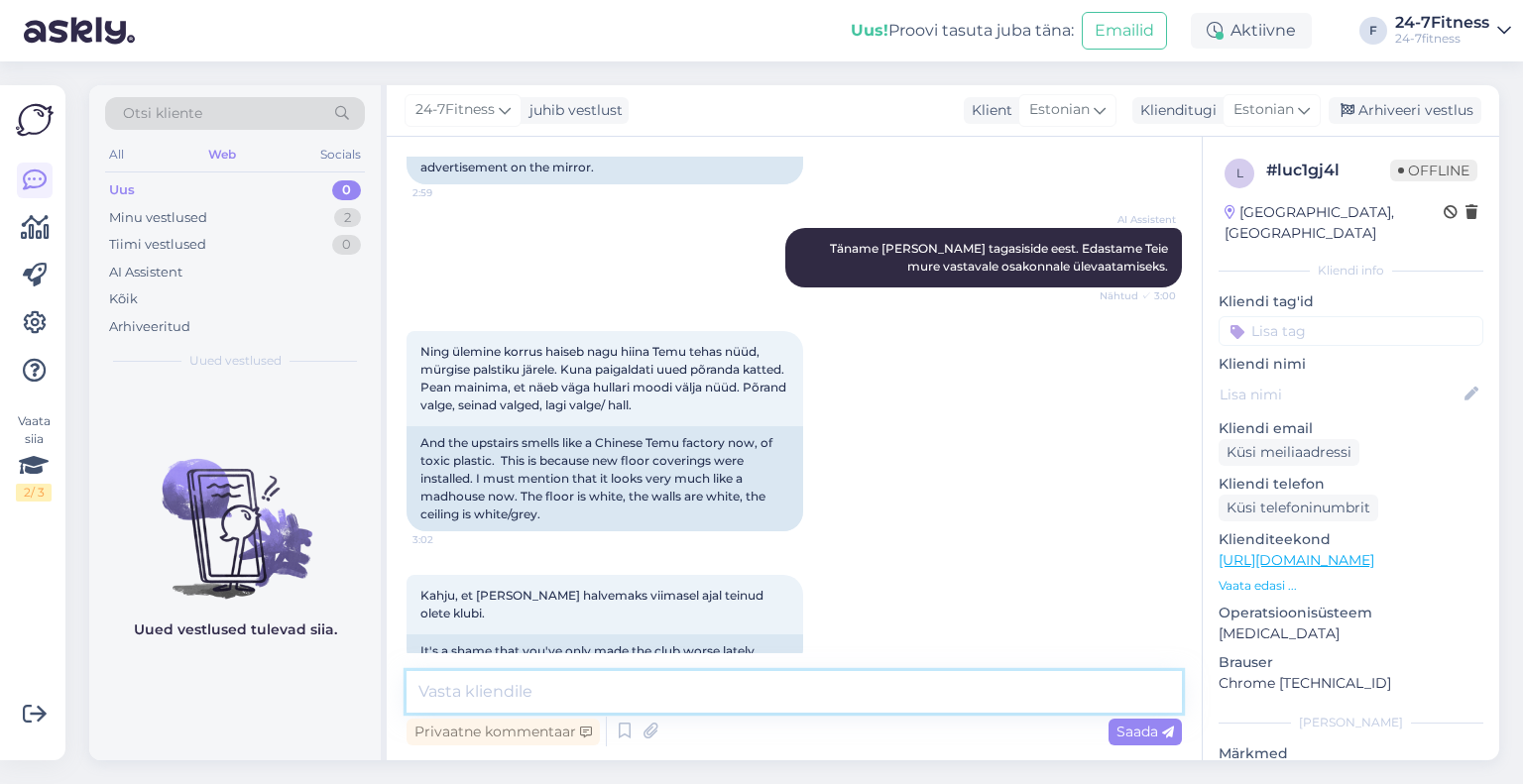 click at bounding box center (794, 692) 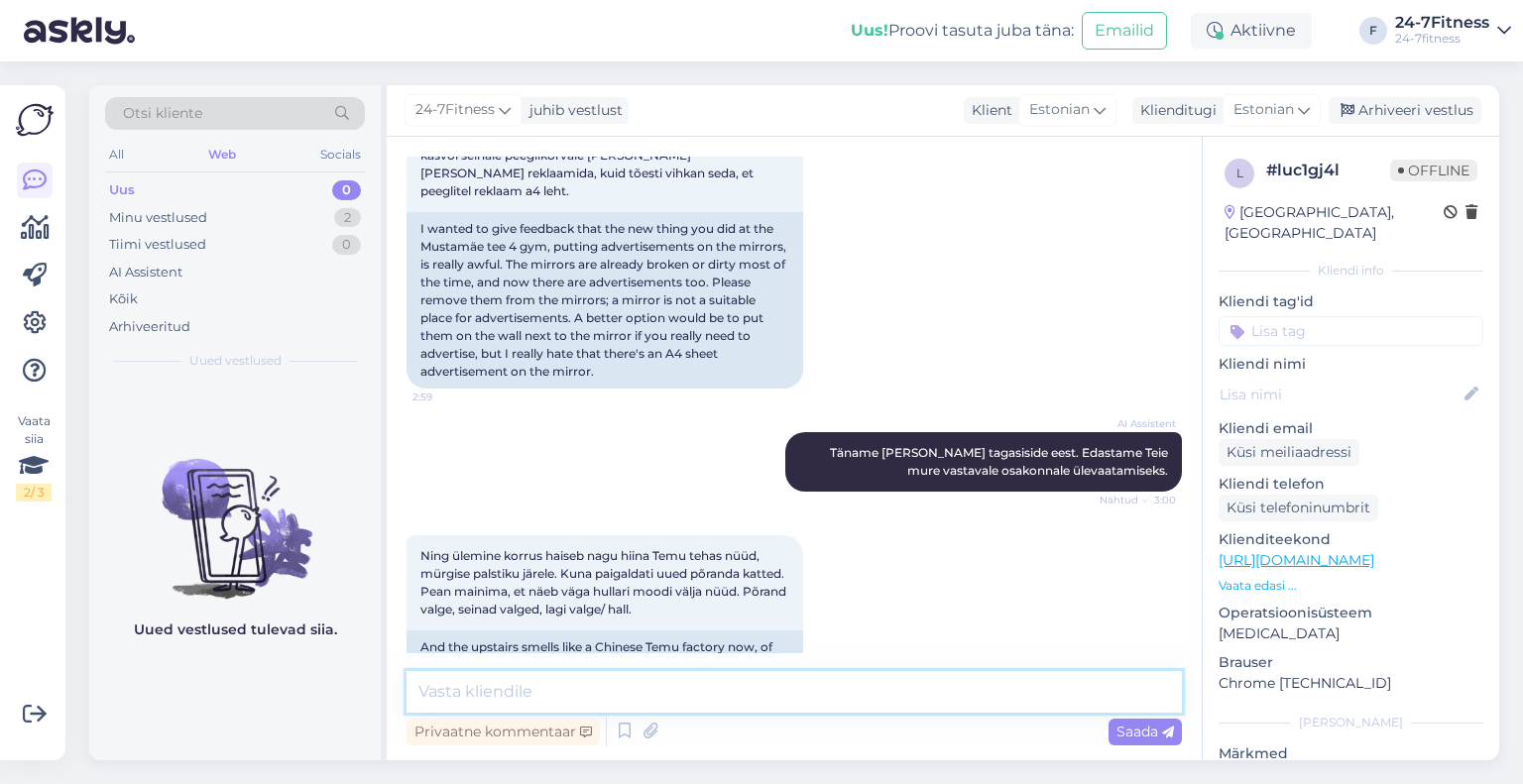 scroll, scrollTop: 624, scrollLeft: 0, axis: vertical 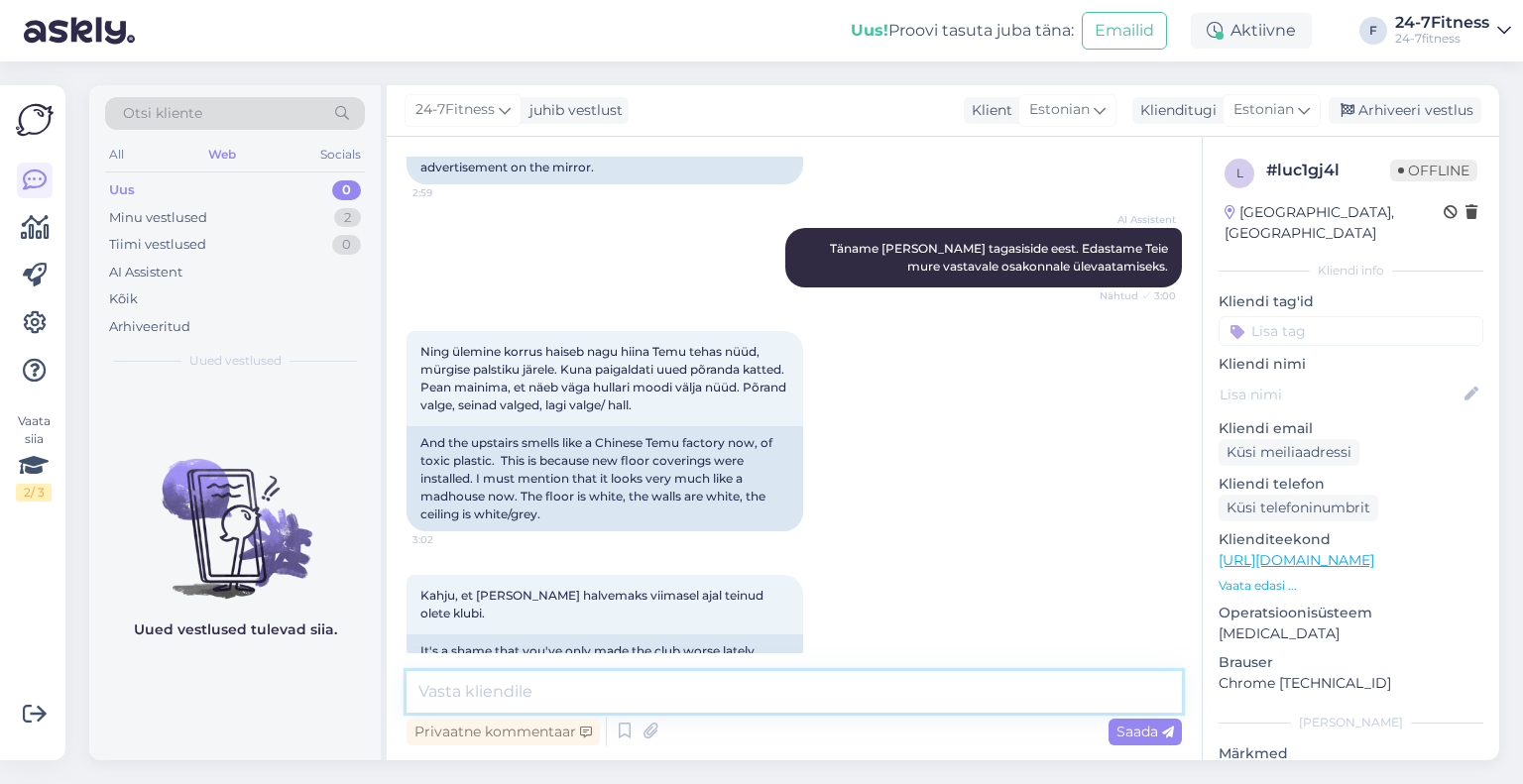 click at bounding box center [794, 692] 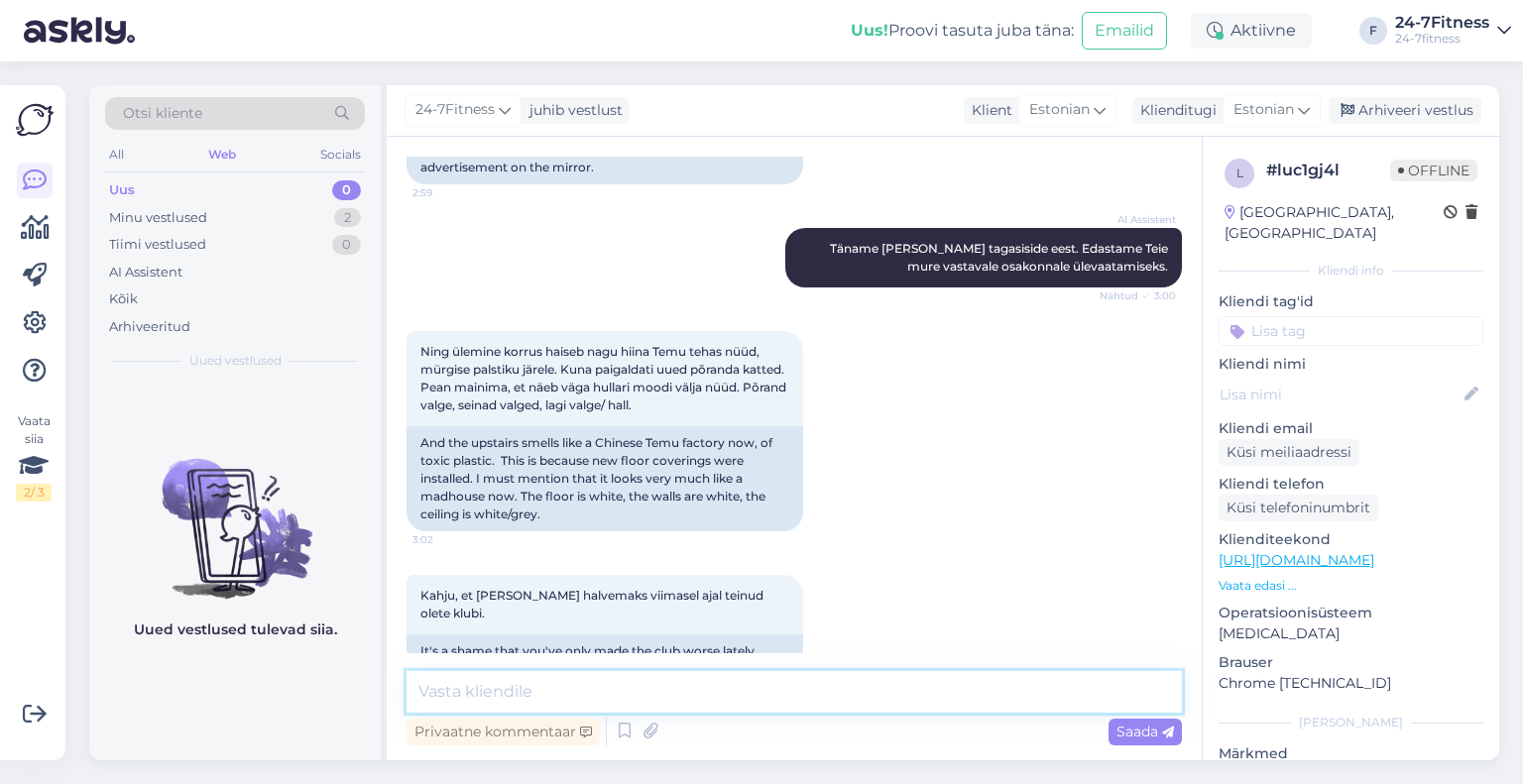 type on "T" 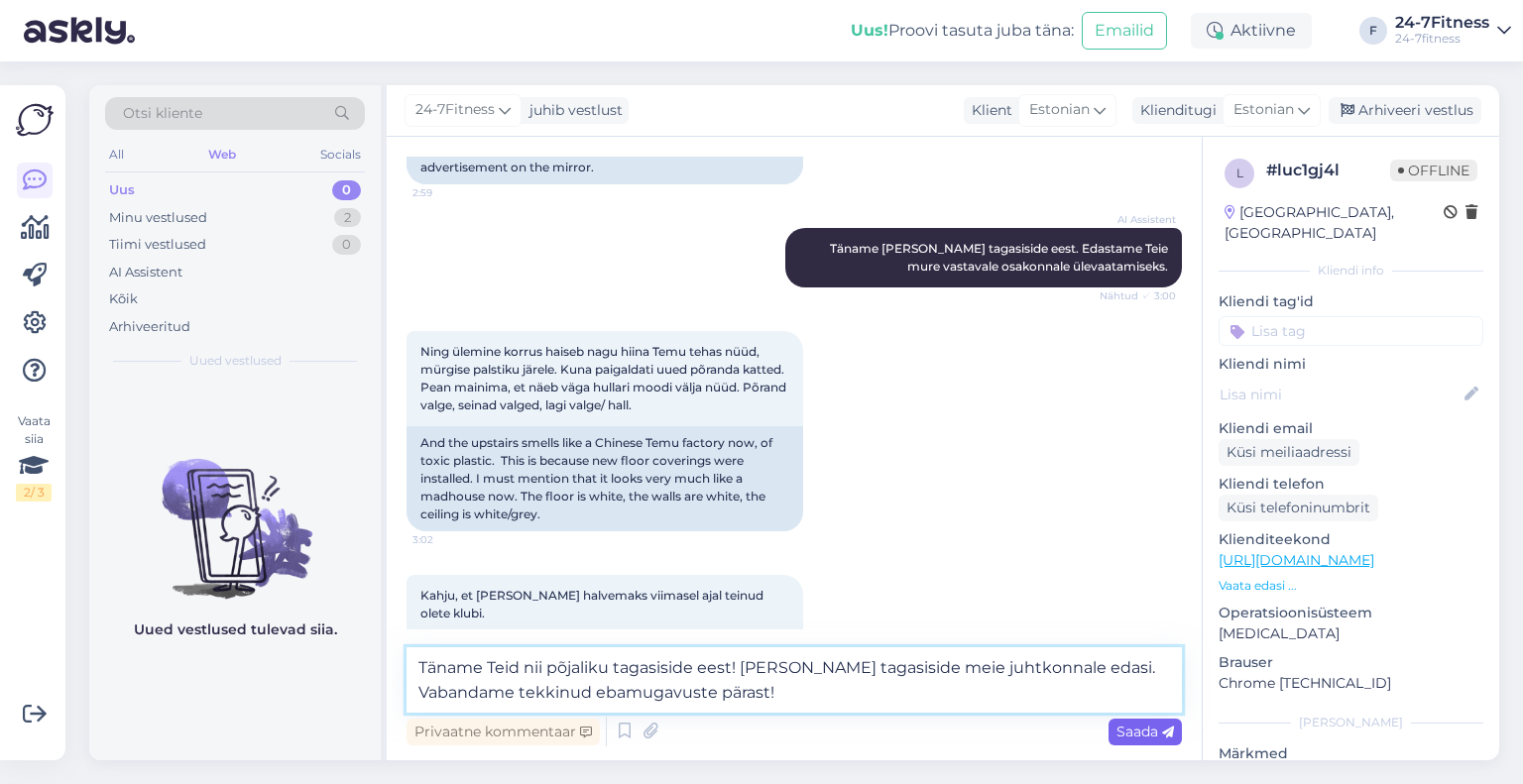 type on "Täname Teid nii põjaliku tagasiside eest! [PERSON_NAME] tagasiside meie juhtkonnale edasi. Vabandame tekkinud ebamugavuste pärast!" 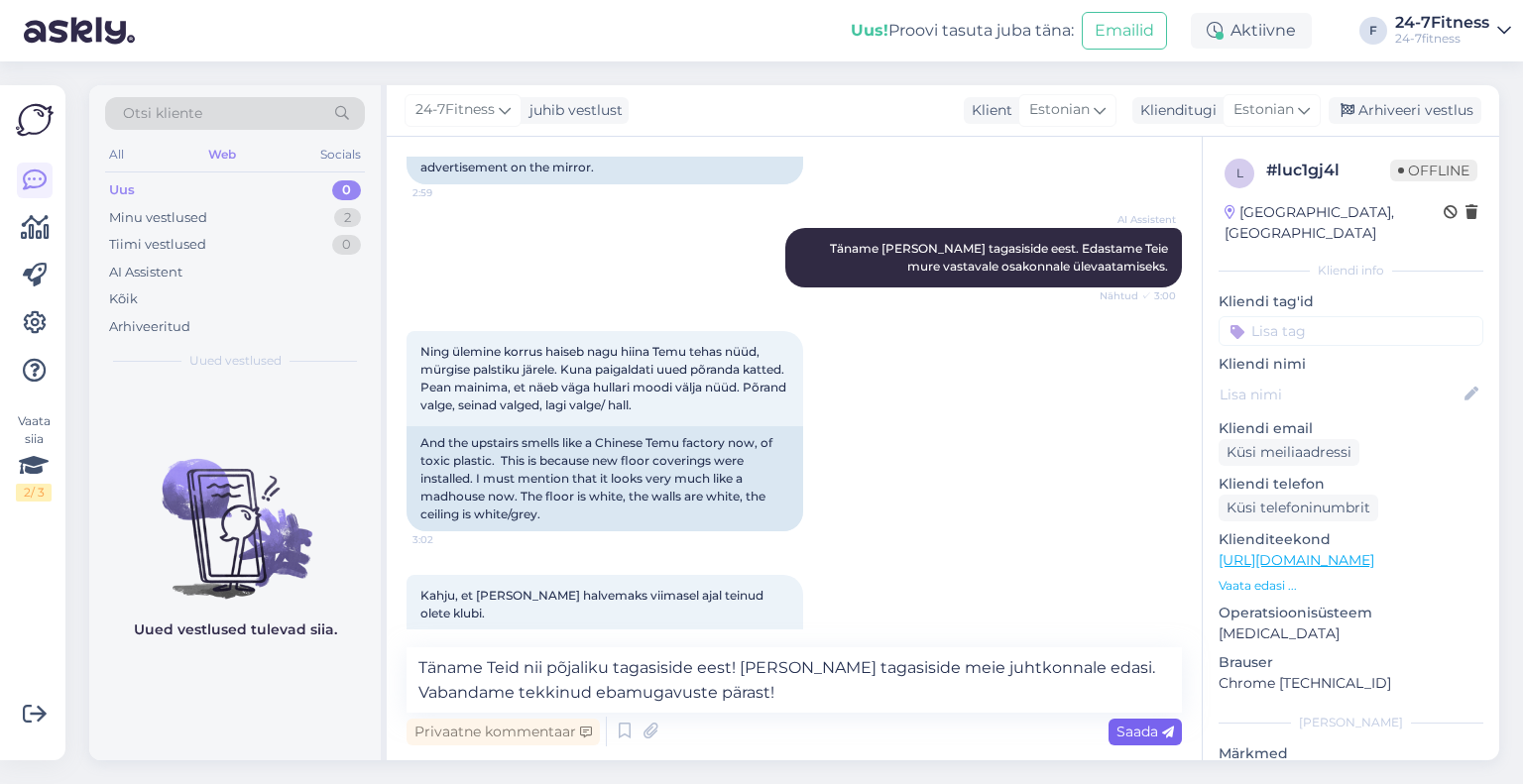 click on "Saada" at bounding box center [1145, 731] 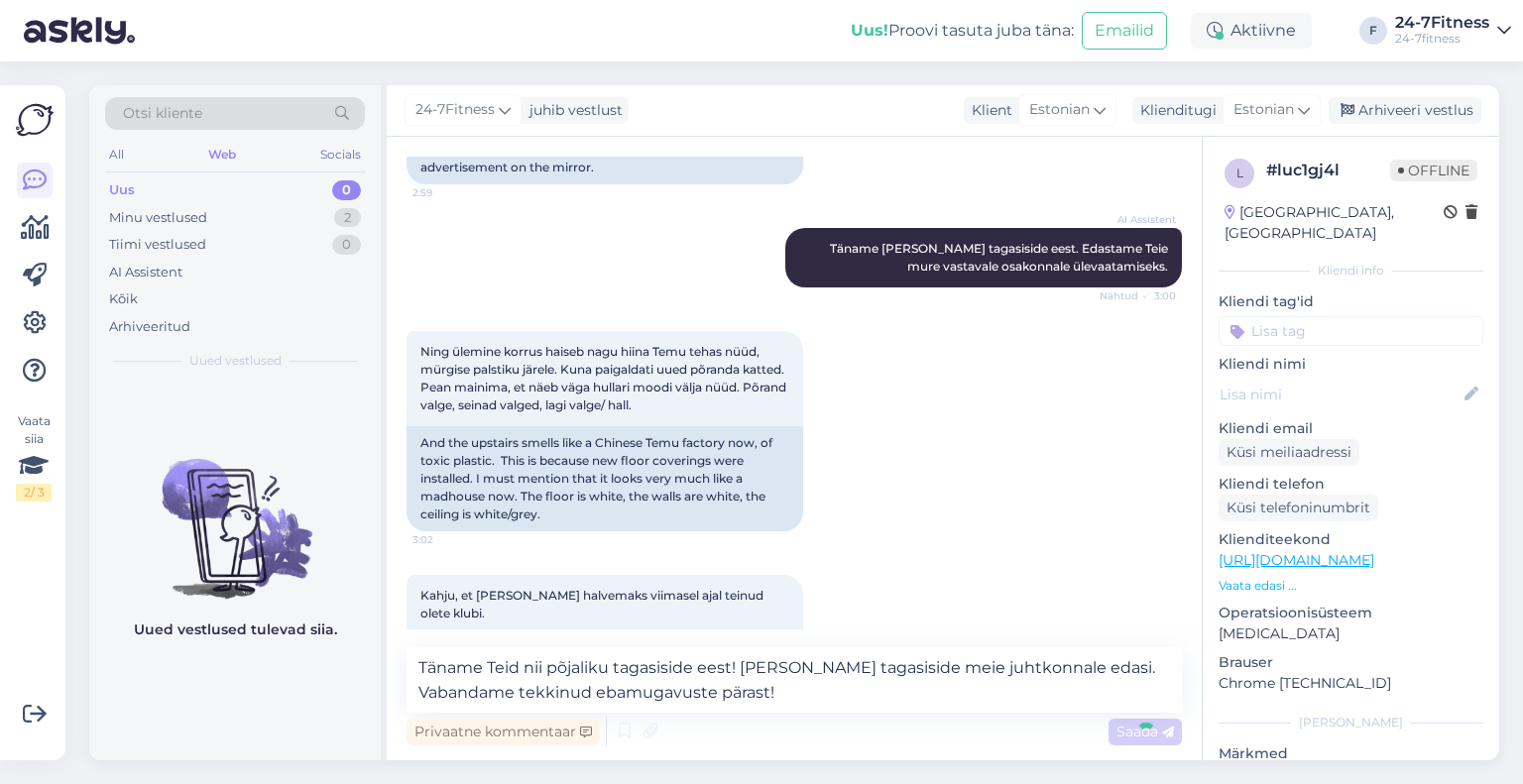type 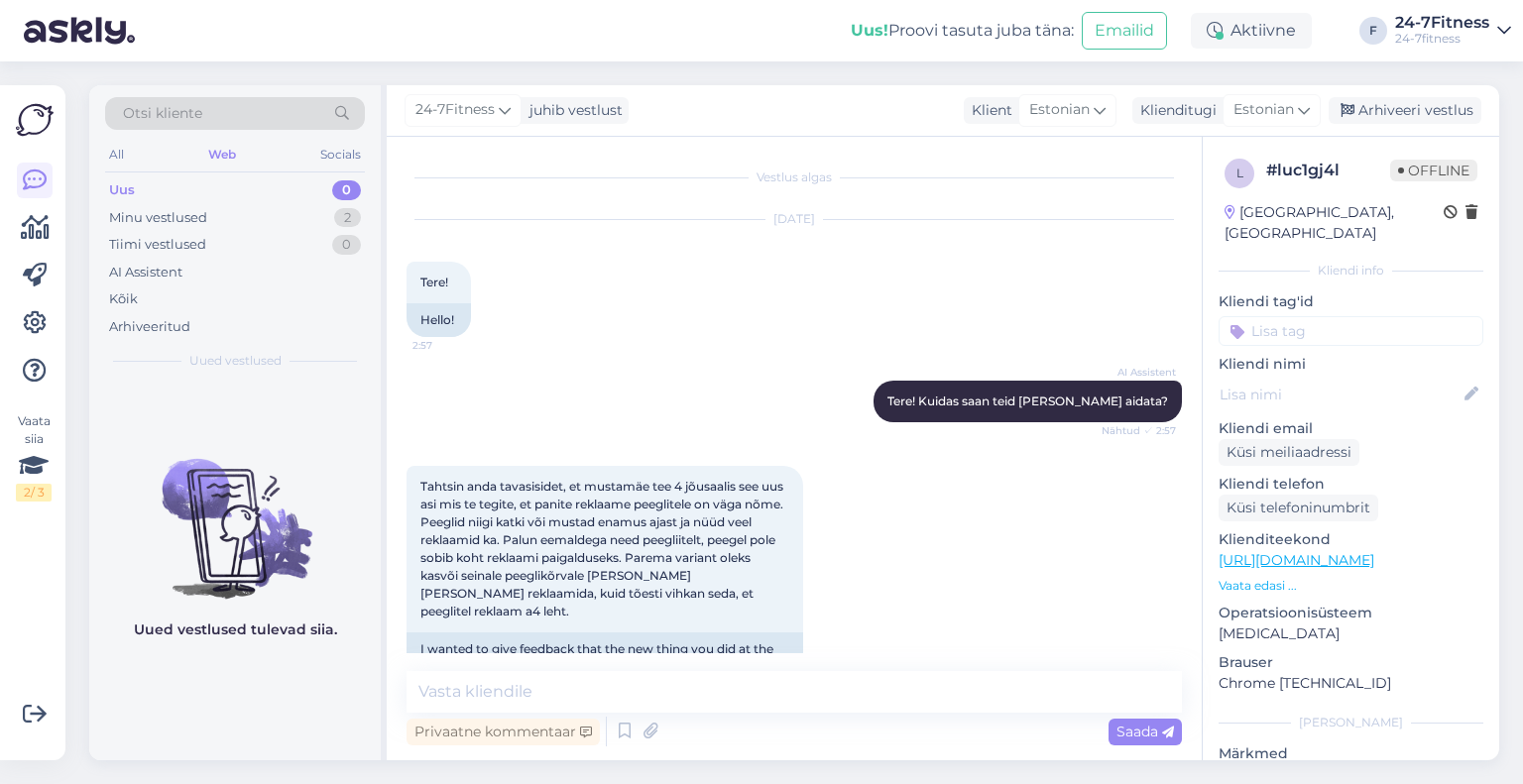 scroll, scrollTop: 214, scrollLeft: 0, axis: vertical 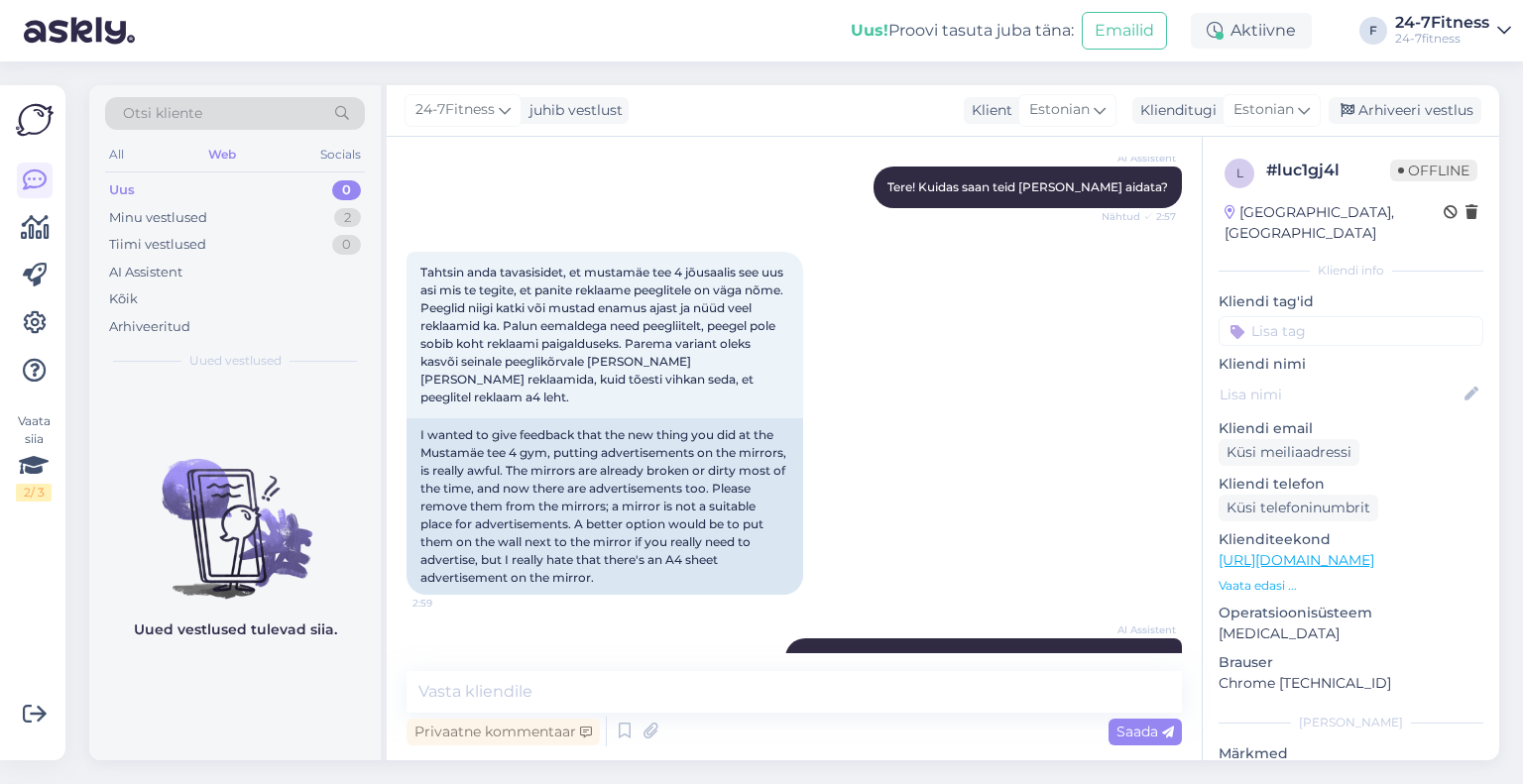 click on "Vestlus algas [DATE] Tere! 2:57  Hello! AI Assistent Tere! Kuidas saan teid [PERSON_NAME] aidata? Nähtud ✓ 2:57  Tahtsin anda tavasisidet, et mustamäe tee 4 jõusaalis see uus asi mis te tegite, et panite reklaame peeglitele on väga nõme. Peeglid niigi katki või mustad enamus ajast ja nüüd veel reklaamid ka. Palun eemaldega need peegliitelt, peegel pole sobib koht reklaami paigalduseks. Parema variant oleks kasvõi seinale peeglikõrvale [PERSON_NAME] [PERSON_NAME] reklaamida, kuid tõesti vihkan seda, et peeglitel reklaam a4 leht. 2:59  AI Assistent Täname [PERSON_NAME] tagasiside eest. Edastame Teie mure vastavale osakonnale ülevaatamiseks. Nähtud ✓ 3:00  Ning ülemine korrus haiseb nagu hiina Temu tehas nüüd, mürgise palstiku järele. Kuna paigaldati uued põranda katted. Pean mainima, et näeb väga hullari moodi välja nüüd. Põrand valge, seinad valged, lagi valge/ hall. 3:02  Kahju, et [PERSON_NAME] halvemaks viimasel ajal teinud olete klubi.  3:02  It's a shame that you've only made the club worse lately. 9:09" at bounding box center [794, 448] 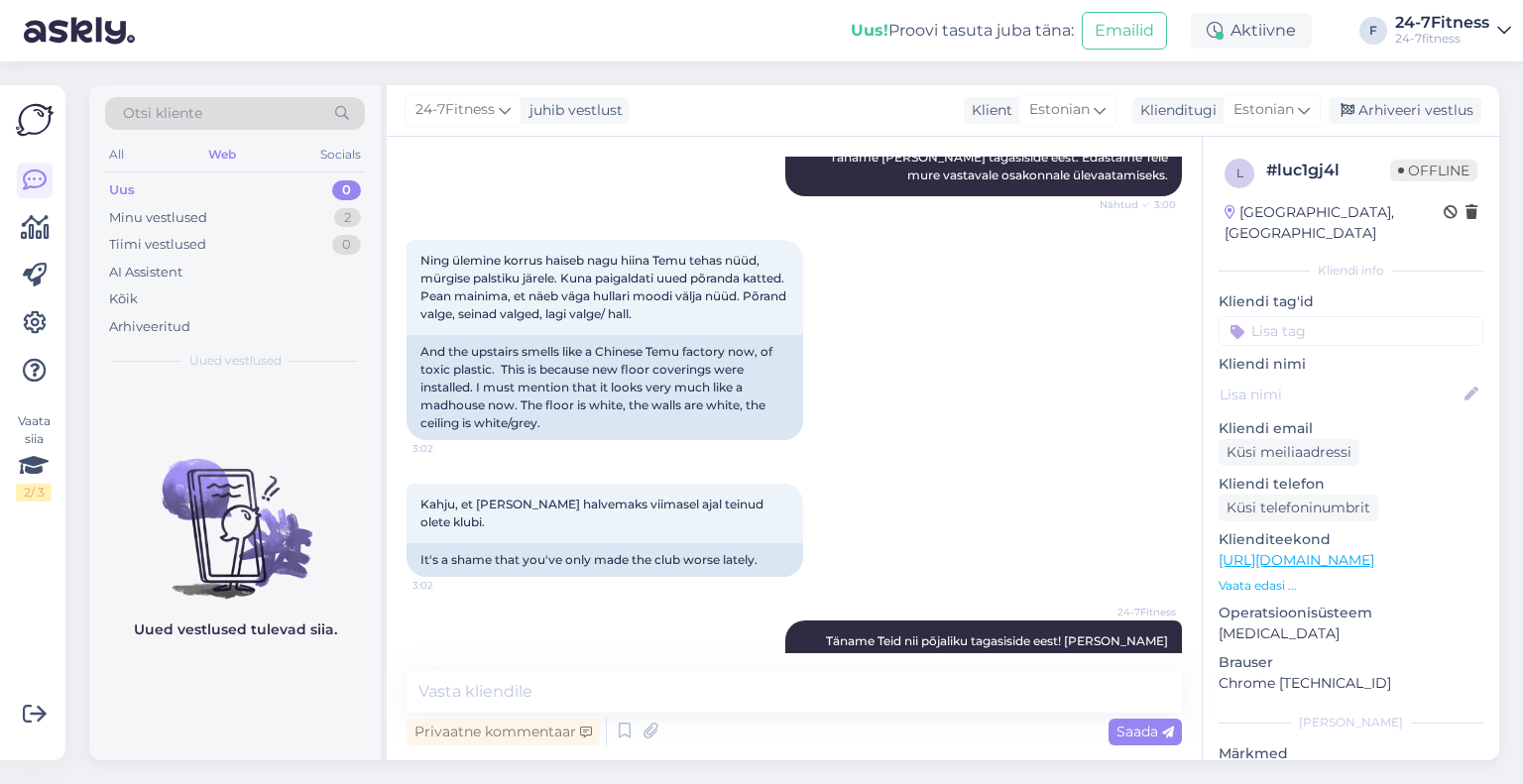scroll, scrollTop: 745, scrollLeft: 0, axis: vertical 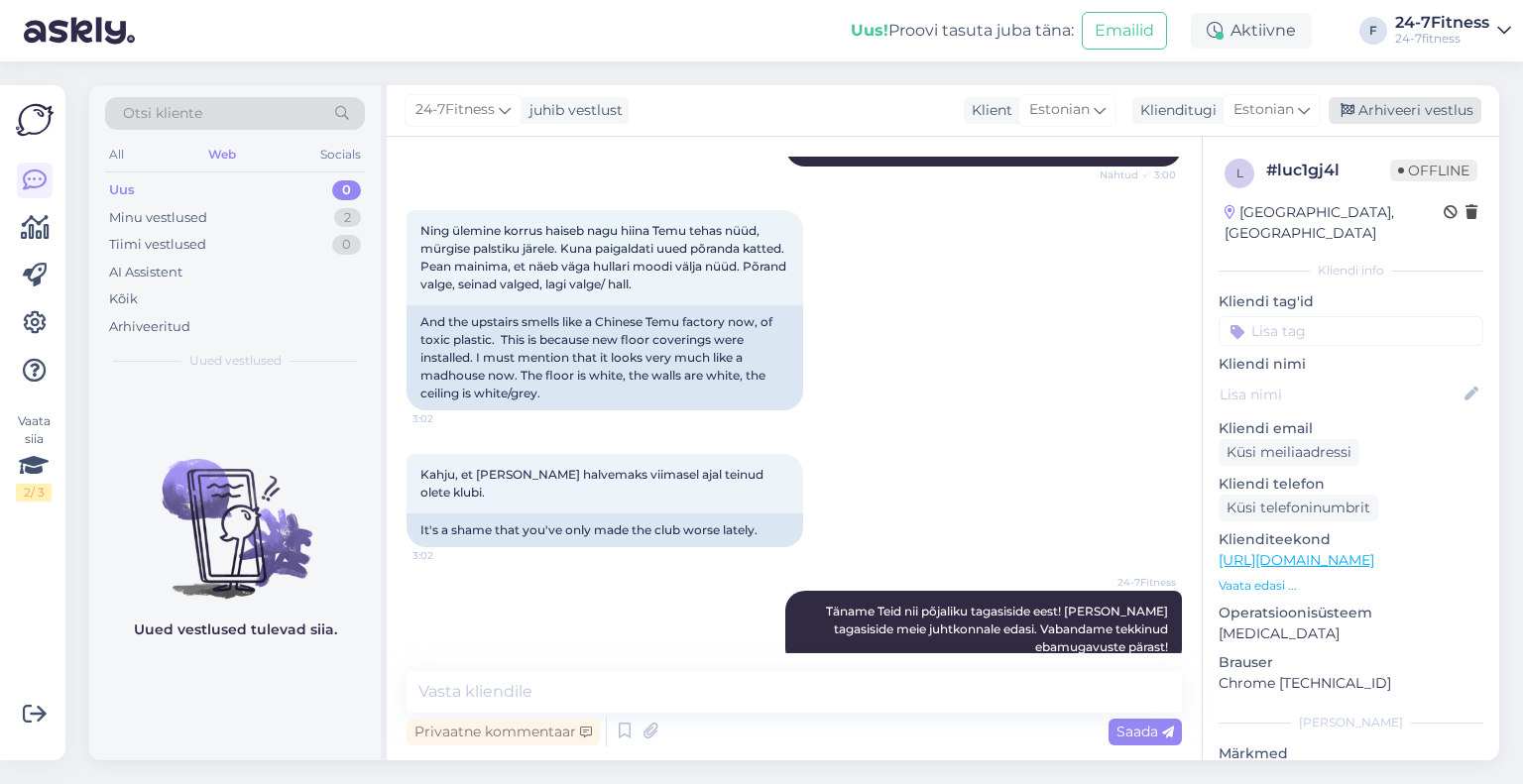 click on "Arhiveeri vestlus" at bounding box center (1405, 110) 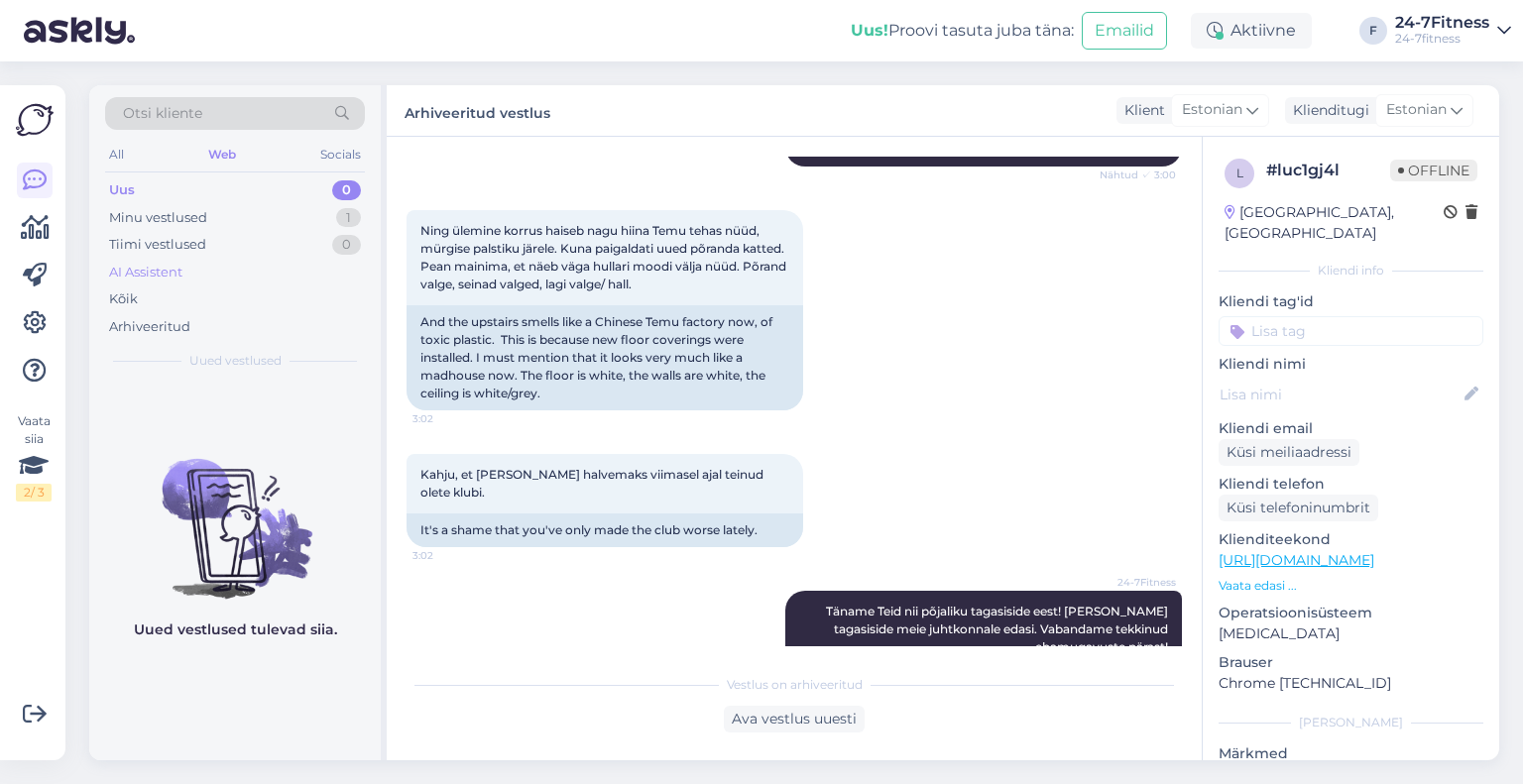 click on "AI Assistent" at bounding box center (146, 273) 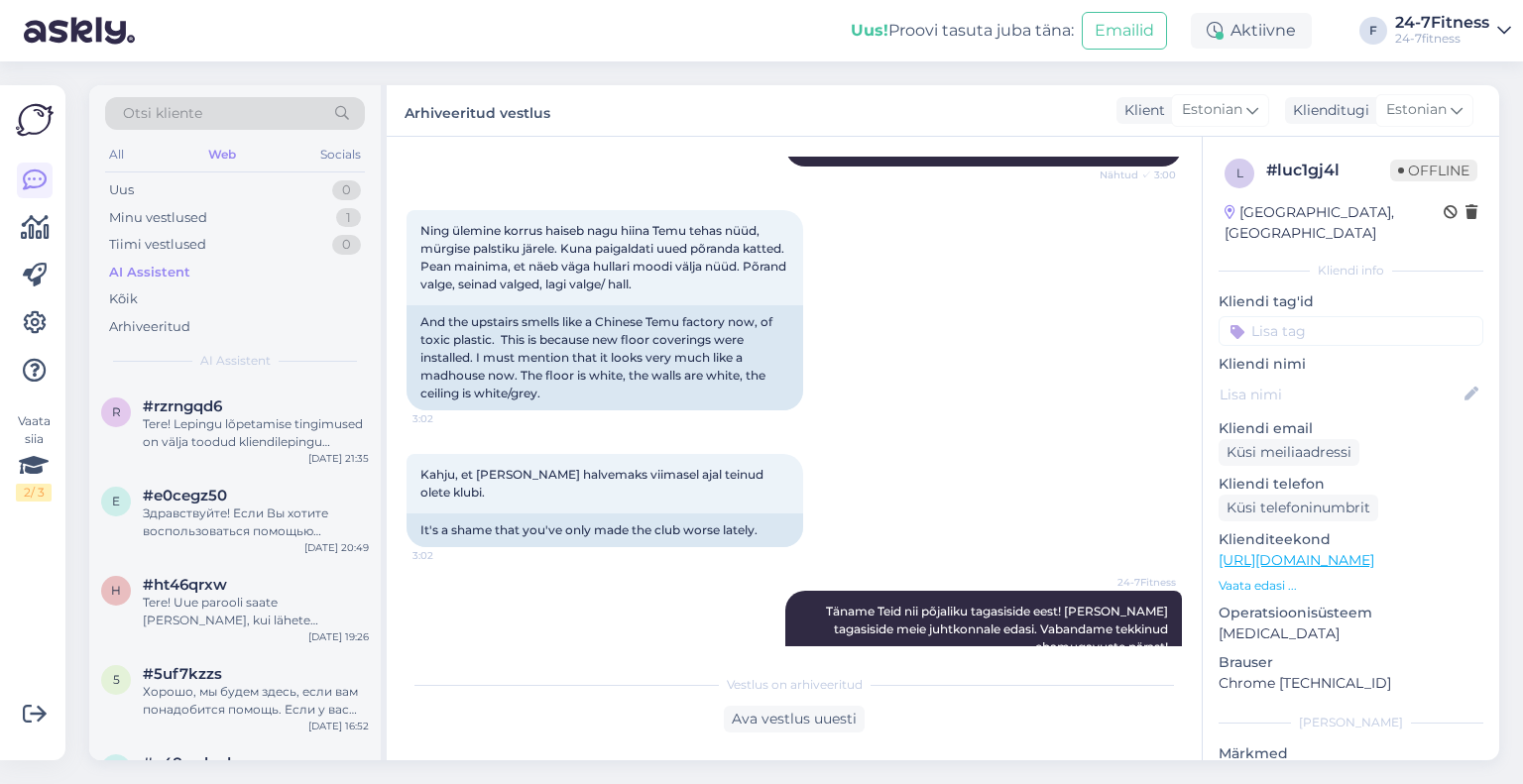 scroll, scrollTop: 464, scrollLeft: 0, axis: vertical 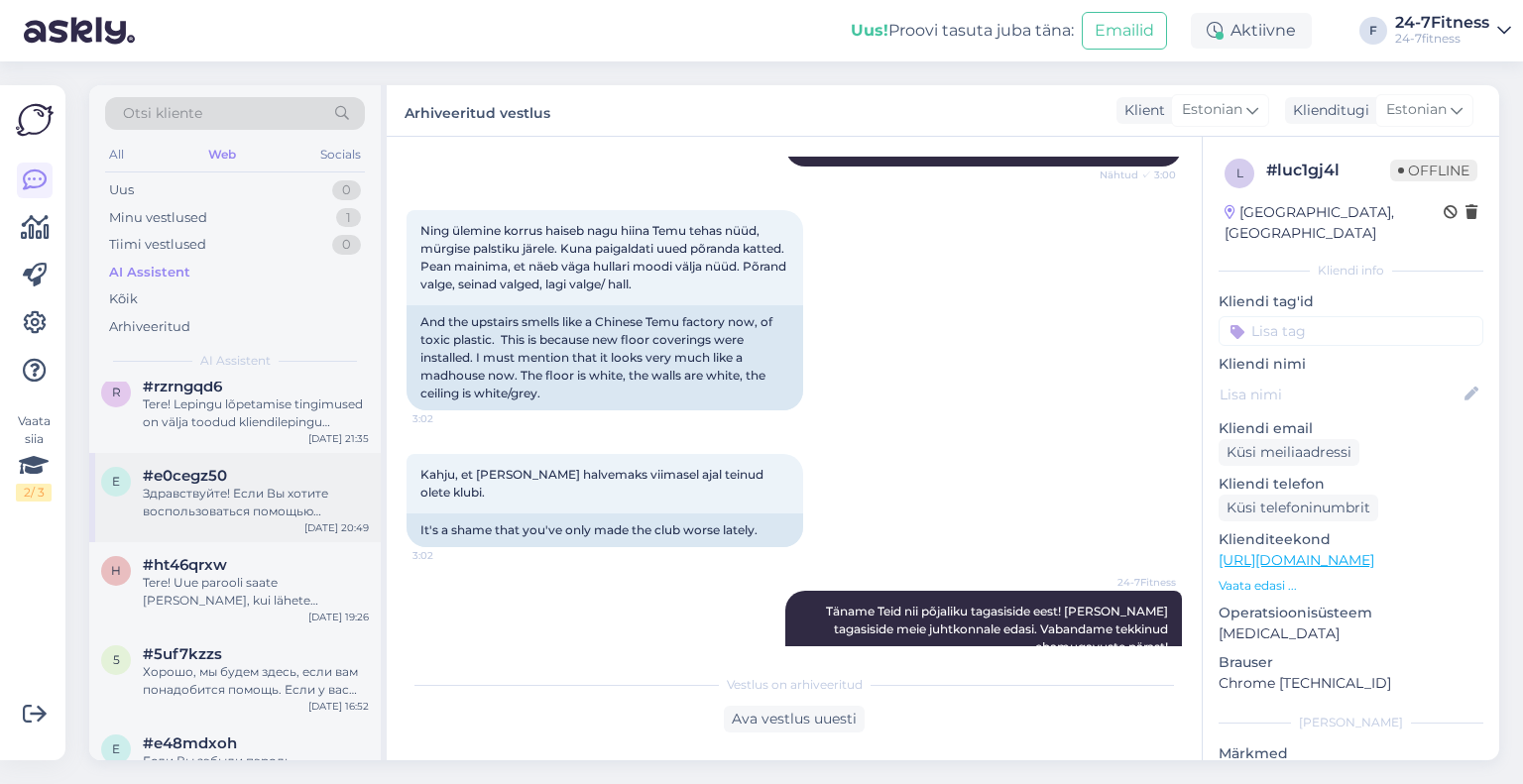 click on "Здравствуйте!
Если Вы хотите воспользоваться помощью персонального тренера, Вам необходимо связаться с персональными тренерами из нашего списка. Вы можете найти список здесь: [URL][DOMAIN_NAME]. Нажав на имя тренера, Вы увидите его описание и контактные данные. Вам нужно будет самостоятельно связаться с персональным тренером, чтобы договориться о времени и цене. К сожалению, у спортивного клуба нет информации о прейскурантах персональных тренеров." at bounding box center [256, 503] 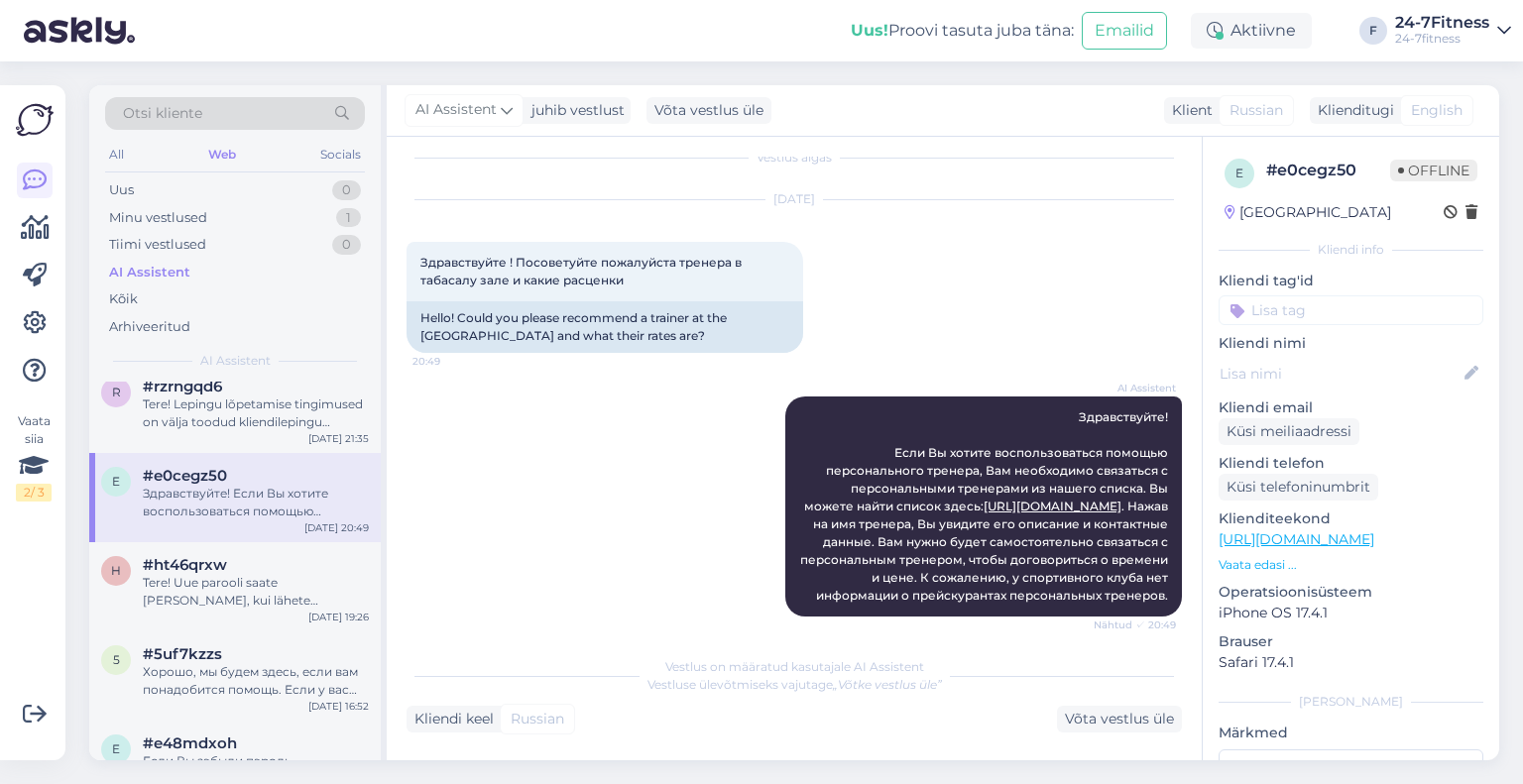 scroll, scrollTop: 48, scrollLeft: 0, axis: vertical 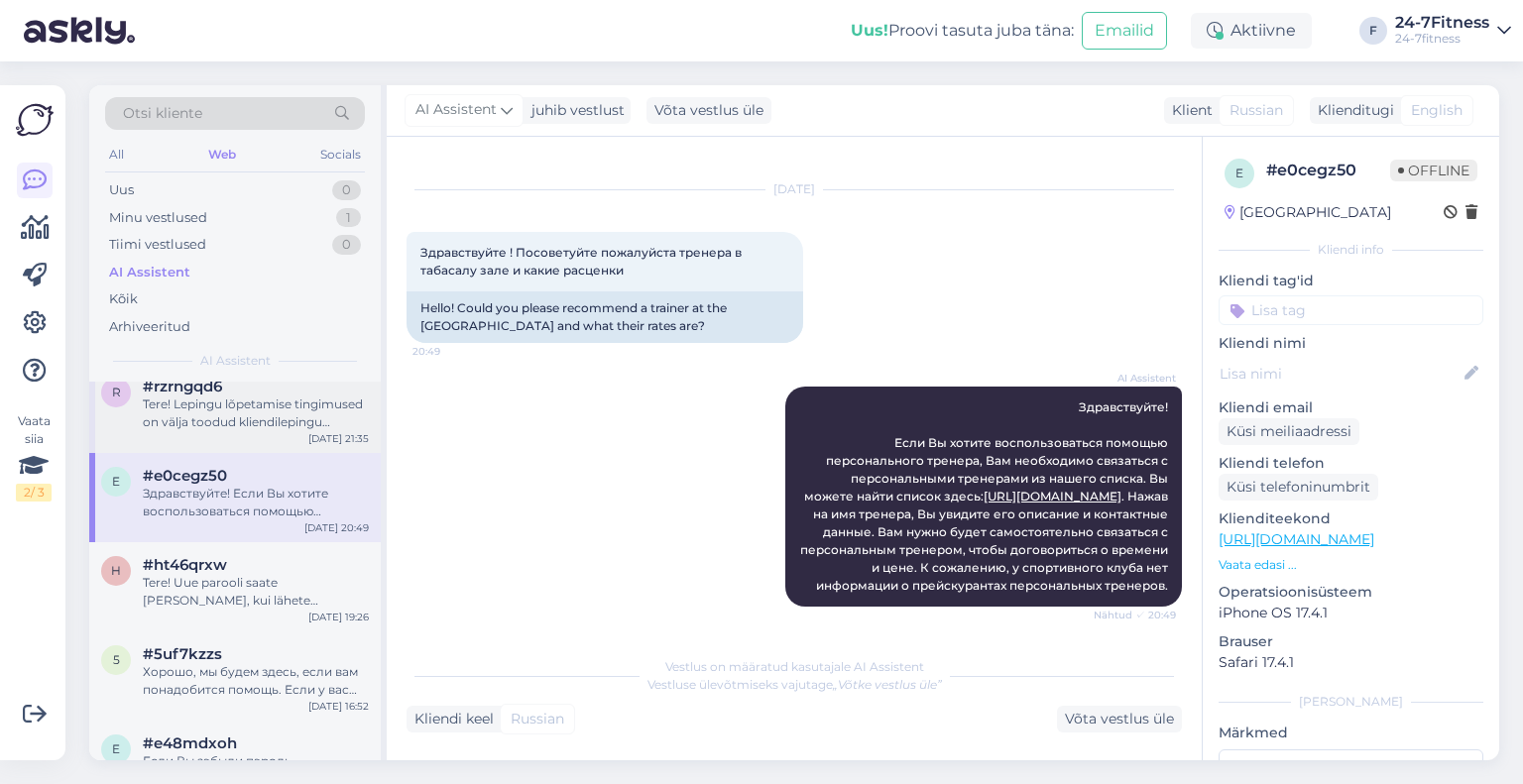 click on "r #rzrngqd6 Tere!
Lepingu lõpetamise tingimused on välja toodud kliendilepingu punktis 9. Paketti ei ole võimalik peatada enne selle kehtivuse lõppu. Kui Klient soovib Paketi lepingu lõpetada enne selle lõppemise tähtaega, kohaldub selle eest Paketi lepingu lõpetamise tasu vastavalt kliendilepingu punktile 9.4. Palun võtke lepingu ennetähtaegse lõpetamise osas ühendust meiega e-[PERSON_NAME] - [EMAIL_ADDRESS][DOMAIN_NAME]. Kliendilepingu leiate siit: [URL][DOMAIN_NAME] [DATE] 21:35" at bounding box center [235, 408] 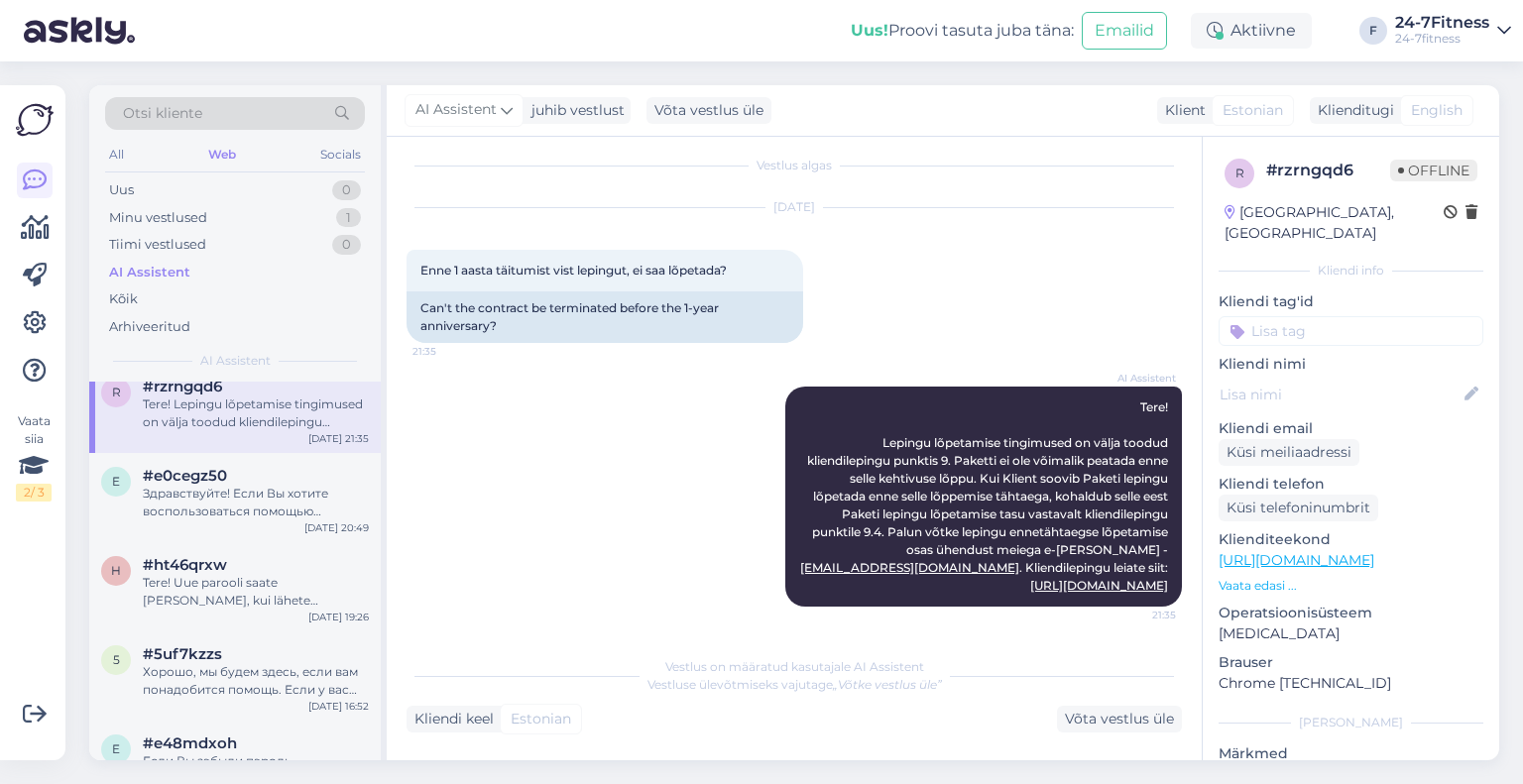 scroll, scrollTop: 12, scrollLeft: 0, axis: vertical 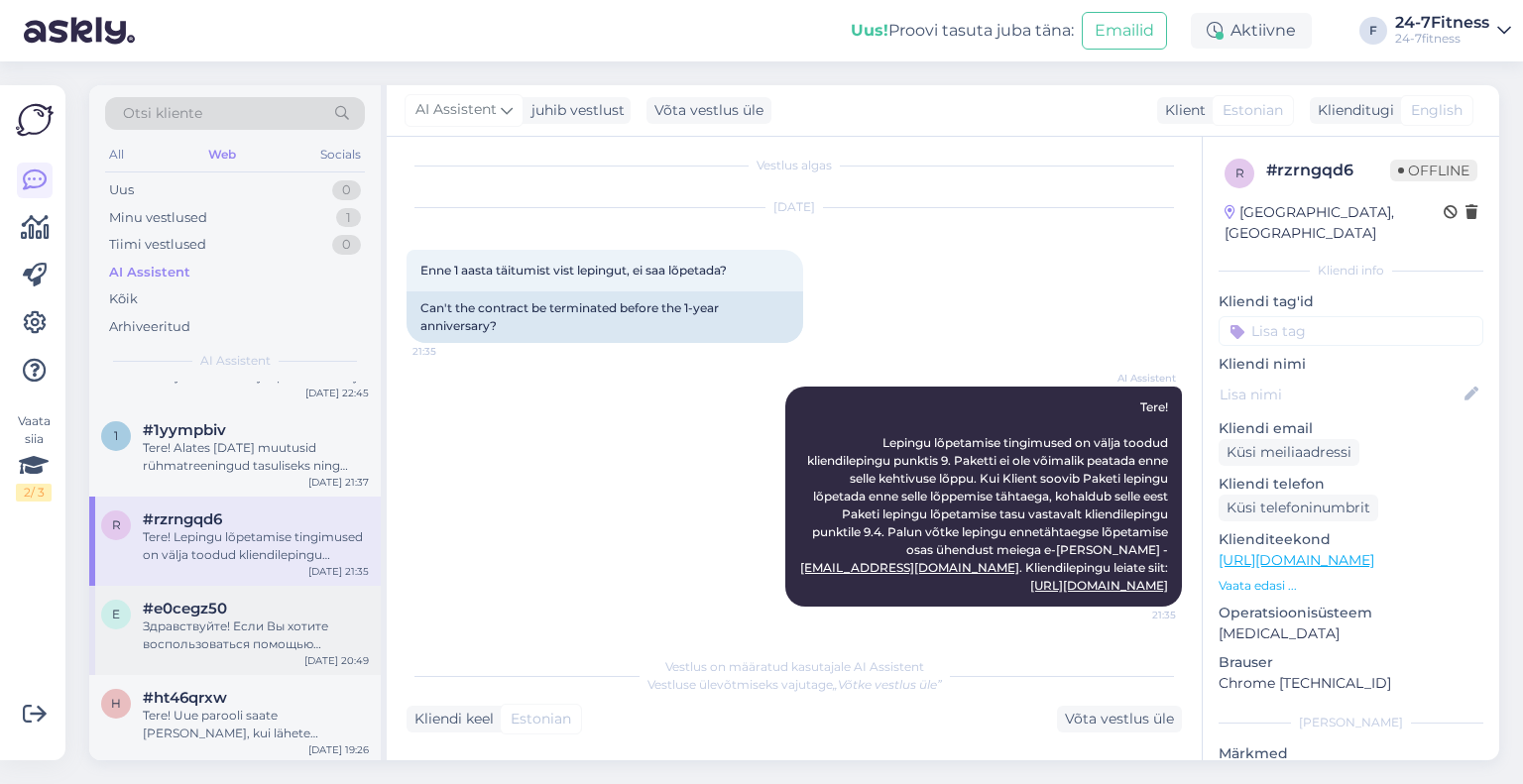 click on "Tere!
Alates [DATE] muutusid rühmatreeningud tasuliseks ning lisaks kehtivale põhipaketile on vajalik soetada ka rühmatreeningute pakett hinnaga 2,99/kuu. Kui Teil on kehtiv aastase lepinguga pakett, siis rühmatreeningute paketi ostmiseks logige palun [DOMAIN_NAME] kodulehele sisse, valige Minu profiil ja Paketid. Aktiivsel teenuskaardil vajutage "[PERSON_NAME] rühmatreeningud" nuppu. Esimese makse paketi eest saate teha kodulehel pangalingiga ning edaspidi lisandub rühmatreeningute paketi tasu igakuisele arvele. Rühmatreeningute paketi saate osta pärast seda, [PERSON_NAME] põhipakett on aktiveeritud. Rühmatreeningute paketi info leiate alates [DATE] kehtiva kliendilepingu punktist 6." at bounding box center [256, 457] 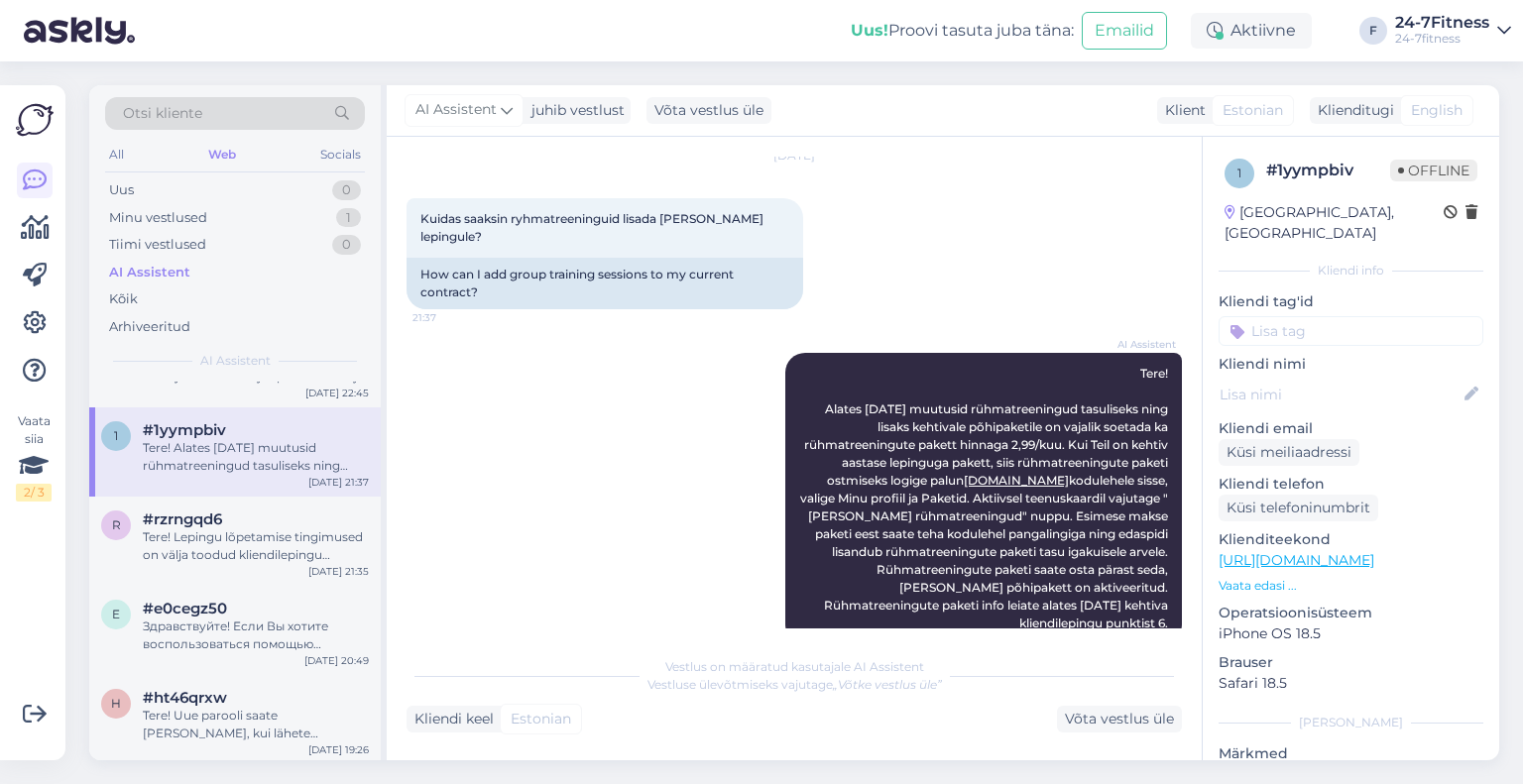 scroll, scrollTop: 64, scrollLeft: 0, axis: vertical 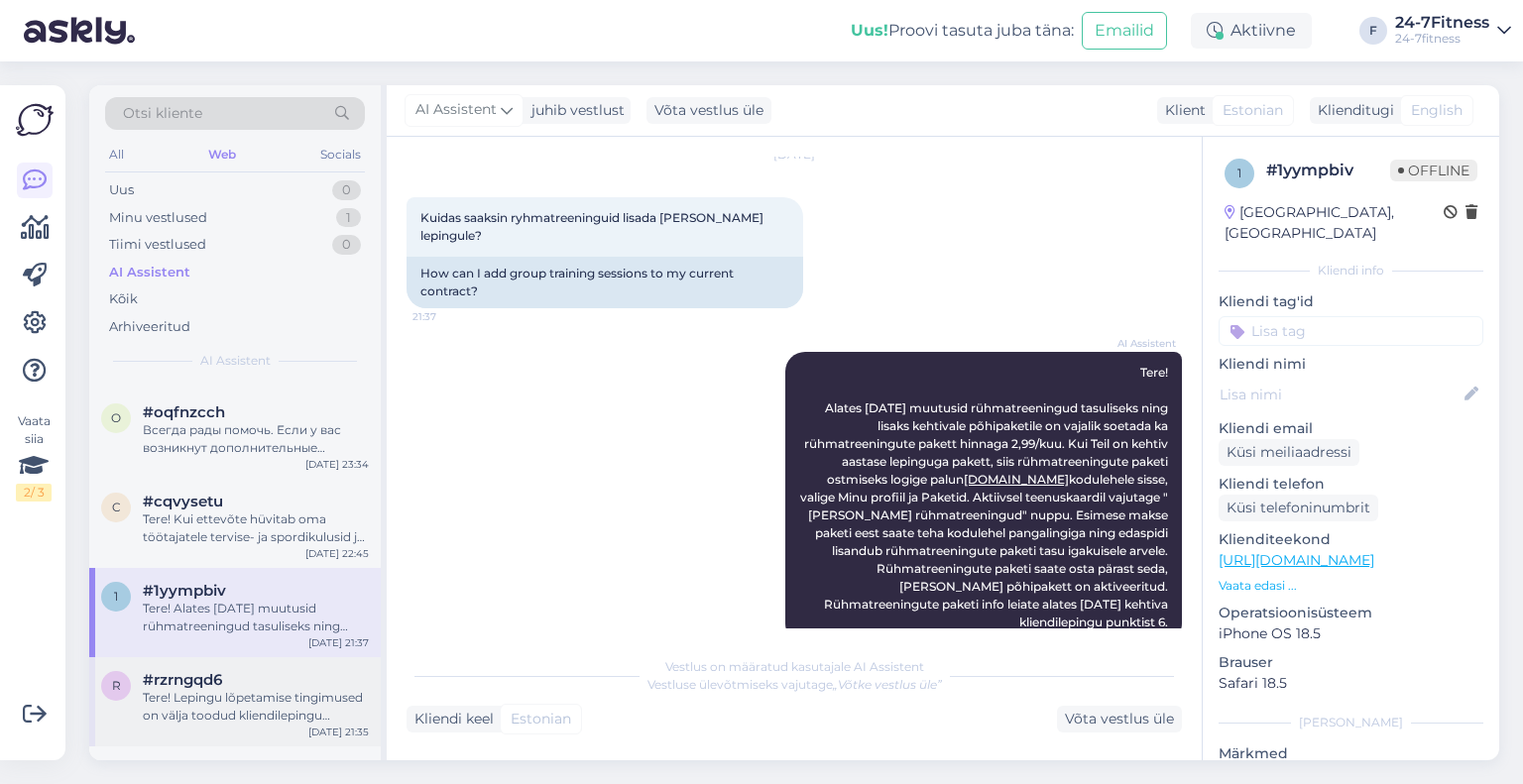 click on "Tere!
Kui ettevõte hüvitab oma töötajatele tervise- ja spordikulusid ja treeningpakett on ostetud töötaja nimele, ei ole vajadust arvet ümber vormistada. Töötajate tervise edendamise kulude maksusoodustus on ette nähtud töötajate kulude hüvitamiseks, seega on tavapärane, et arve on koostatud töötaja nimele, kes antud dokumendi alusel hüvitist saab. Käibemaksuseaduse kohaselt ei ole võimalik neilt arvetelt sisendkäibemaksu tagasi küsida ning arvetel ei [PERSON_NAME] kajastada ettevõtte andmeid. Kahjuks ei saa me arvet kolmanda isiku nimele ümber vormistada tulenevalt meie kliendilepingu punktist 1.2. Süsteem väljastab arve automaatselt paketi omaniku ehk teenuse kasutaja nimele." at bounding box center [256, 528] 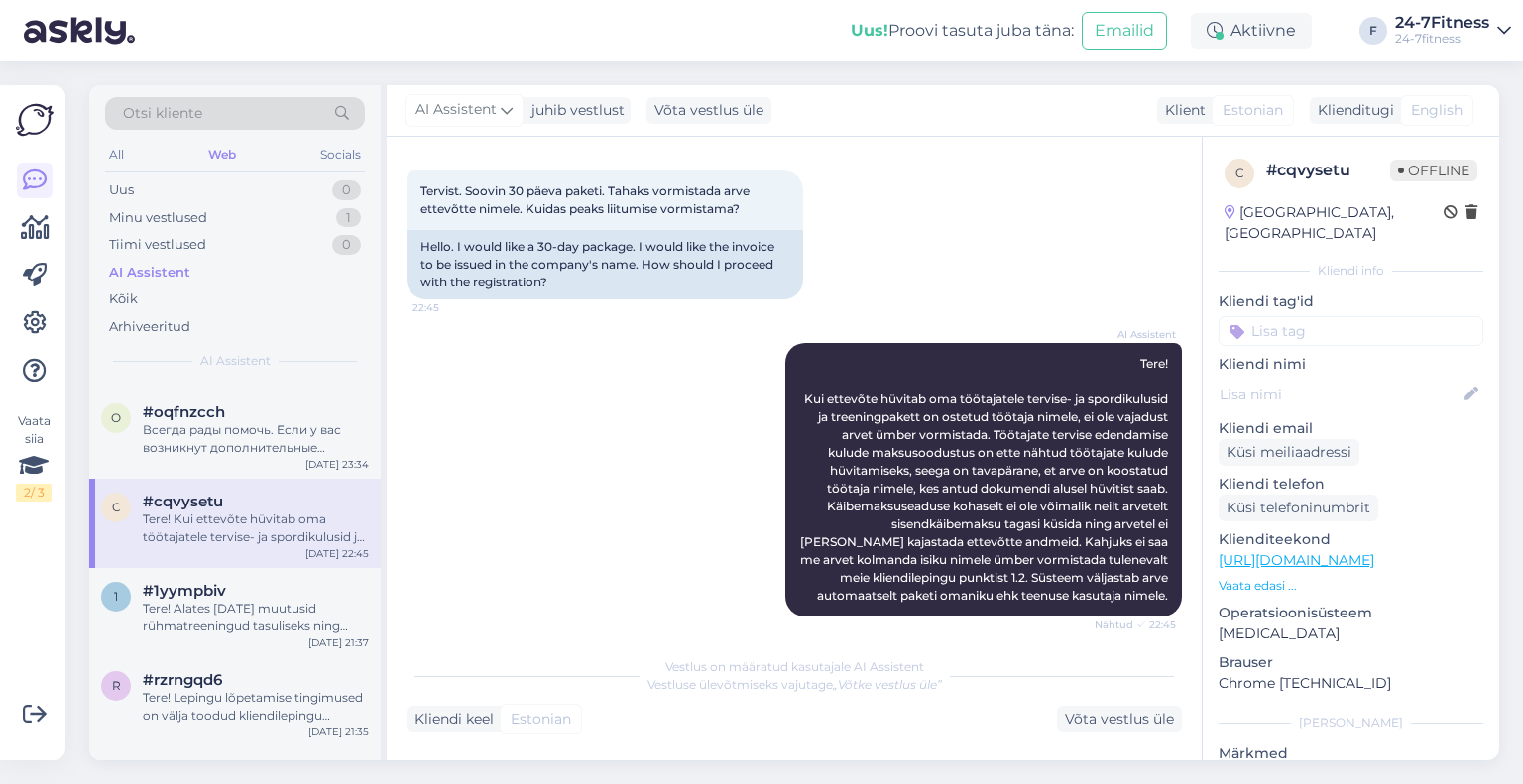 scroll, scrollTop: 100, scrollLeft: 0, axis: vertical 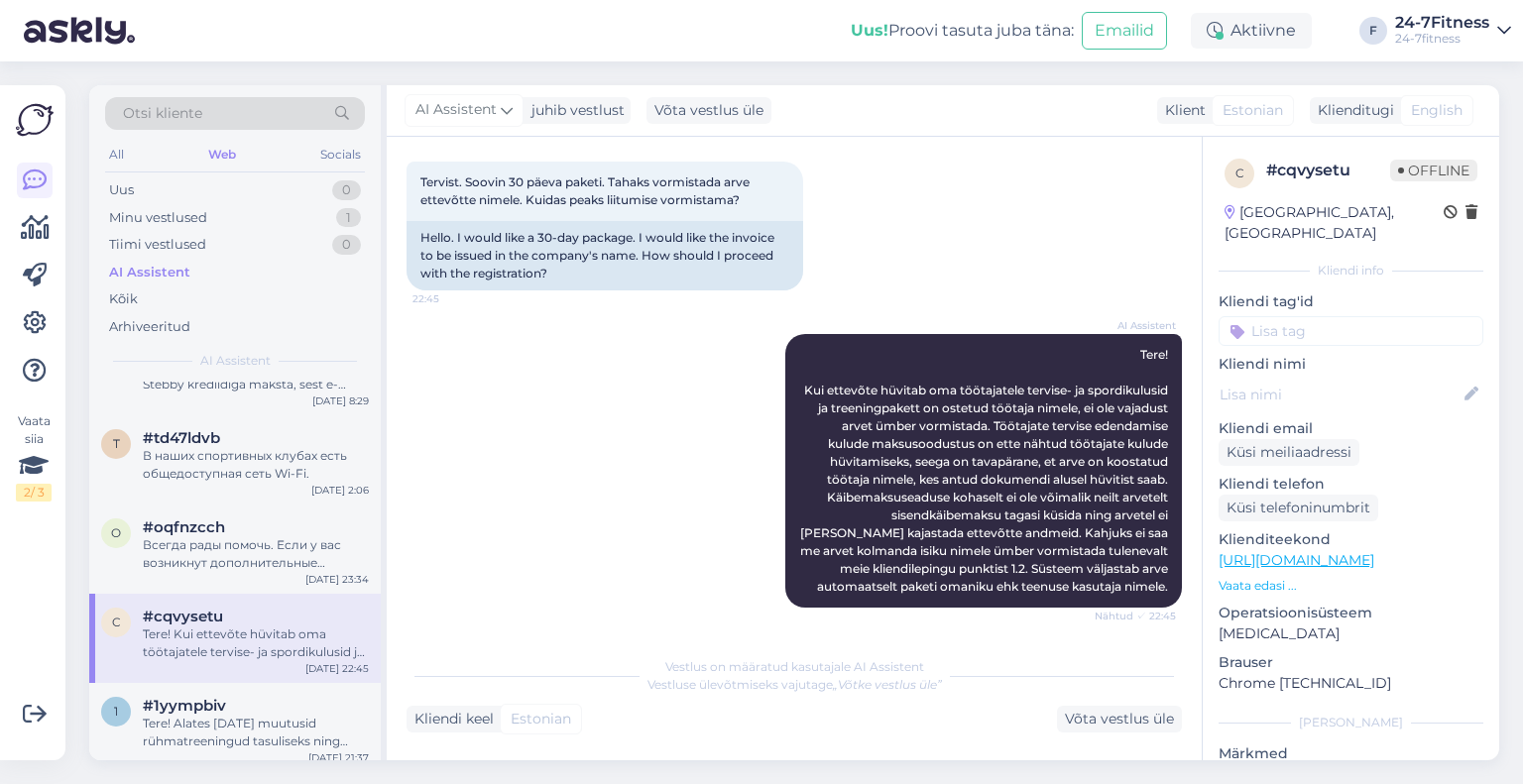 click on "Всегда рады помочь. Если у вас возникнут дополнительные вопросы, не стесняйтесь обращаться." at bounding box center (256, 554) 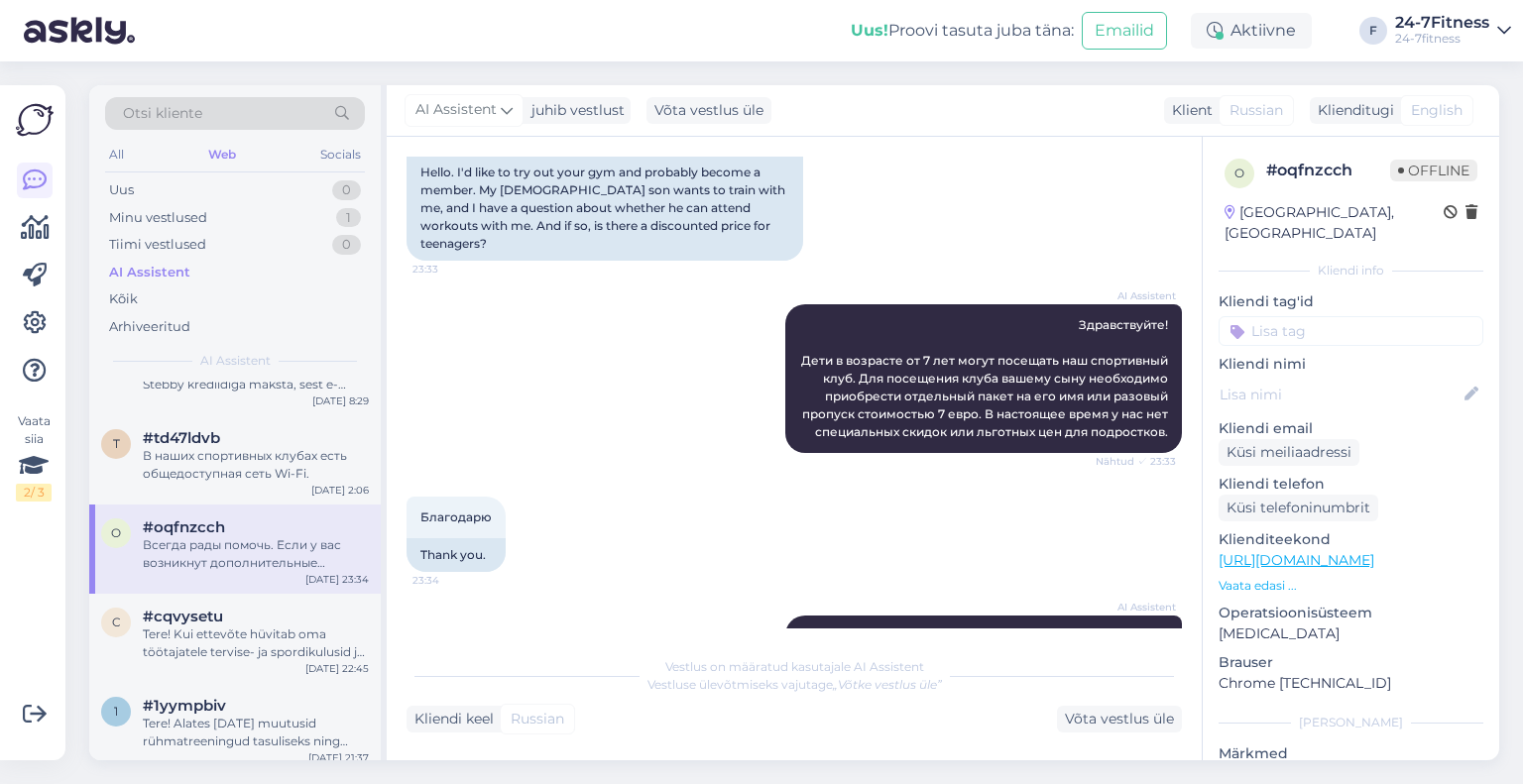 scroll, scrollTop: 270, scrollLeft: 0, axis: vertical 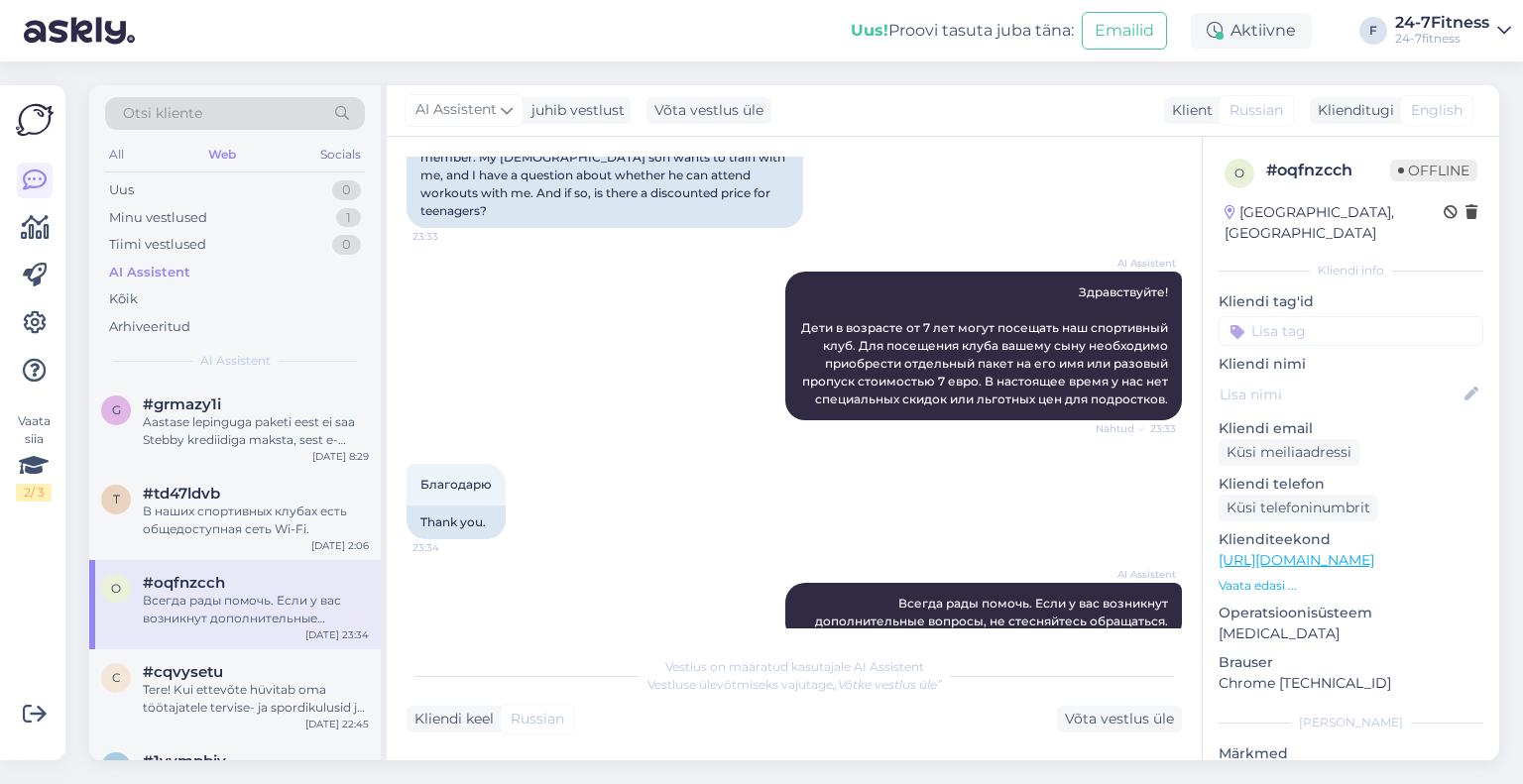 click on "В наших спортивных клубах есть общедоступная сеть Wi-Fi." at bounding box center (256, 520) 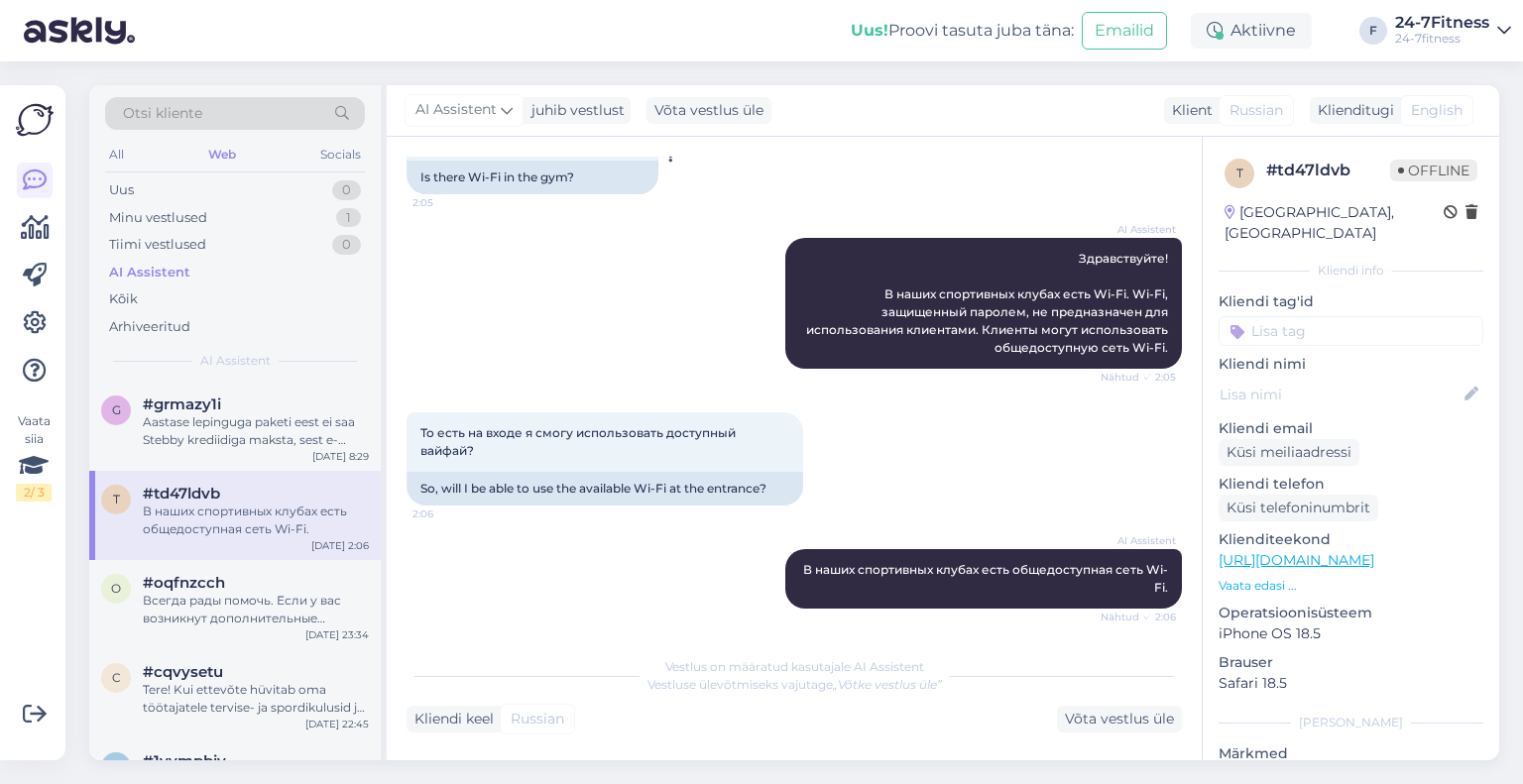 scroll, scrollTop: 144, scrollLeft: 0, axis: vertical 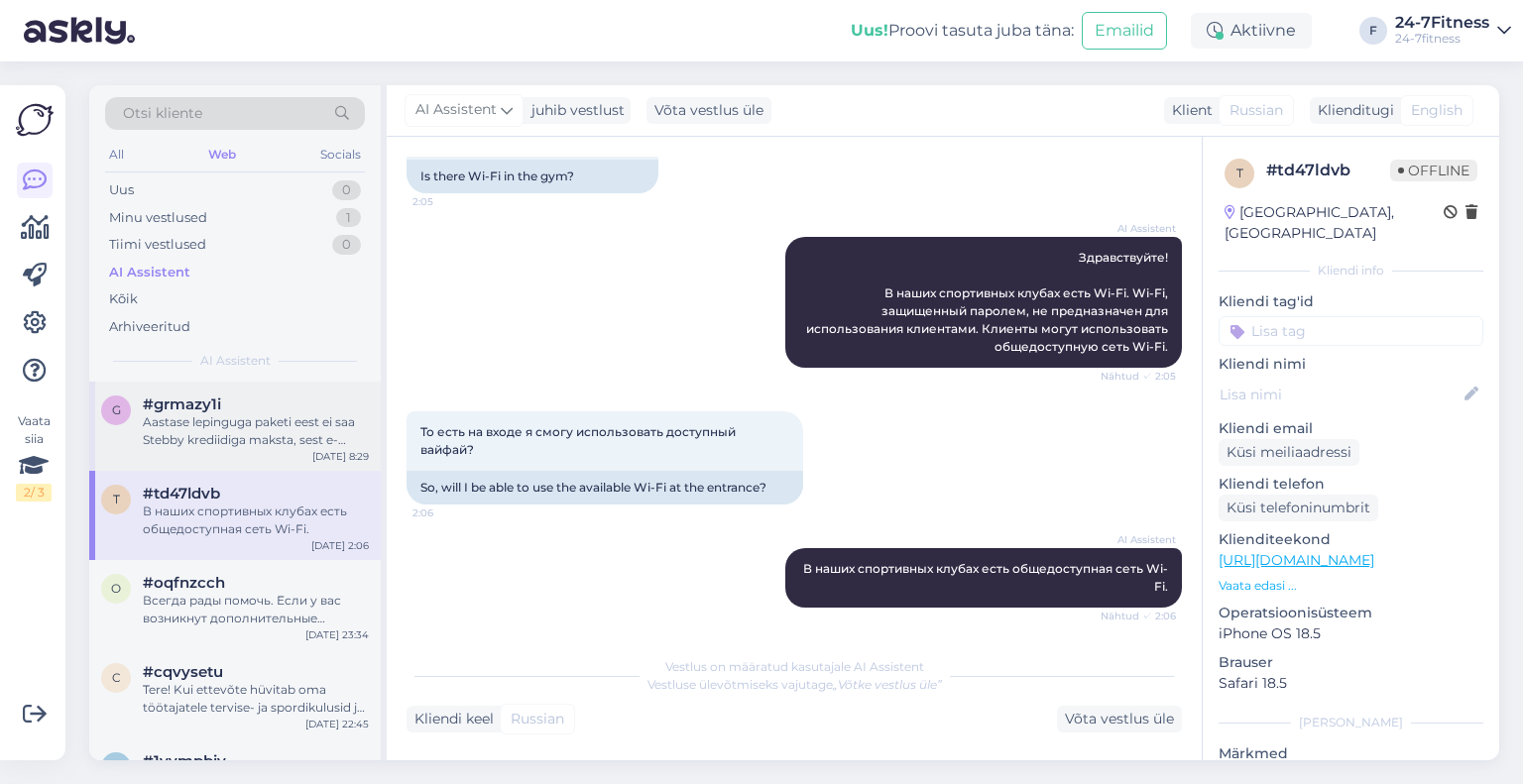 click on "Aastase lepinguga paketi eest ei saa Stebby krediidiga maksta, sest e-arveid pole võimalik Stebby keskkonda saata. Kui soovite, siis saame Teie paketi ümber vormistada ning sellisel juhul peaksite valima mõne teise paketi järgnevatest pakettidest: 30 päeva, 90 päeva, 180 päeva või 365 päeva paketi. Paketitasu tuleb korraga ära tasuda." at bounding box center (256, 431) 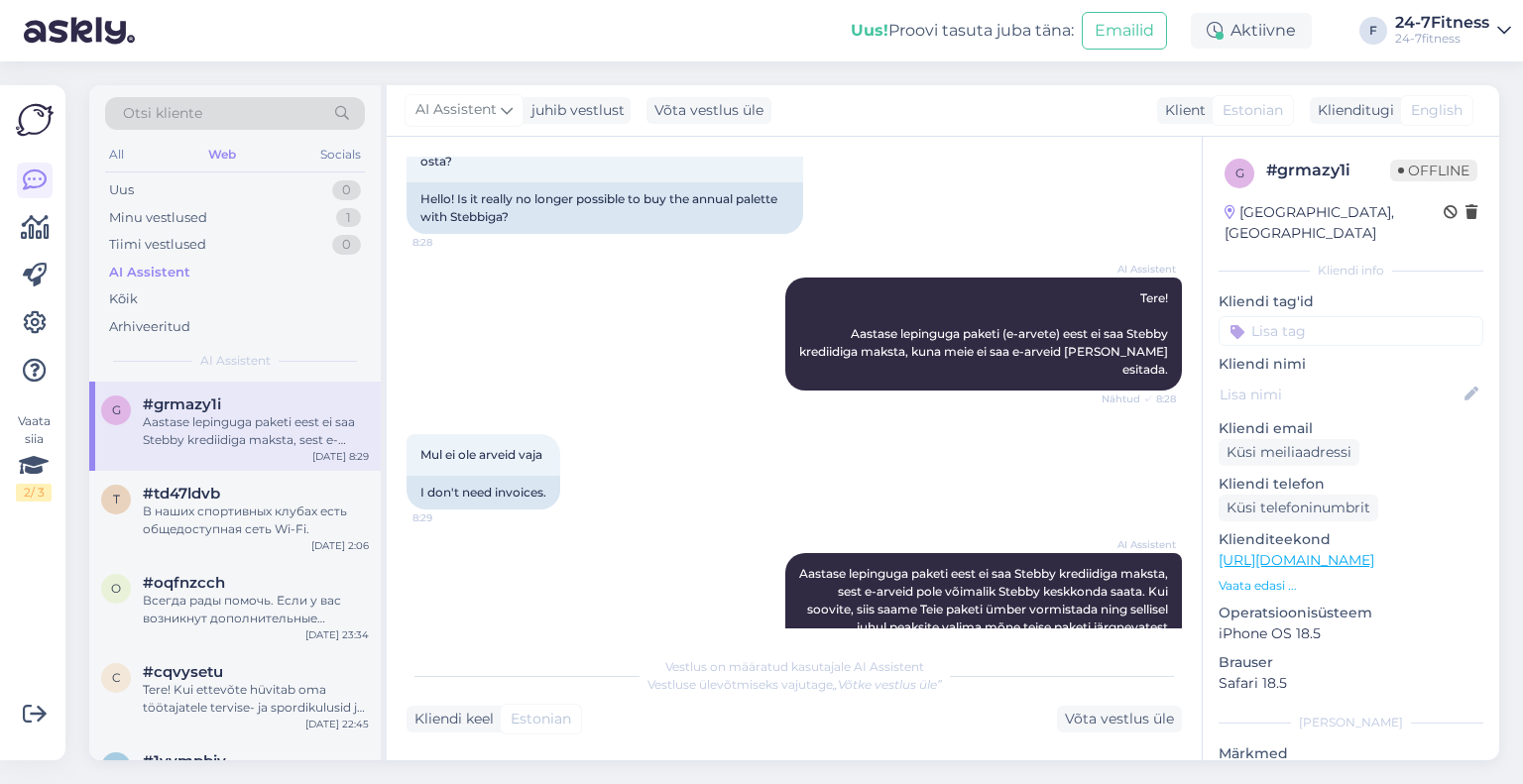 scroll, scrollTop: 215, scrollLeft: 0, axis: vertical 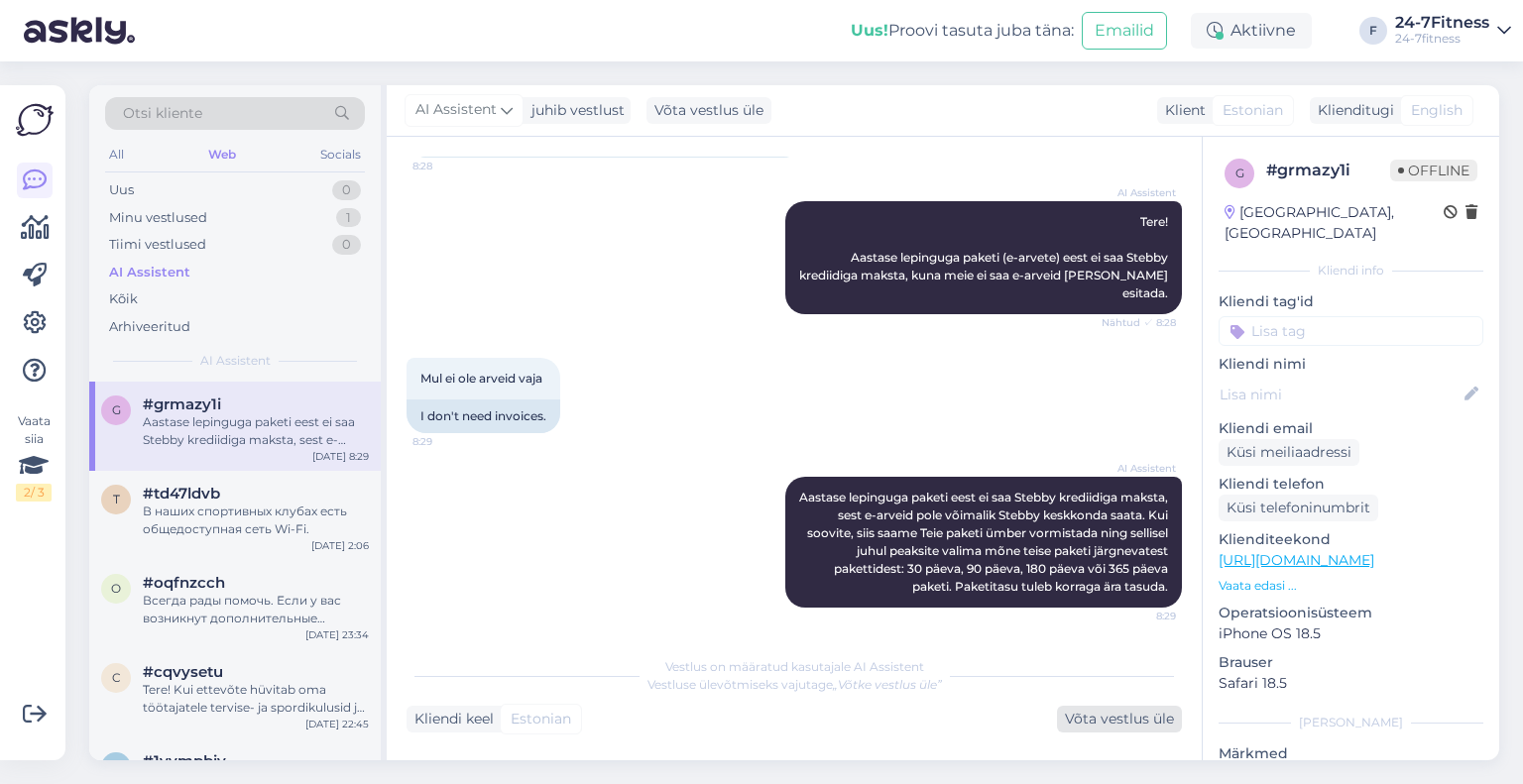 click on "Võta vestlus üle" at bounding box center [1119, 719] 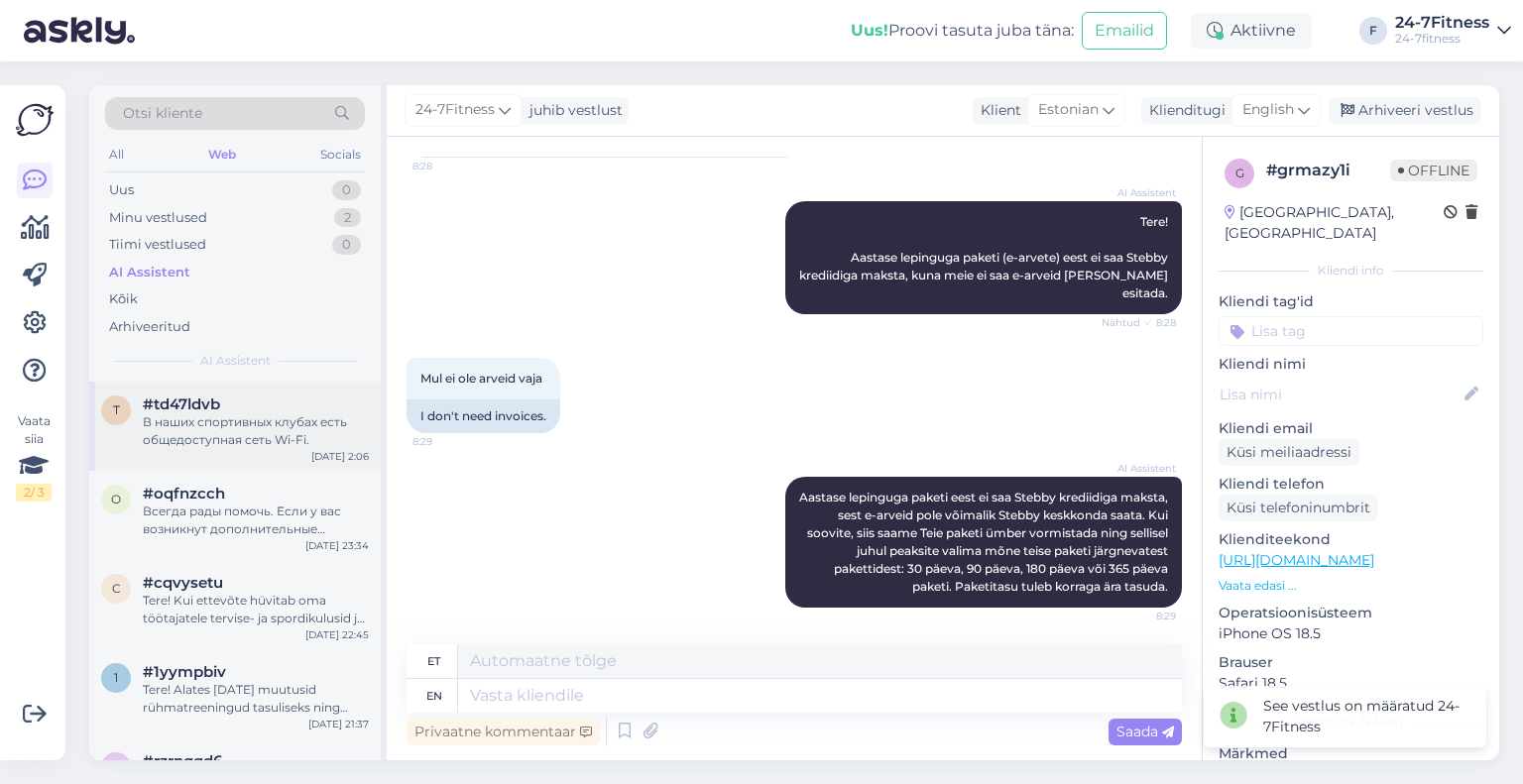 click on "В наших спортивных клубах есть общедоступная сеть Wi-Fi." at bounding box center [256, 431] 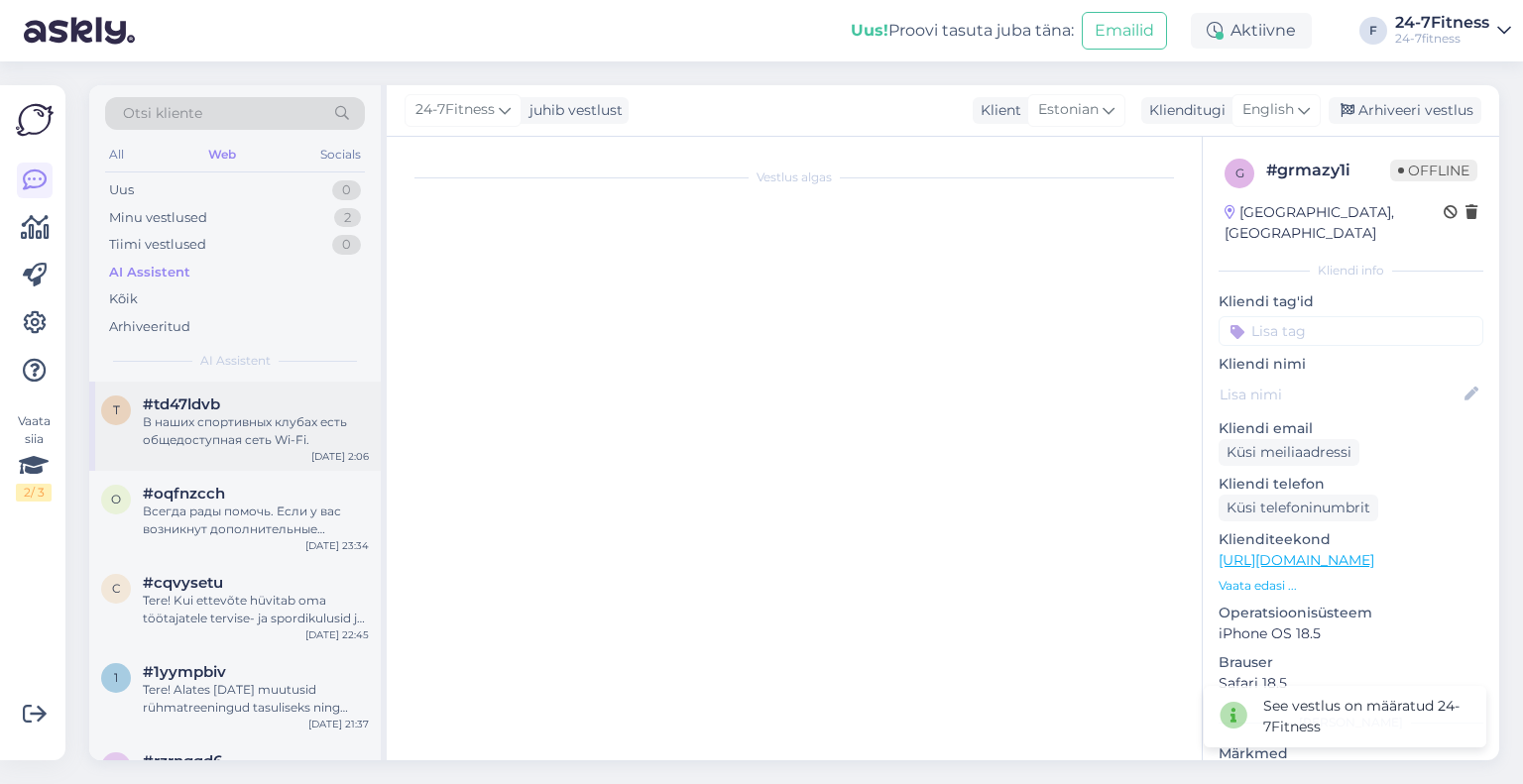 scroll, scrollTop: 145, scrollLeft: 0, axis: vertical 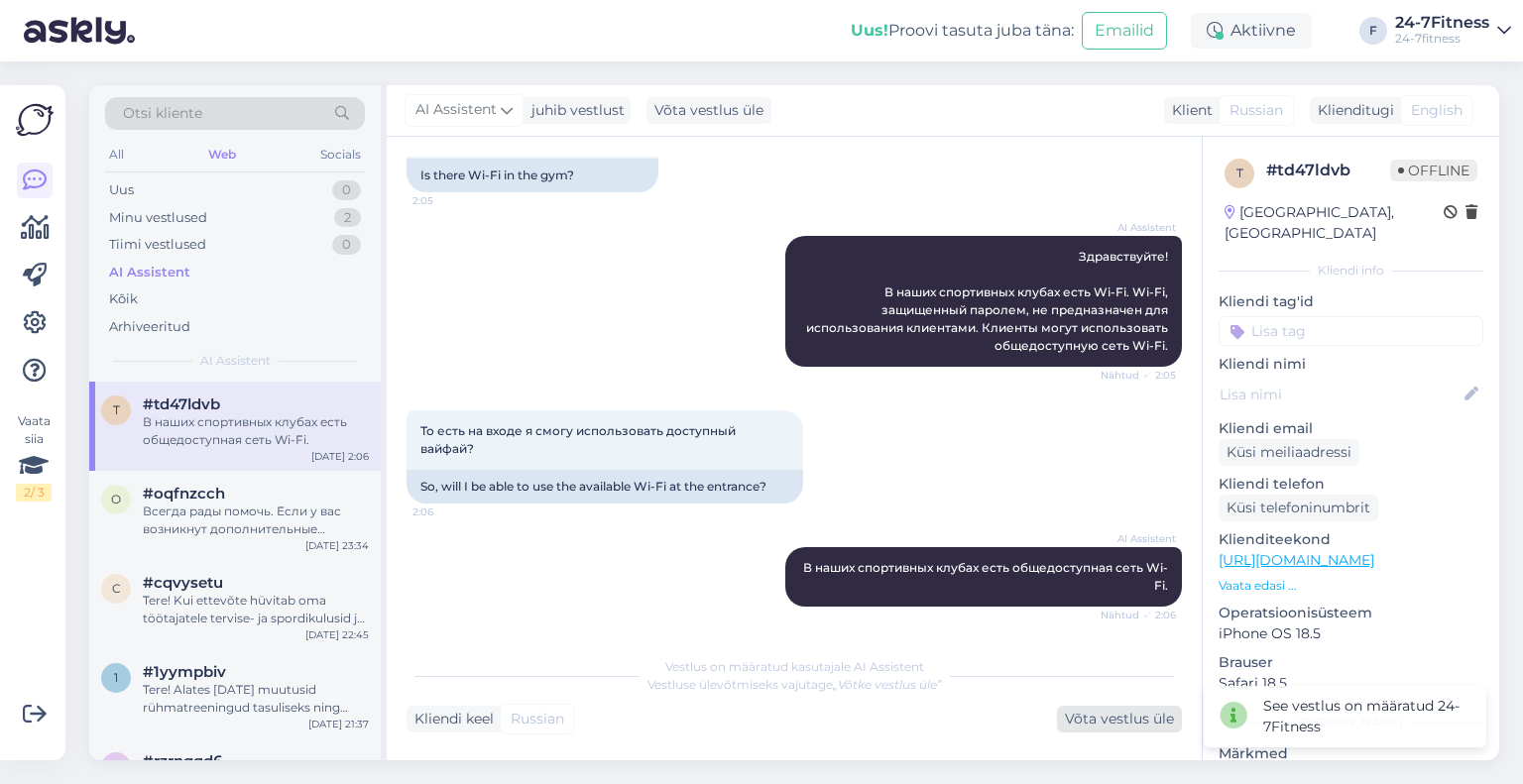click on "Võta vestlus üle" at bounding box center [1119, 719] 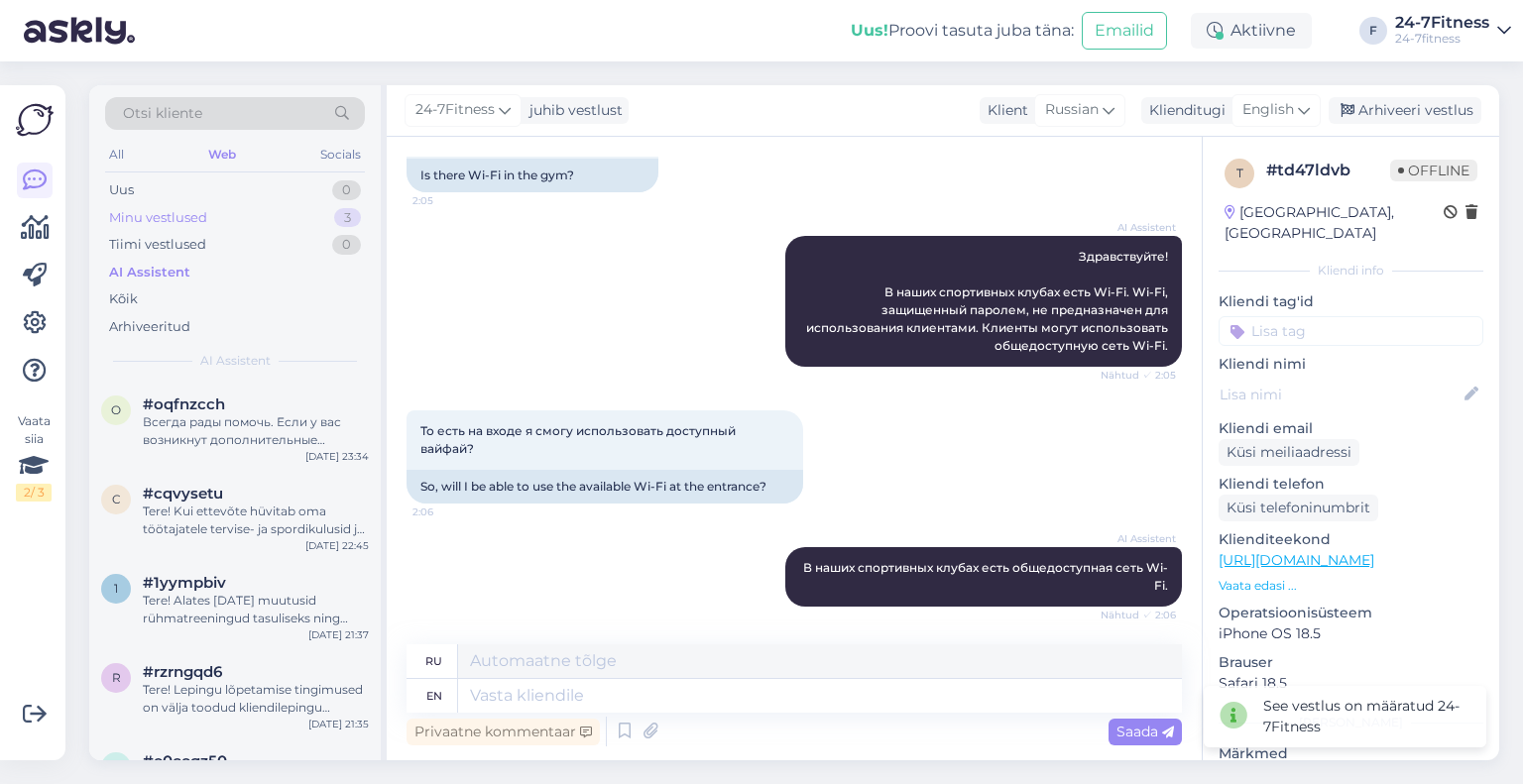 click on "Minu vestlused" at bounding box center [158, 218] 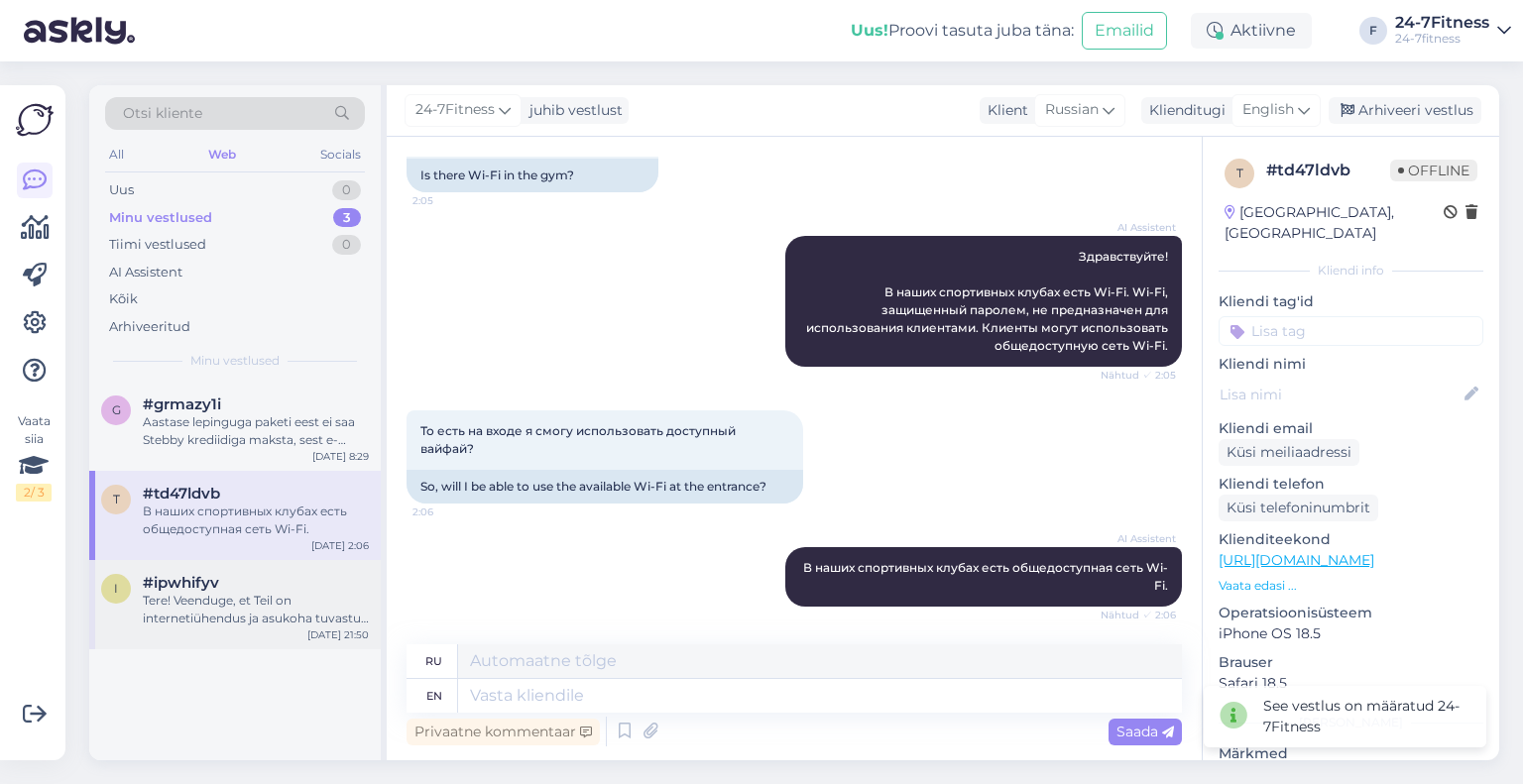 click on "#ipwhifyv" at bounding box center [256, 583] 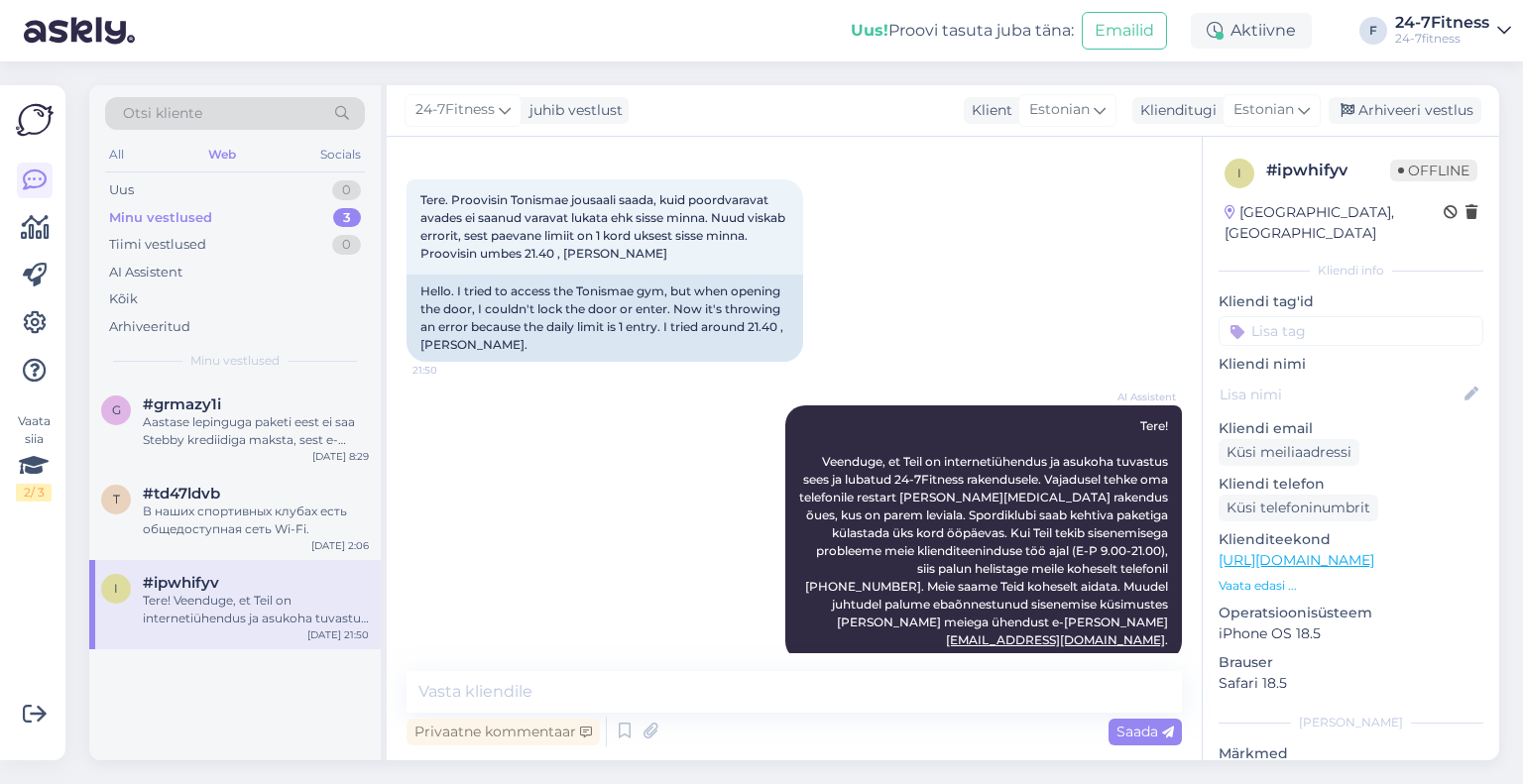 scroll, scrollTop: 93, scrollLeft: 0, axis: vertical 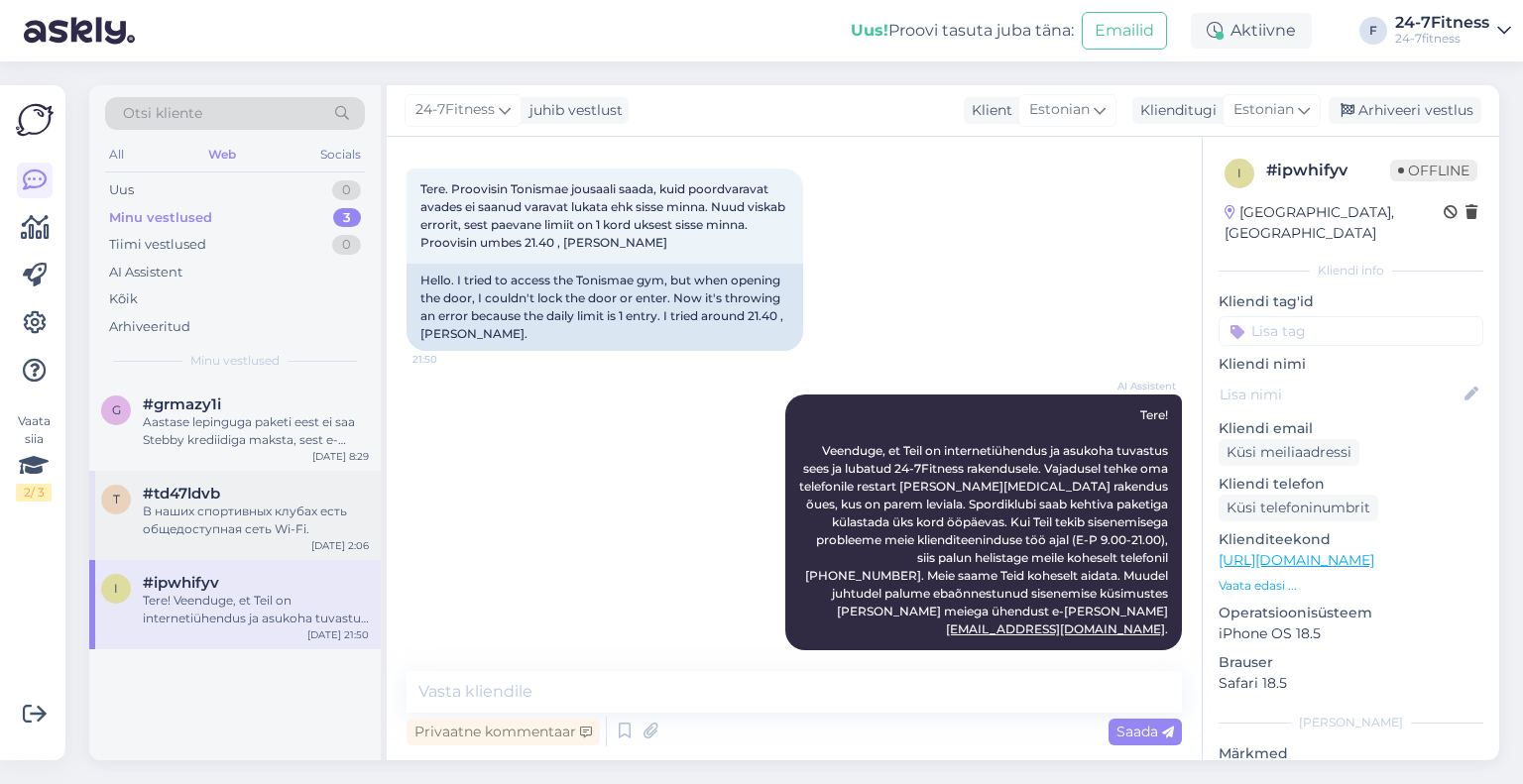 click on "В наших спортивных клубах есть общедоступная сеть Wi-Fi." at bounding box center [256, 520] 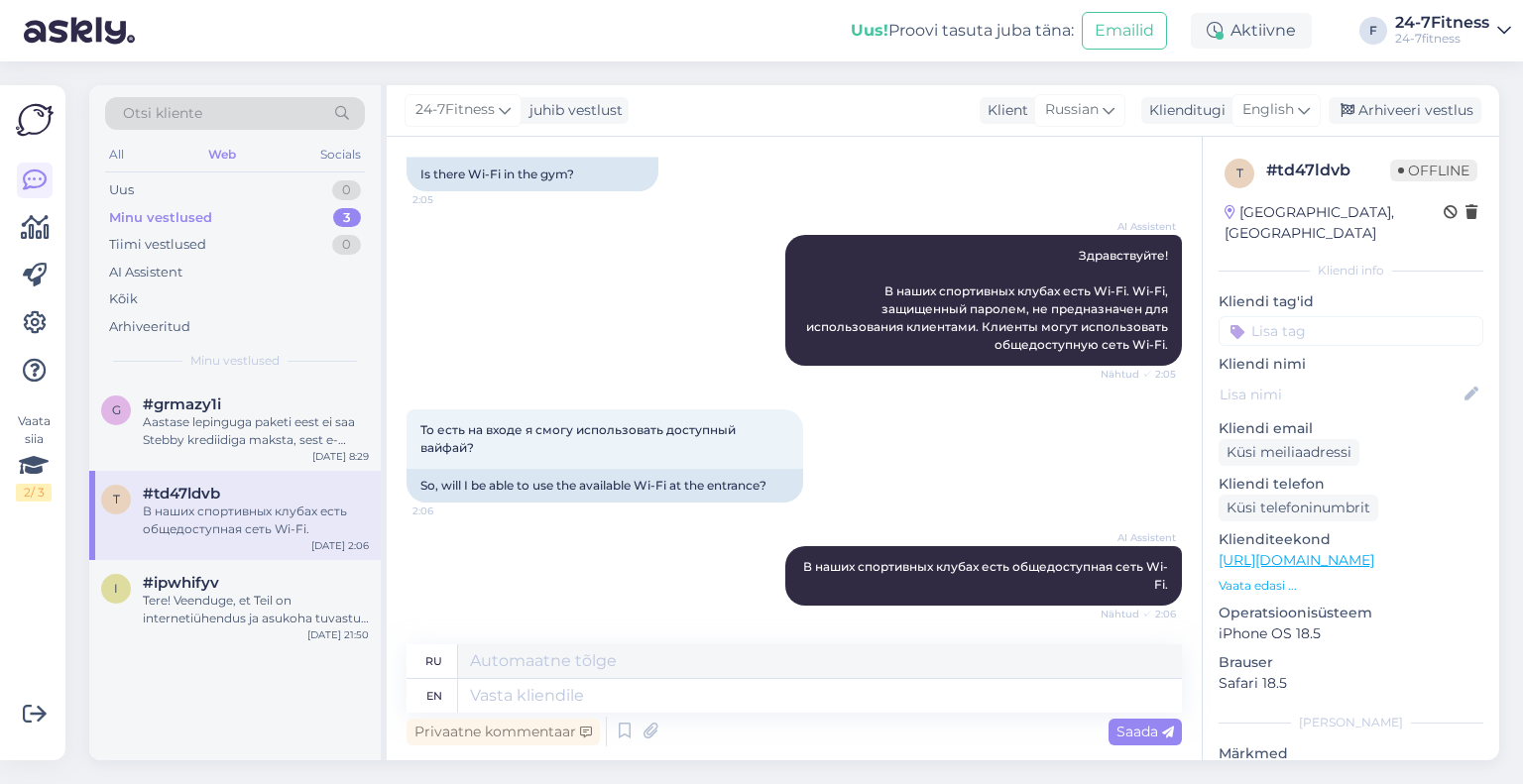 scroll, scrollTop: 146, scrollLeft: 0, axis: vertical 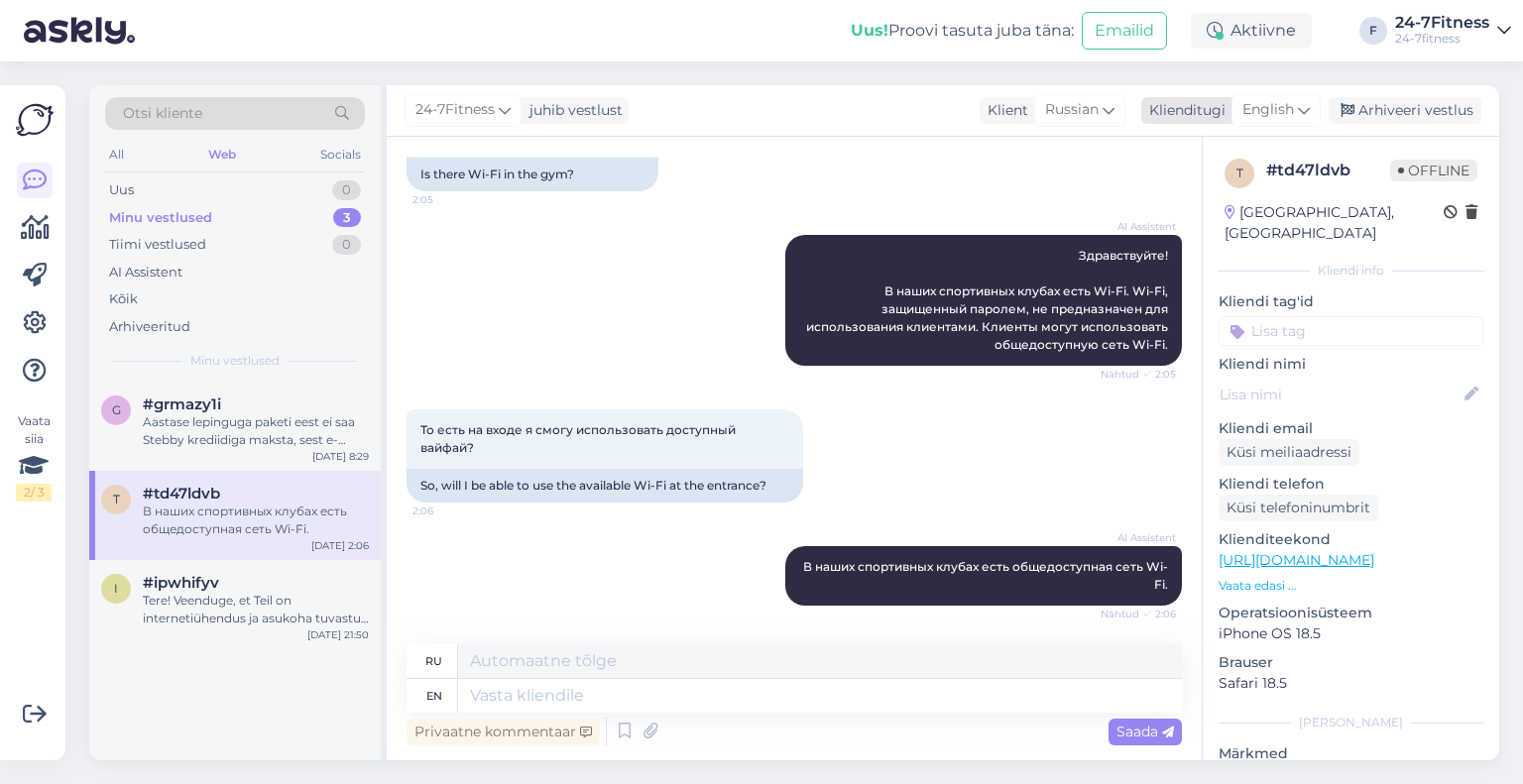 click on "English" at bounding box center [1276, 110] 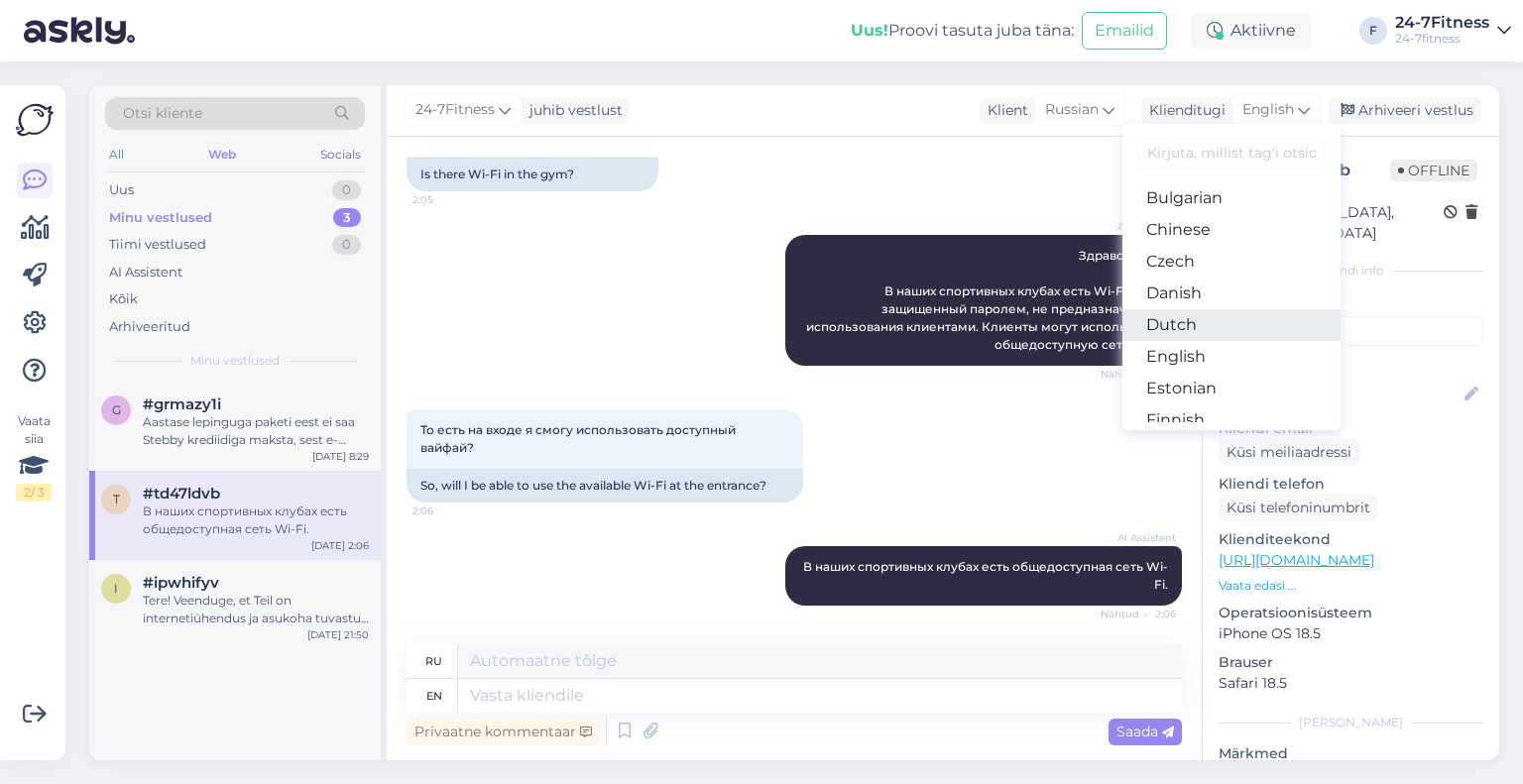 scroll, scrollTop: 66, scrollLeft: 0, axis: vertical 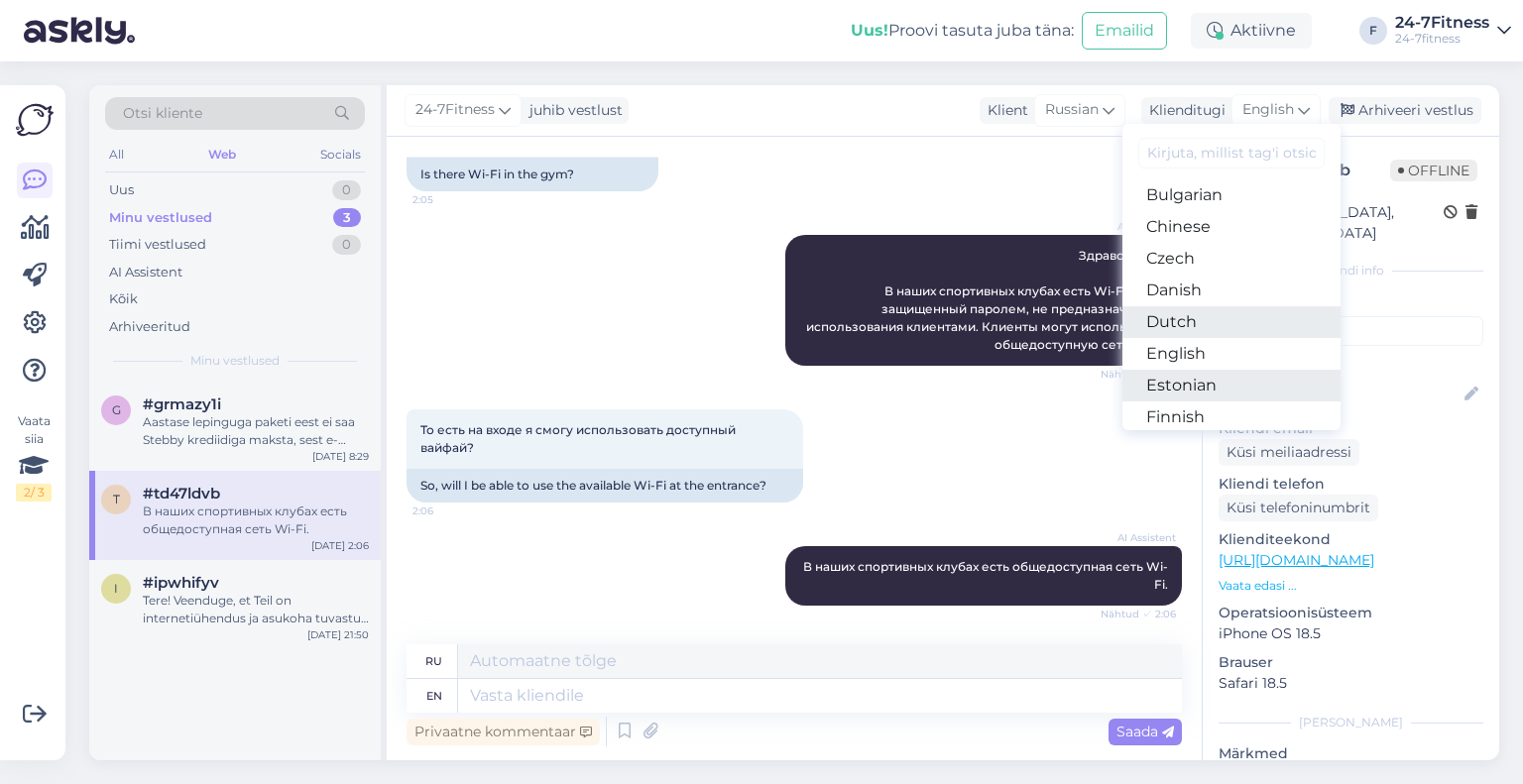 click on "Estonian" at bounding box center (1231, 386) 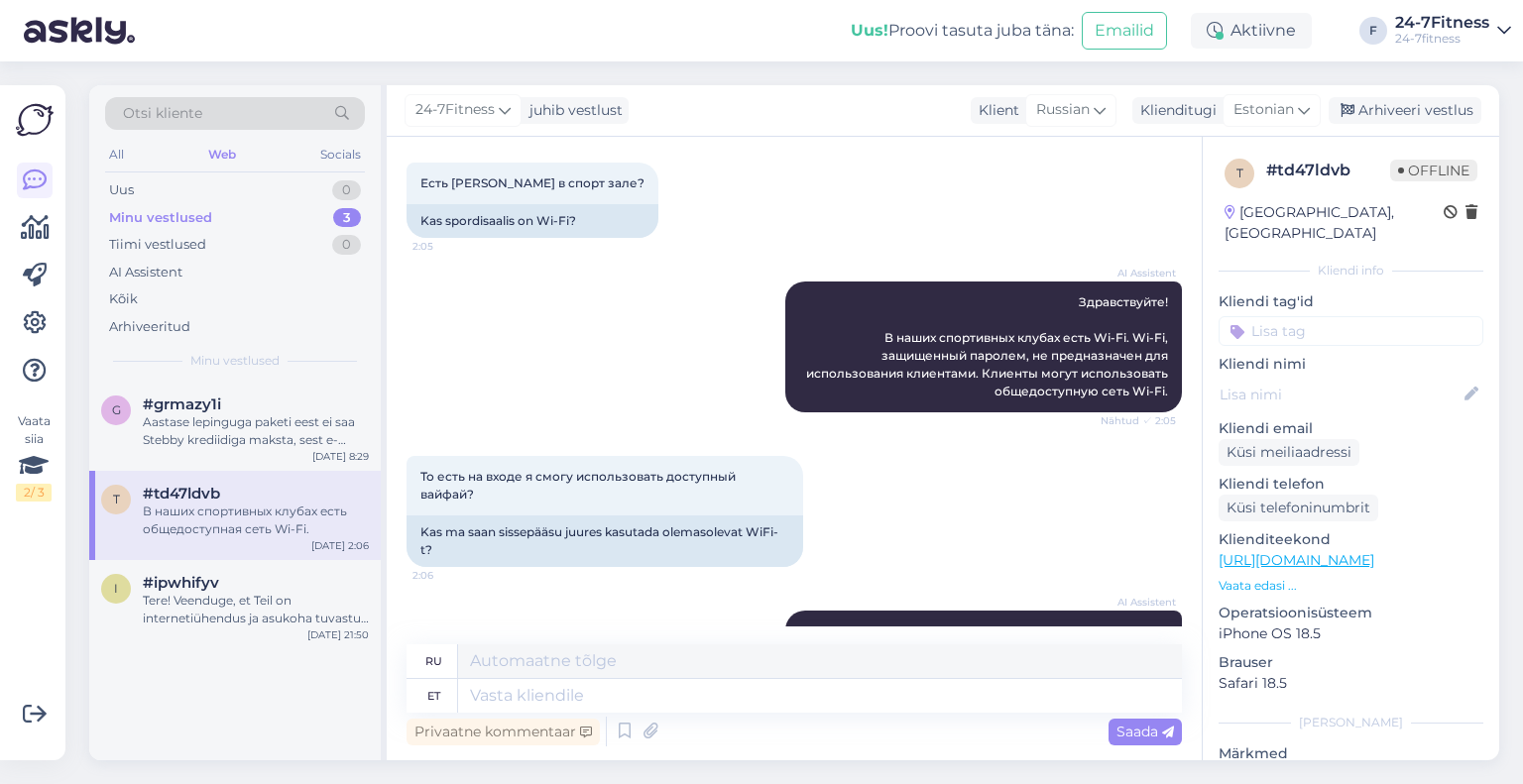 scroll, scrollTop: 164, scrollLeft: 0, axis: vertical 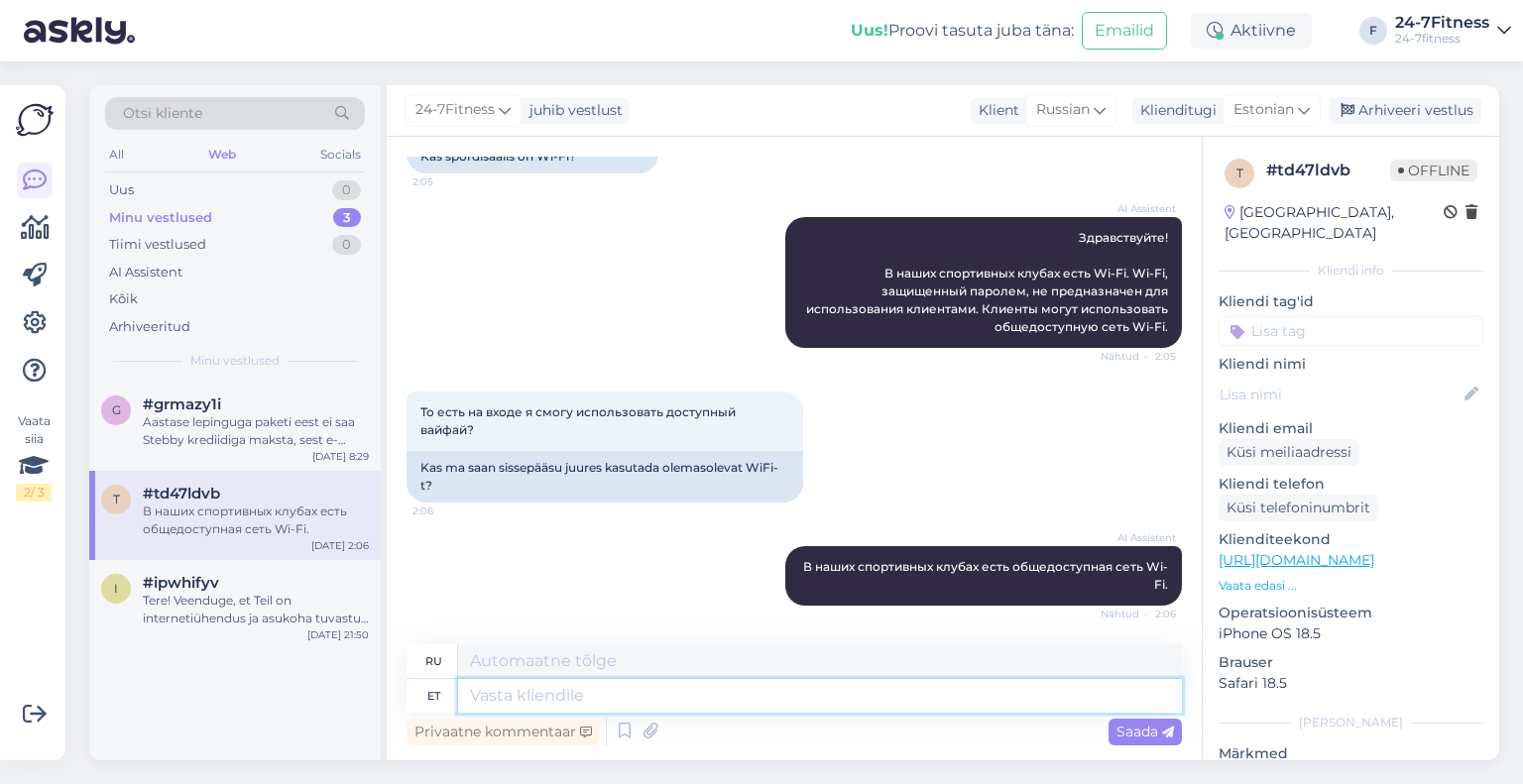 click at bounding box center (820, 696) 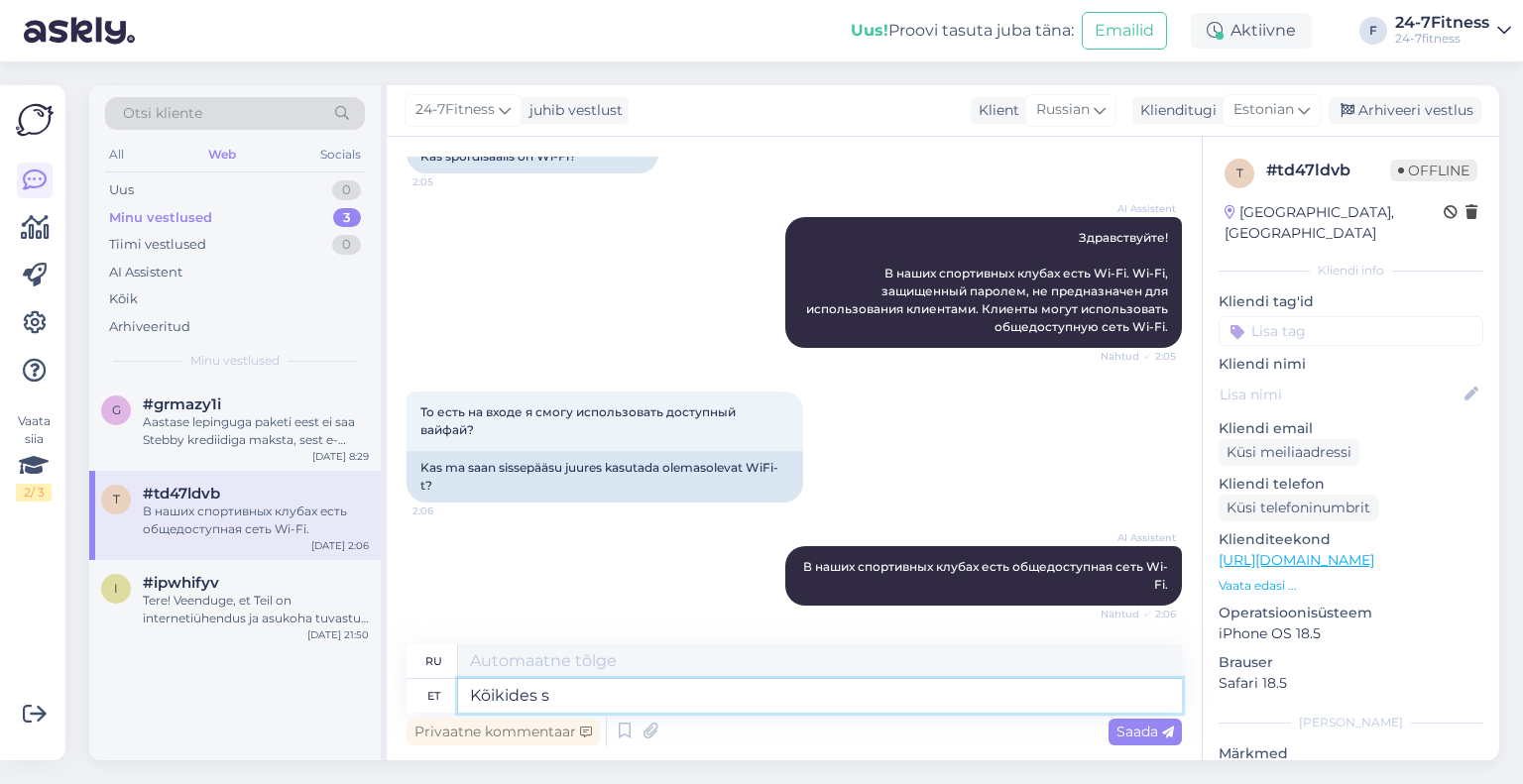 type on "Kõikides sp" 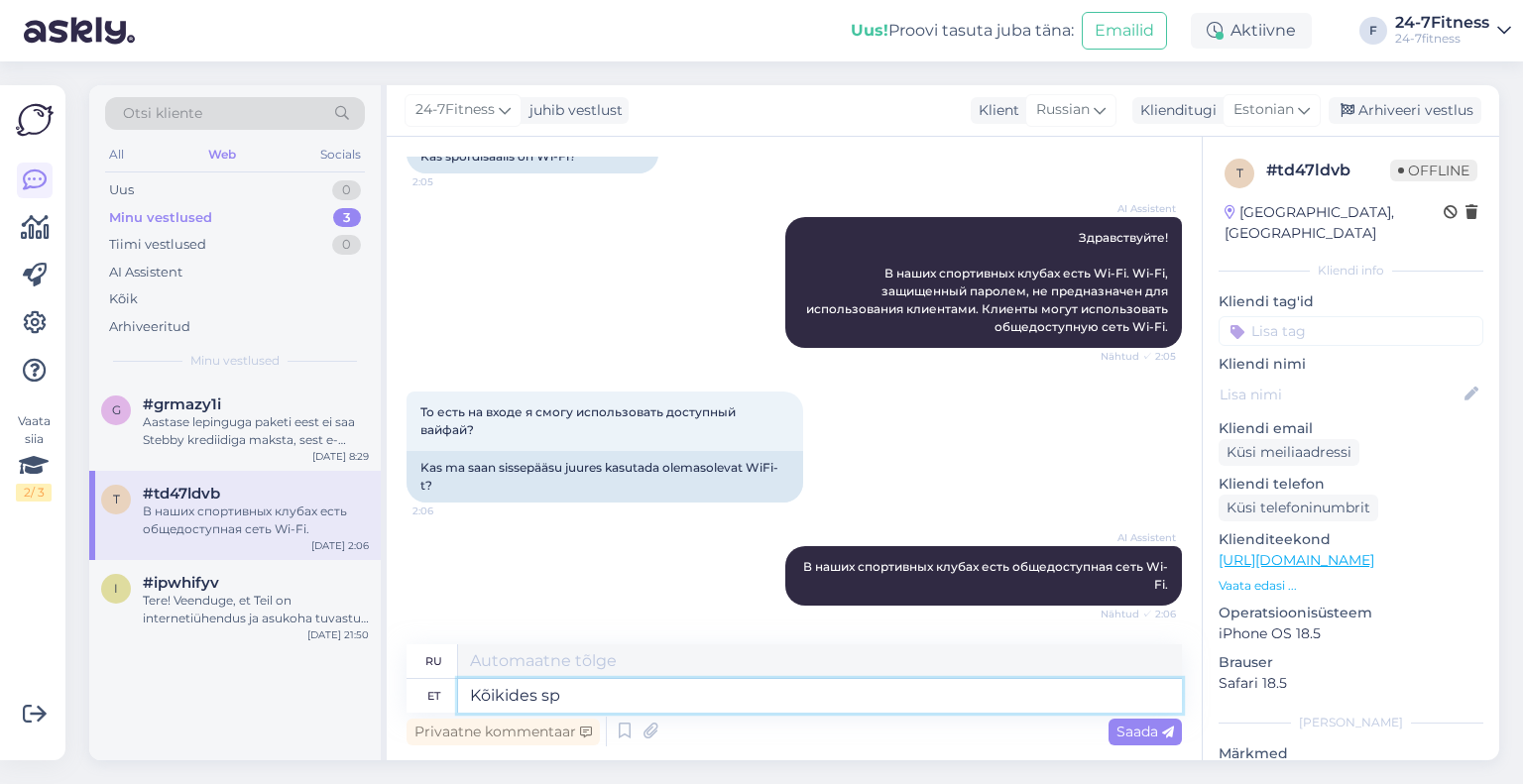 type on "Во всех" 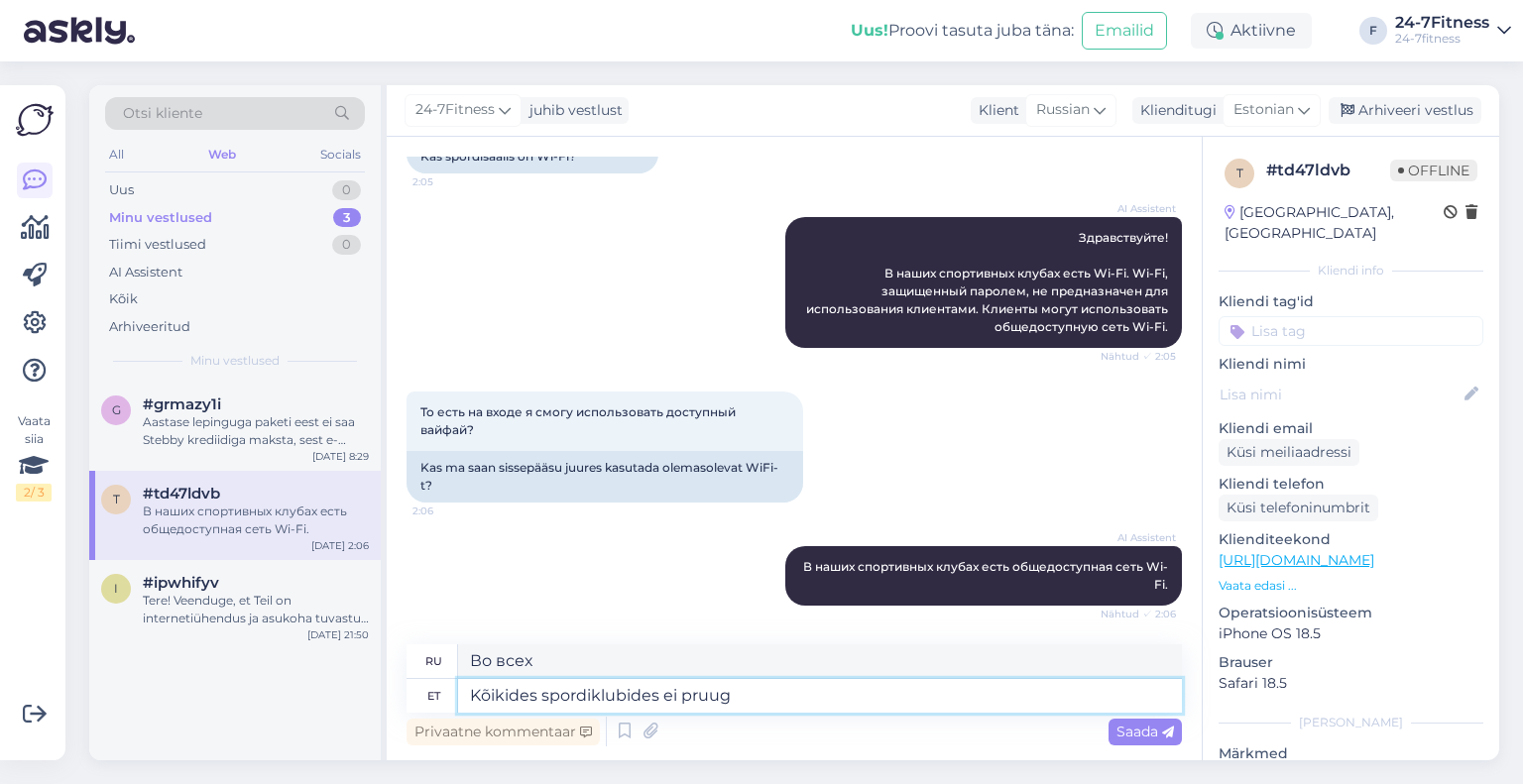 type on "Kõikides spordiklubides ei pruugi" 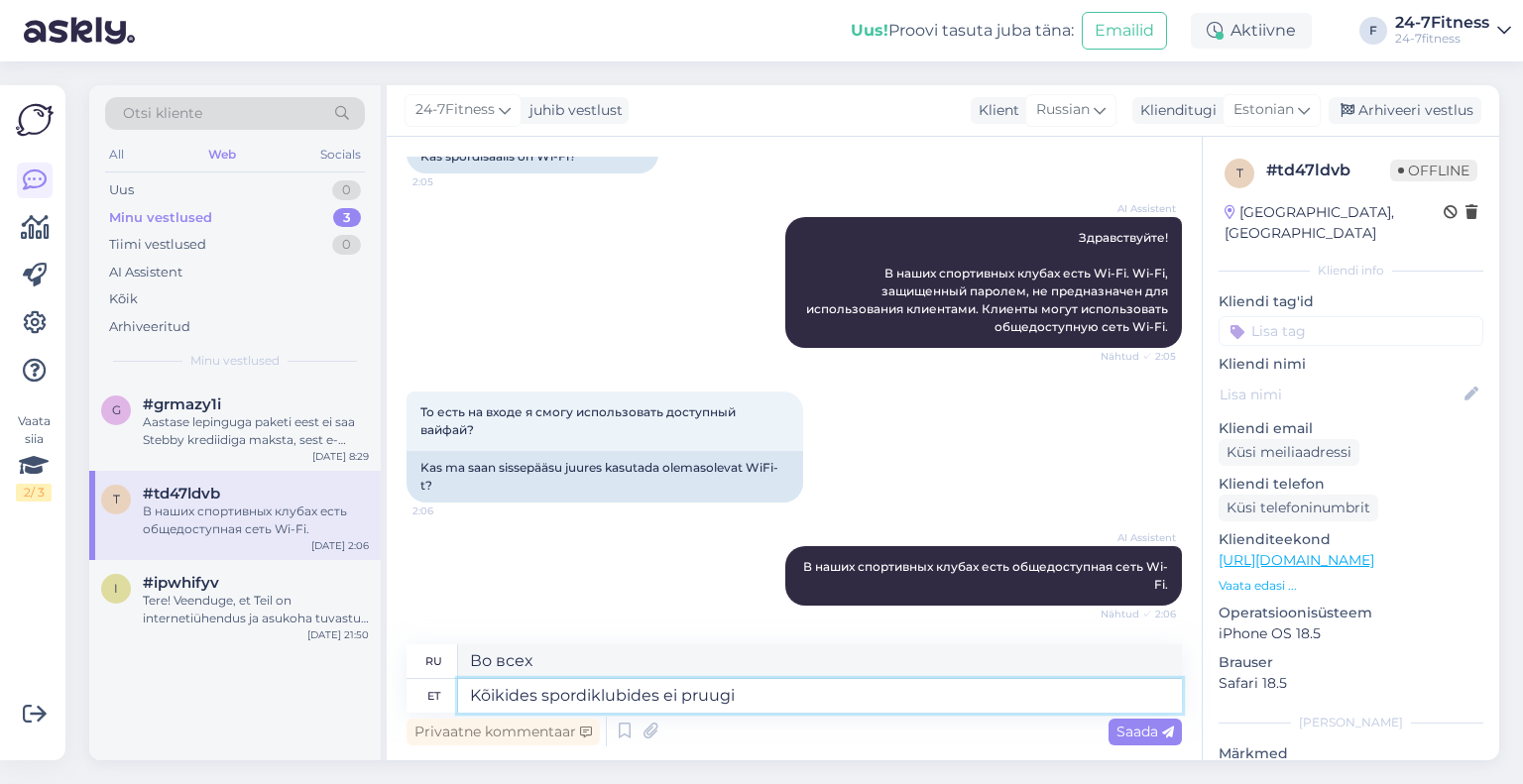 type on "Во всех спортивных клубах." 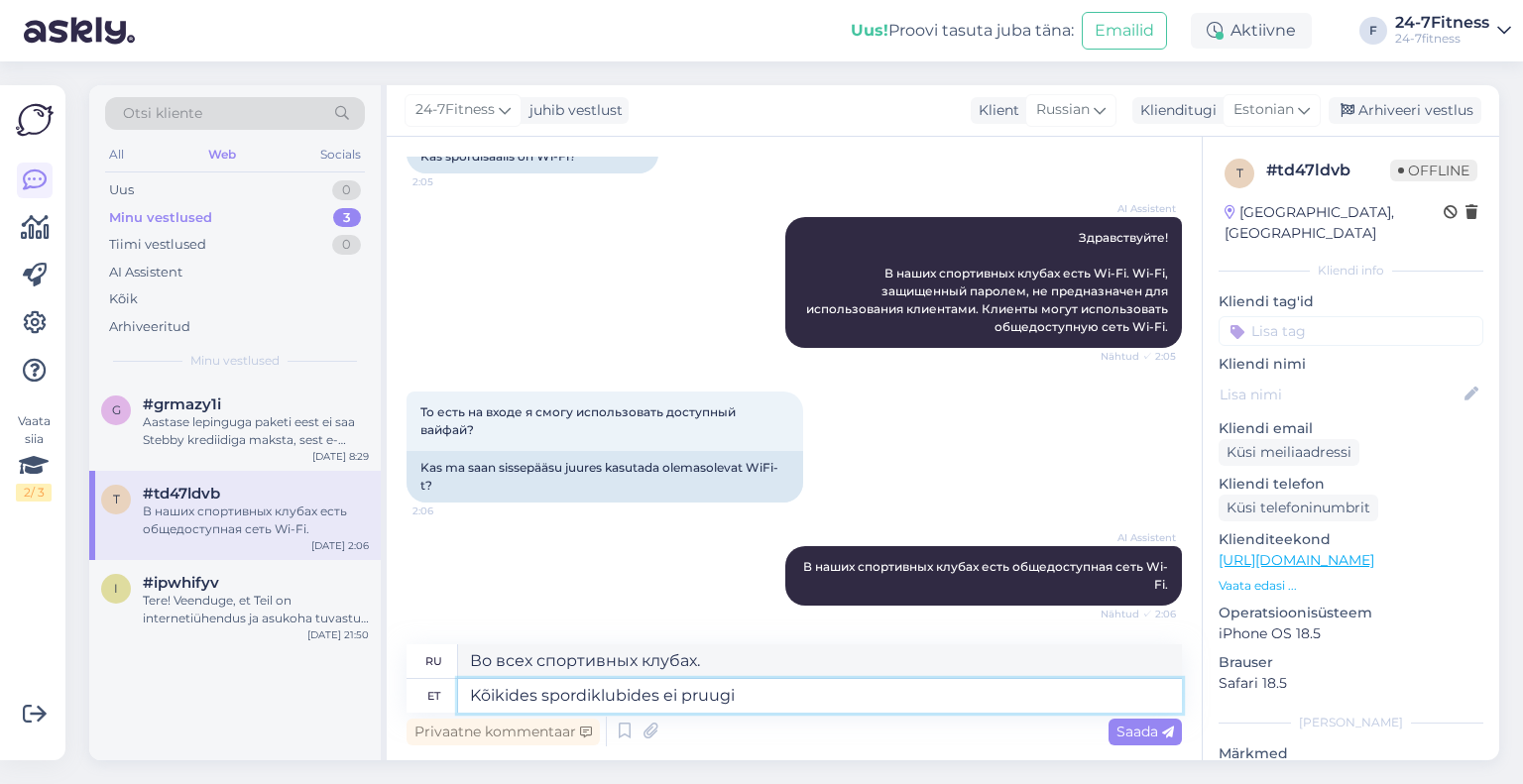 type on "Kõikides spordiklubides ei pruugi" 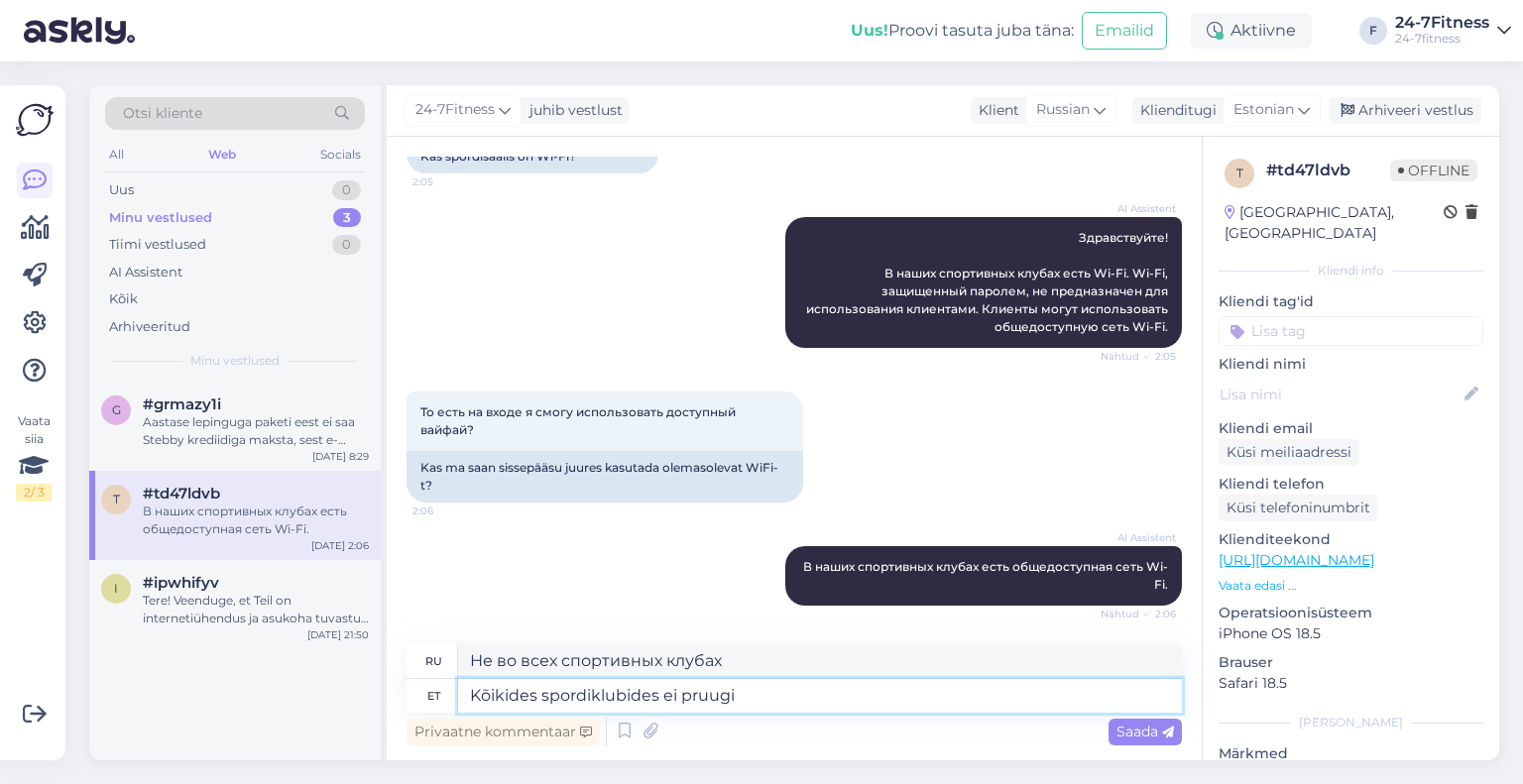 type on "Kõikides spordiklubides ei pruugi W" 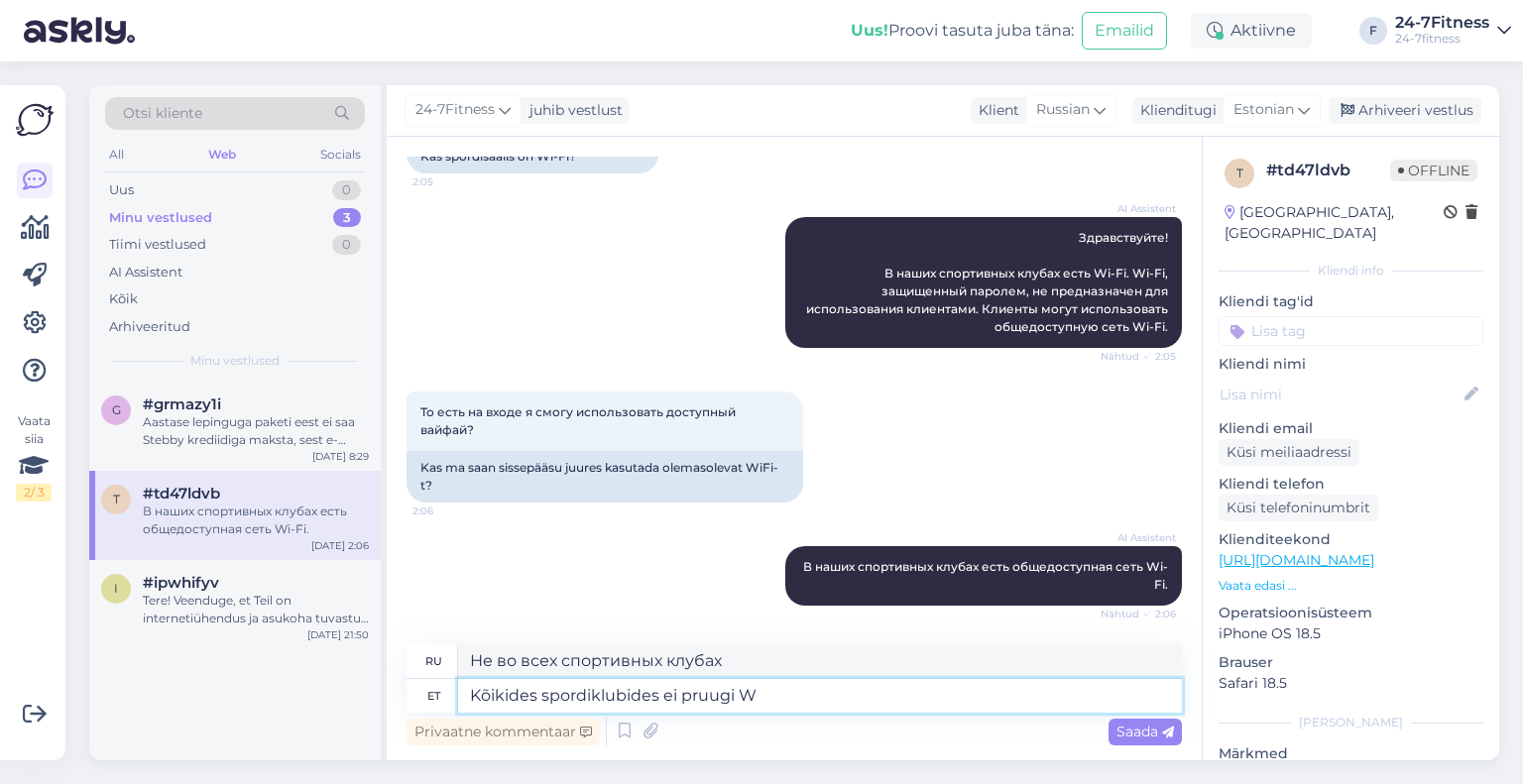 type on "Не во всех спортивных клубах может быть" 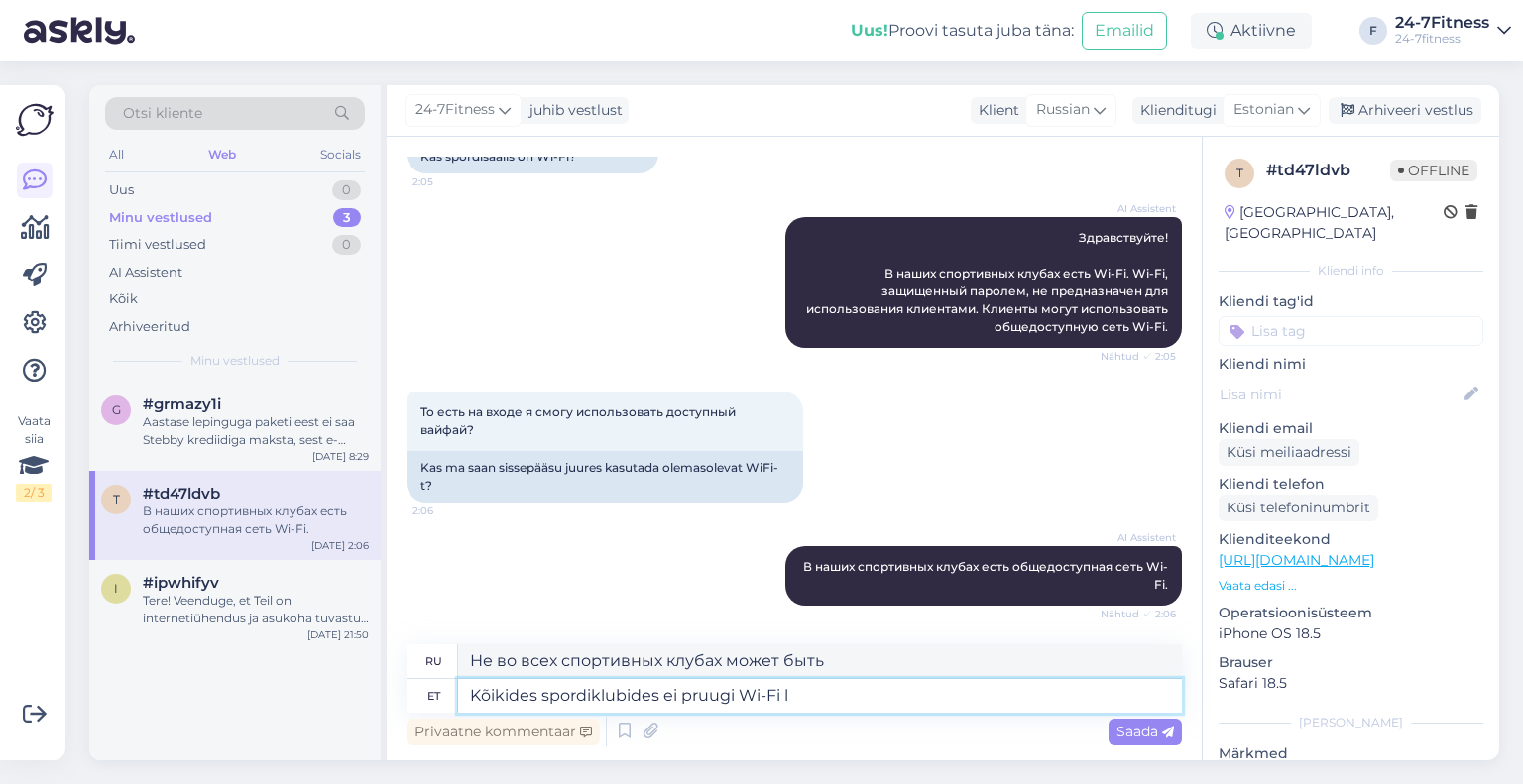 type on "Kõikides spordiklubides ei pruugi Wi-Fi le" 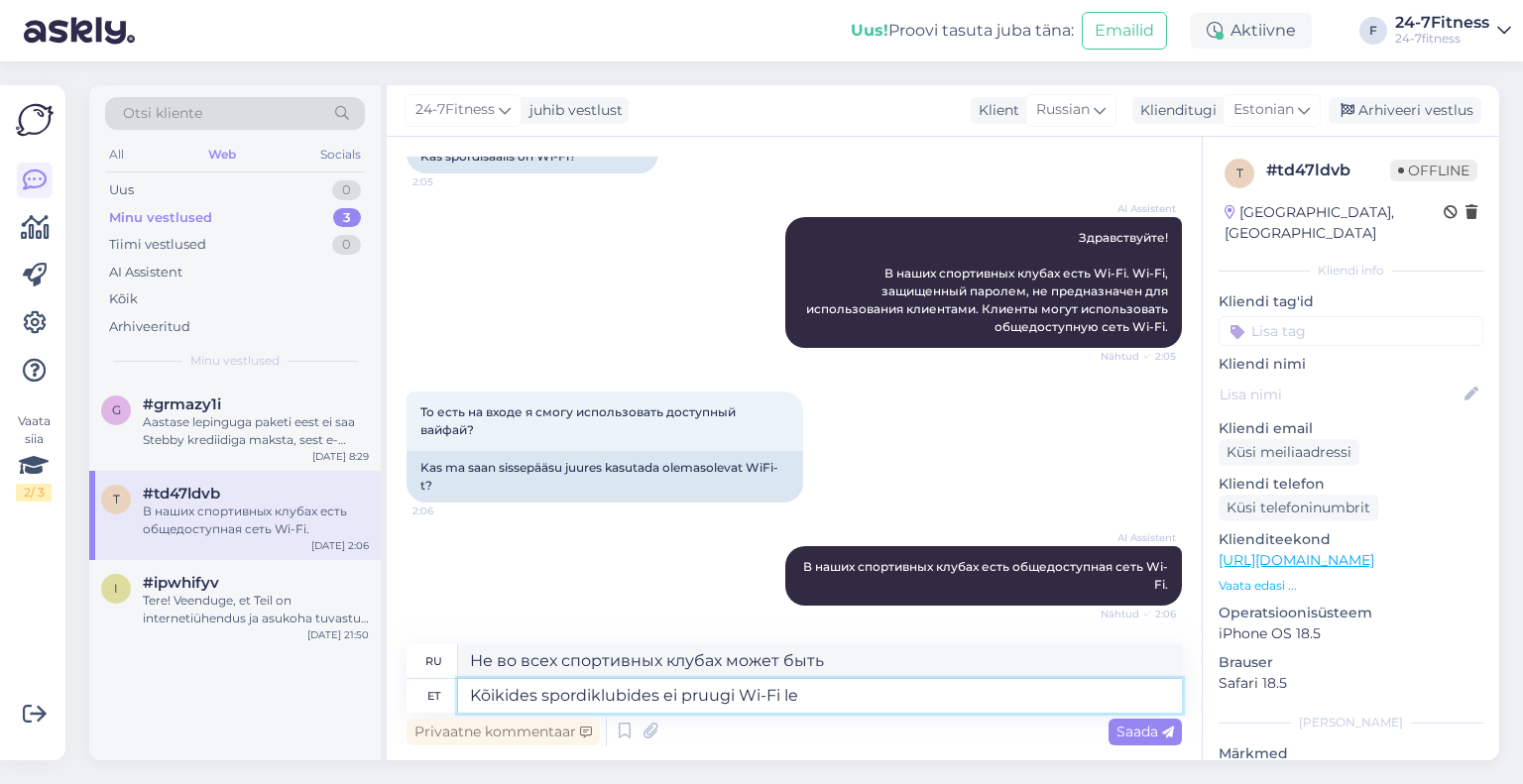 type on "Не во всех спортивных клубах может быть Wi-Fi." 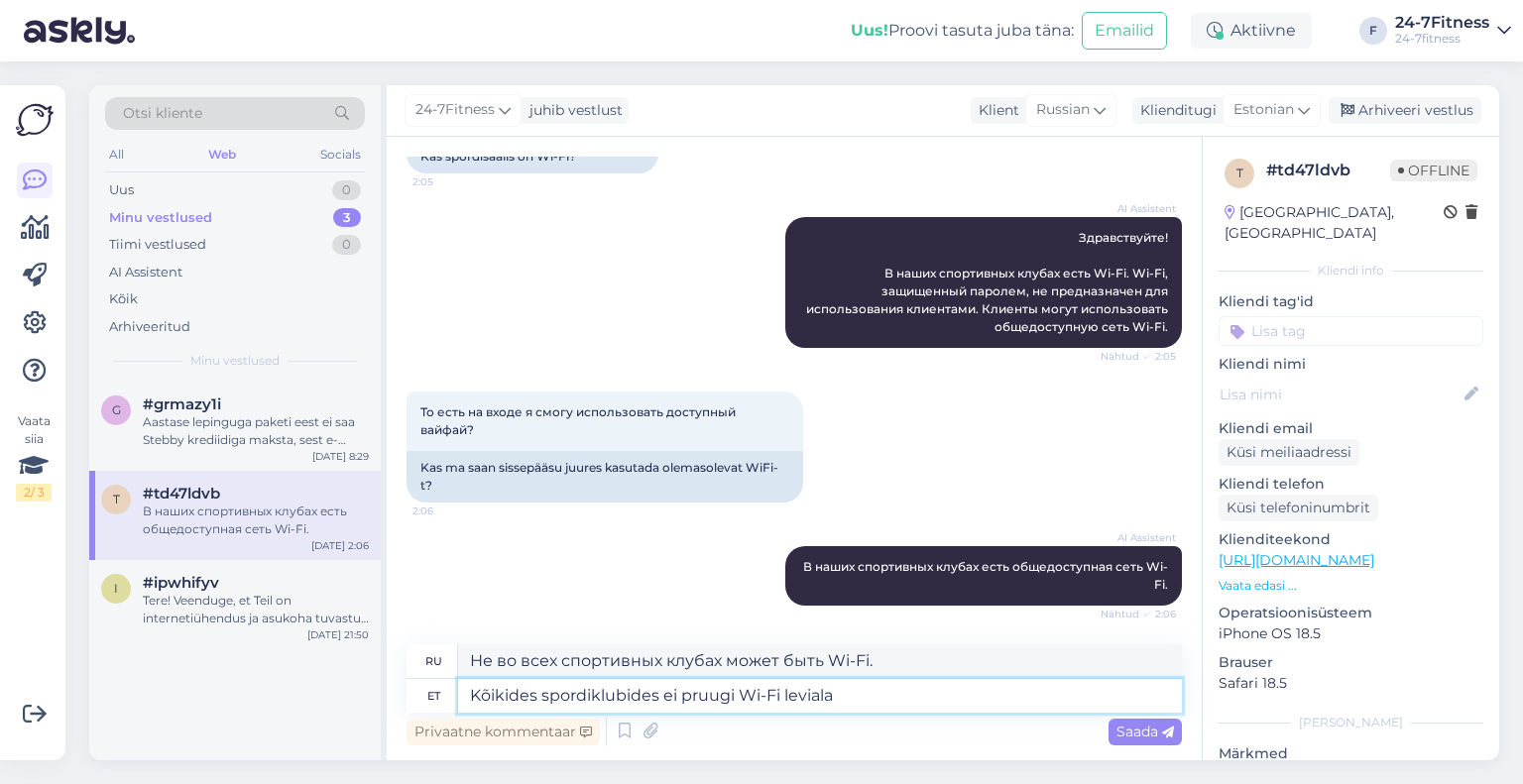 type on "Kõikides spordiklubides ei pruugi Wi-Fi leviala" 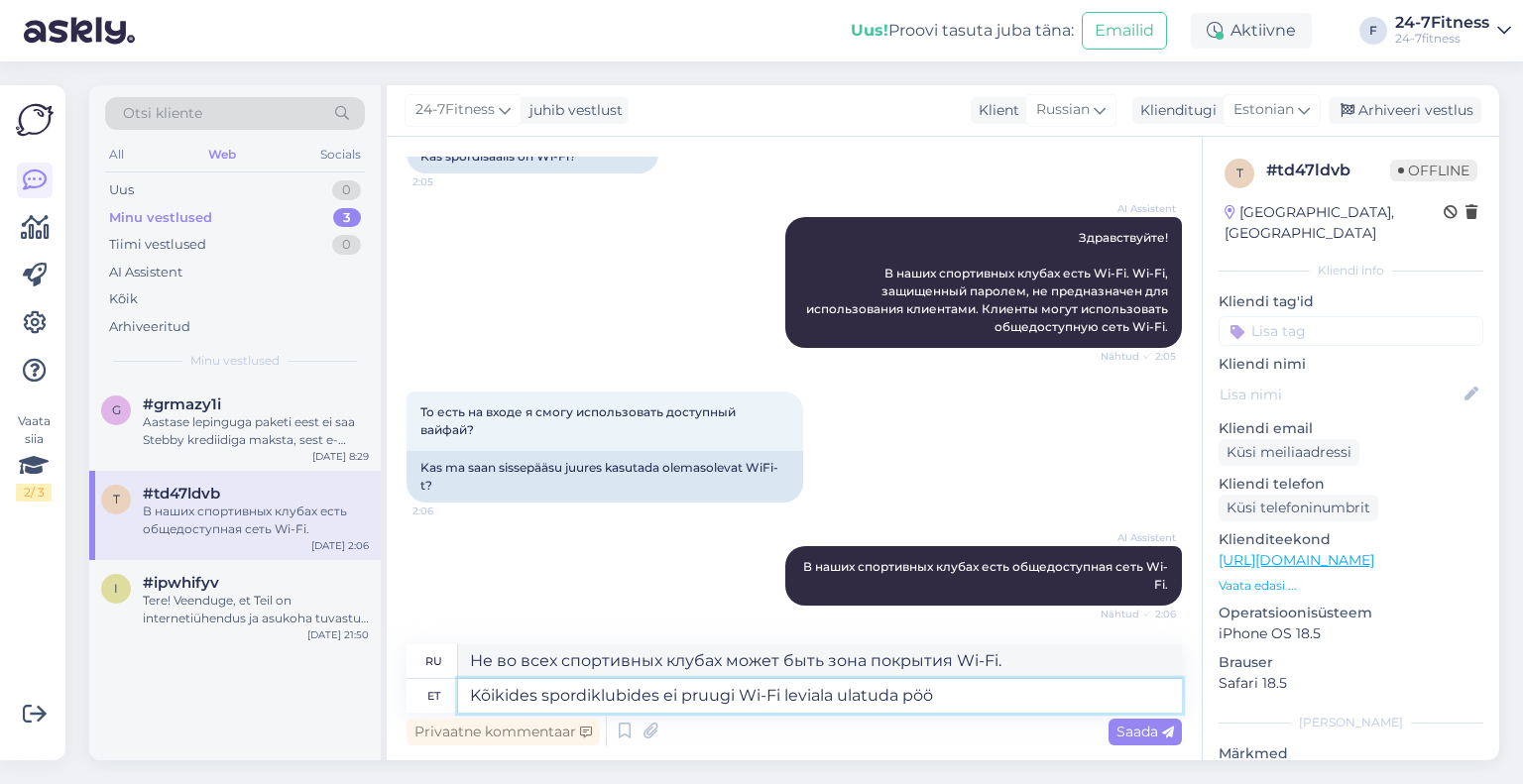 type on "Kõikides spordiklubides ei pruugi Wi-Fi leviala ulatuda pöör" 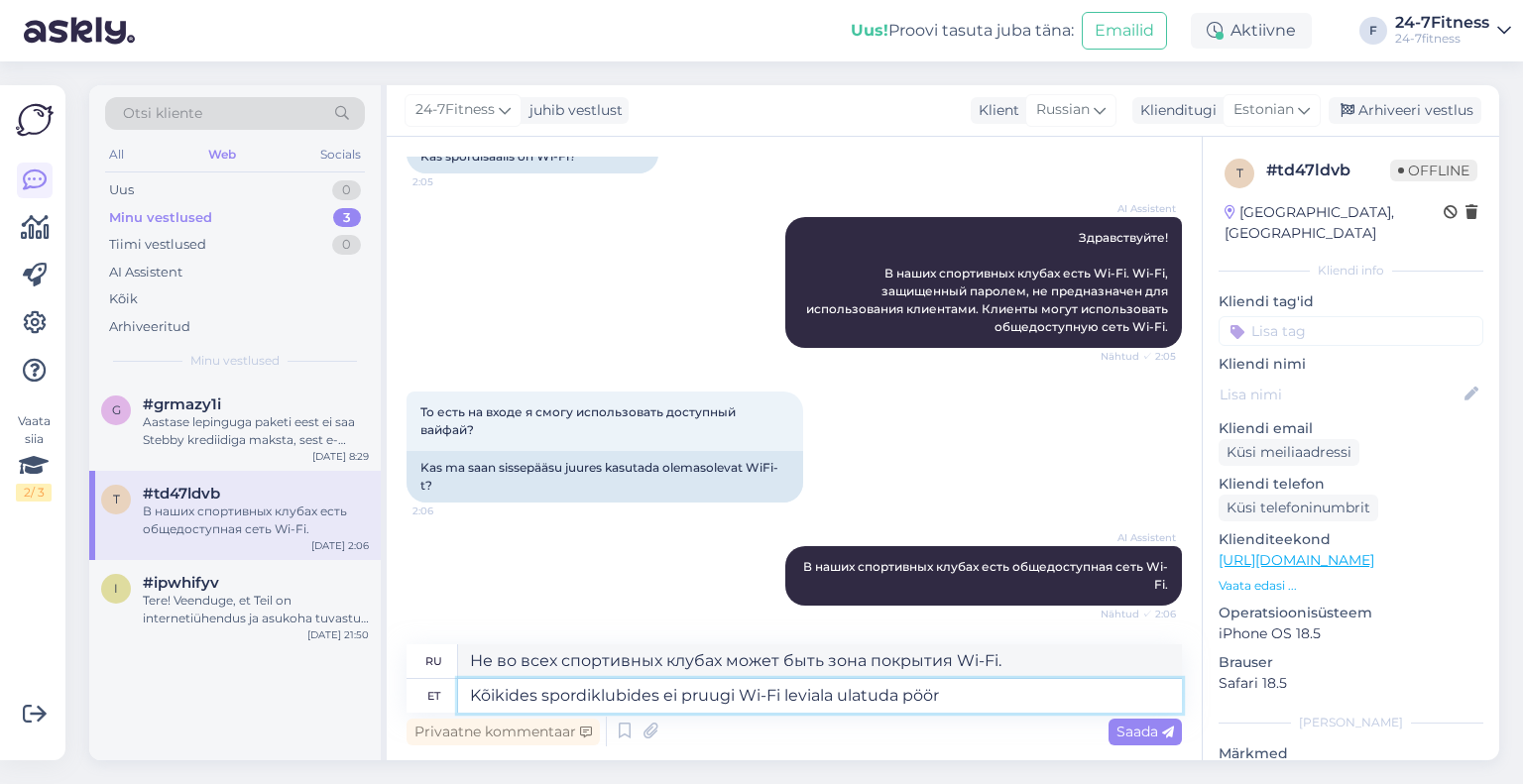 type on "Не во всех спортивных клубах может быть доступен Wi-Fi." 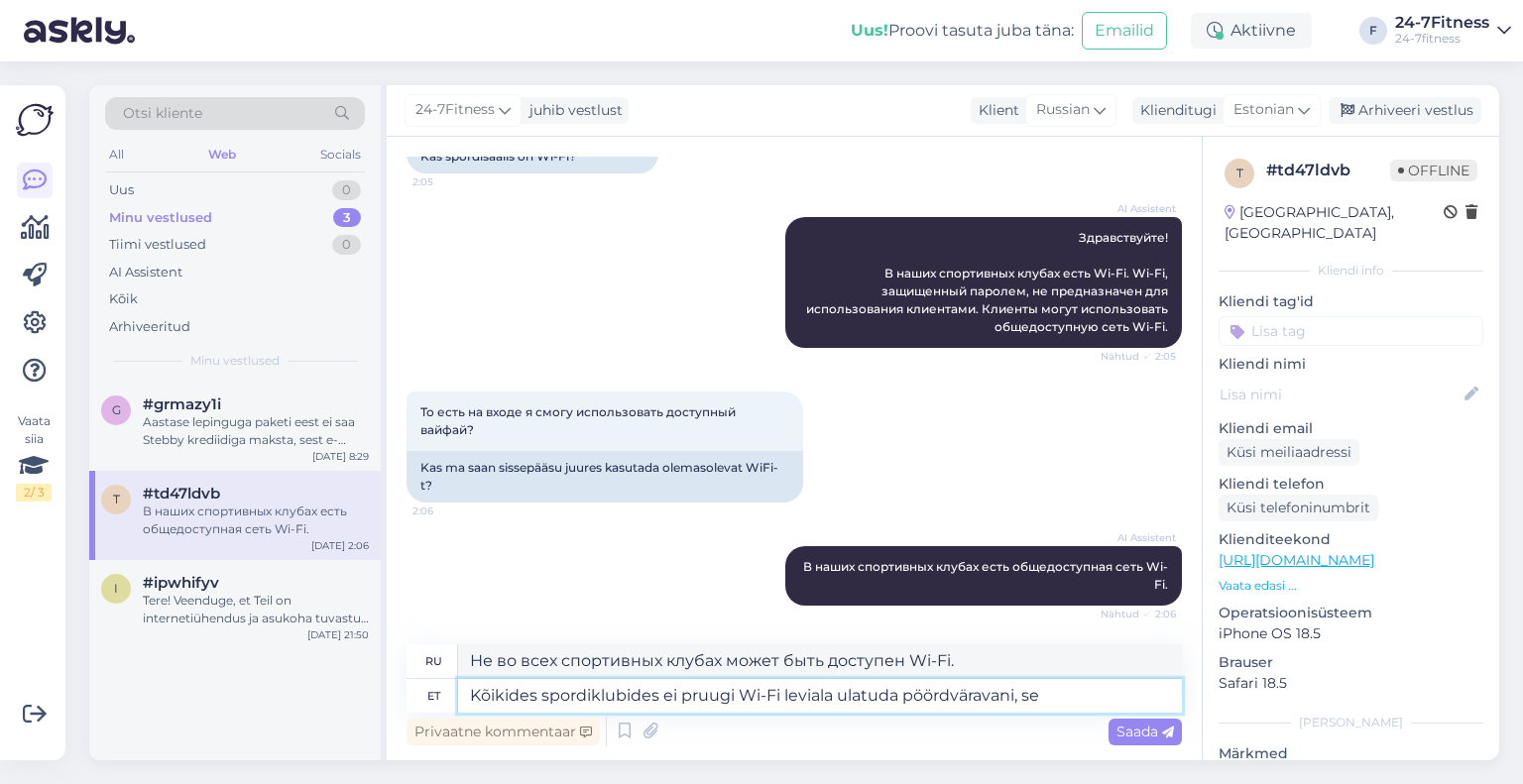 type on "Kõikides spordiklubides ei pruugi Wi-Fi leviala ulatuda pöördväravani, see" 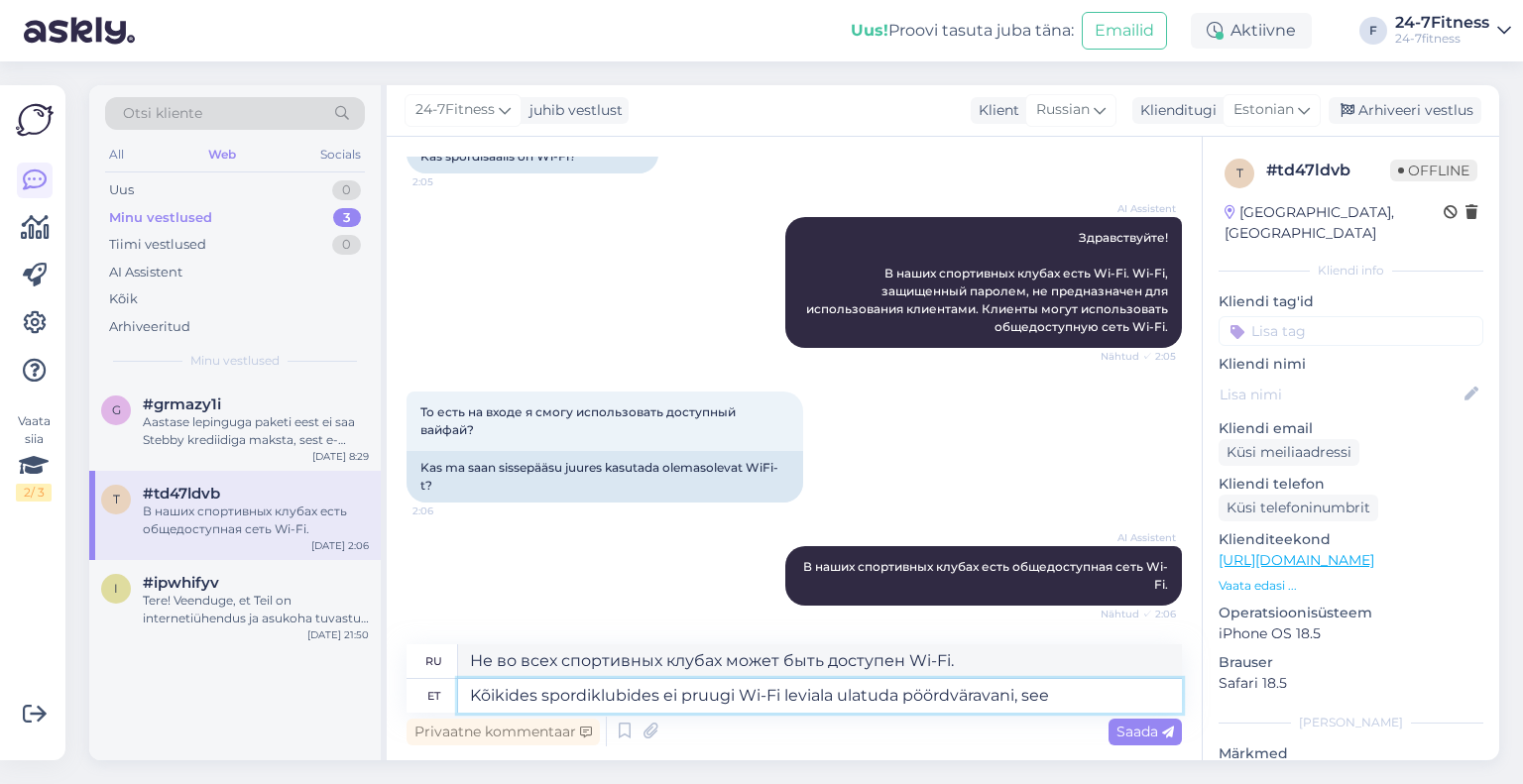 type on "Не во всех спортивных клубах зона покрытия Wi-Fi может распространяться до турникетов." 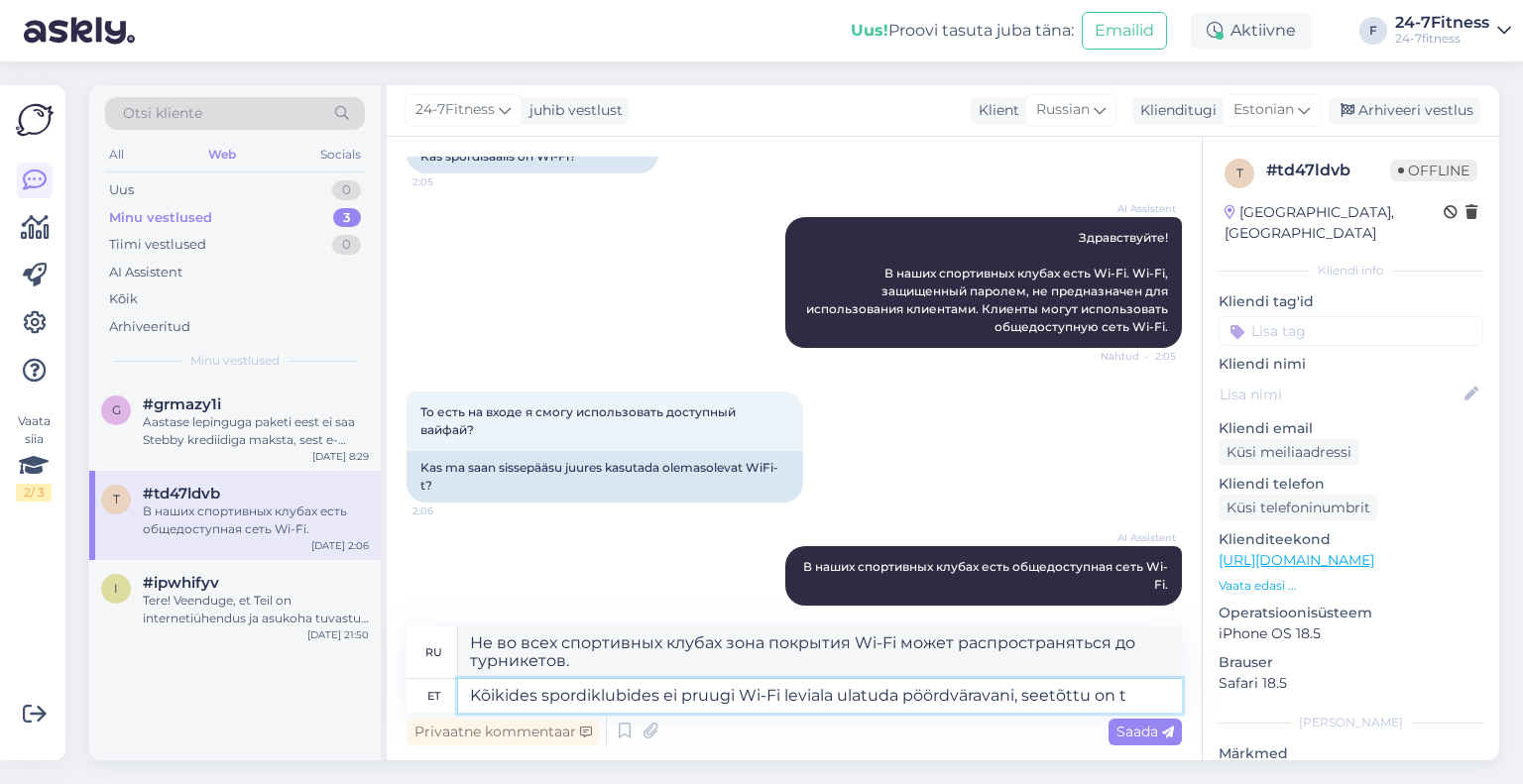 type on "Kõikides spordiklubides ei pruugi Wi-Fi leviala ulatuda pöördväravani, seetõttu on tu" 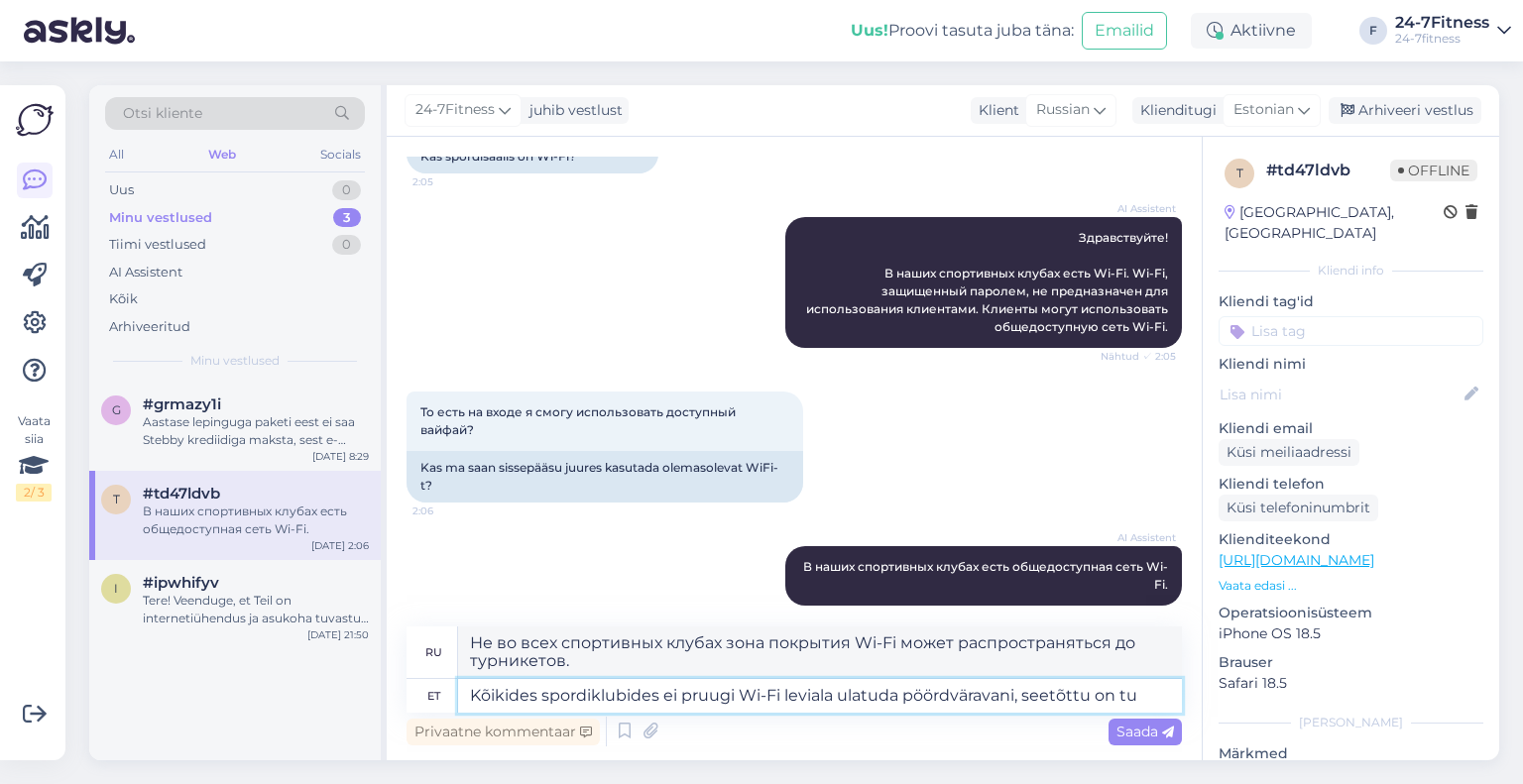 type on "Не во всех спортивных клубах зона покрытия Wi-Fi может достигать турникетов, поэтому" 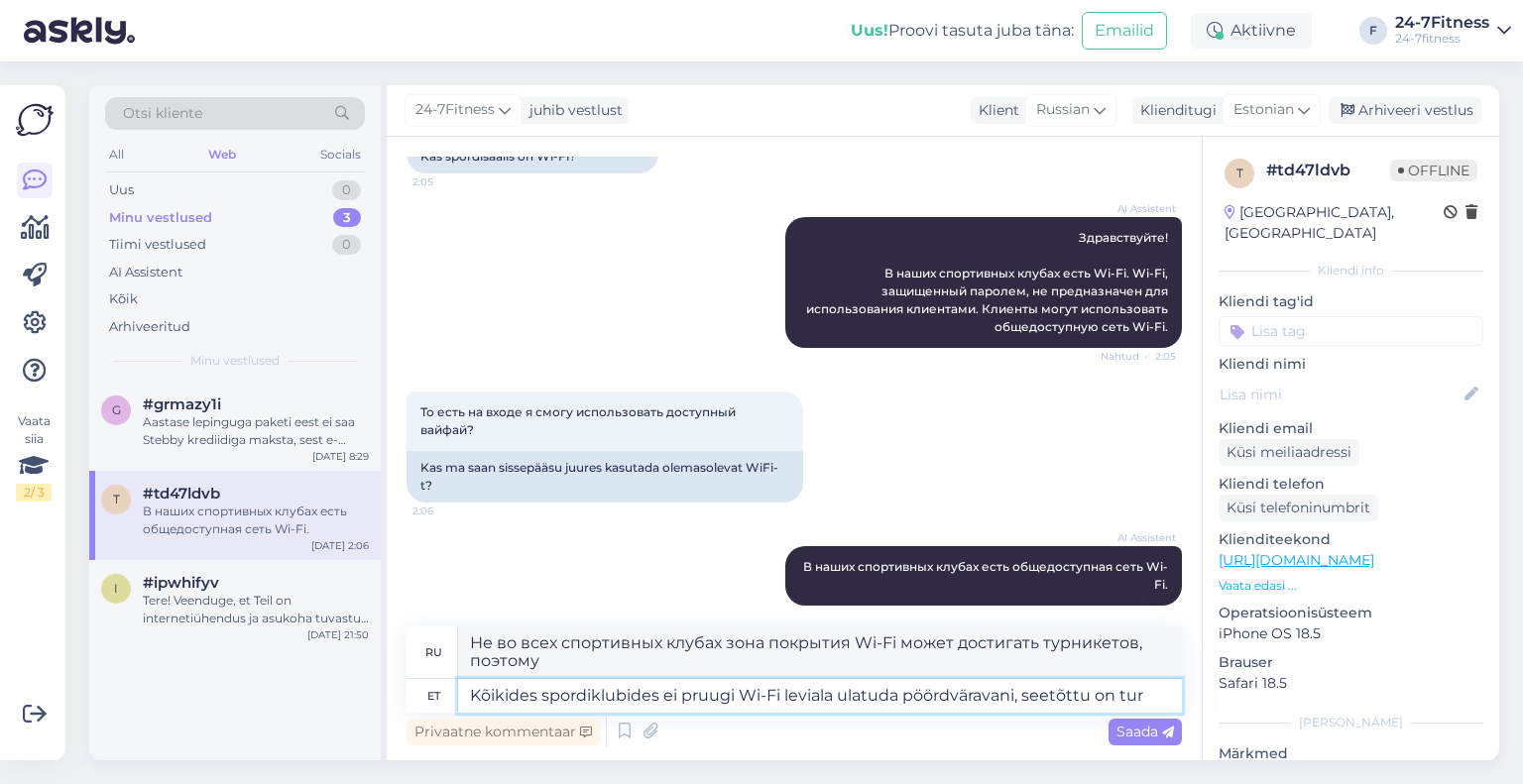 type on "Kõikides spordiklubides ei pruugi Wi-Fi leviala ulatuda pöördväravani, seetõttu on turv" 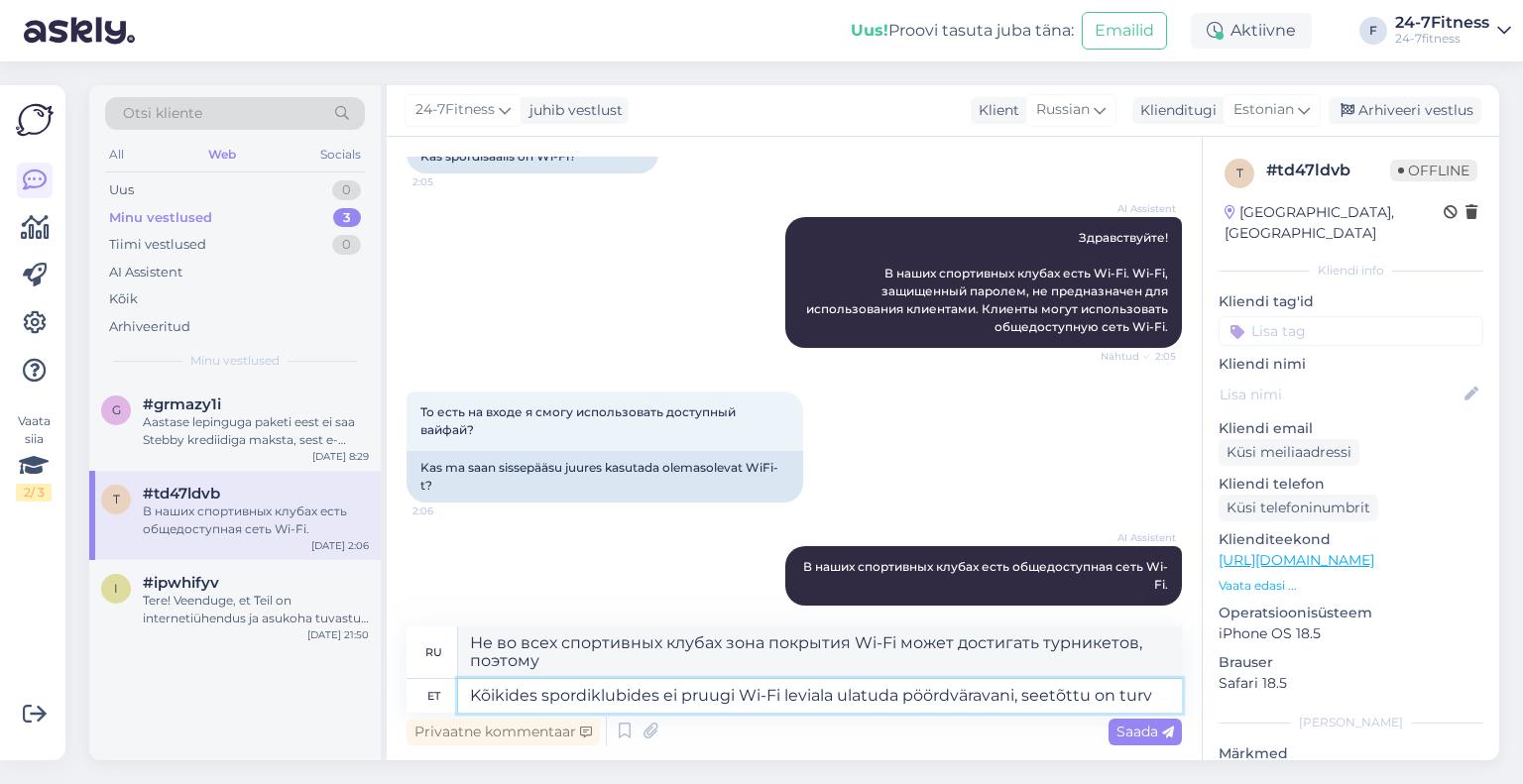 type on "Не во всех спортивных клубах зона покрытия Wi-Fi может распространяться до турникетов, поэтому" 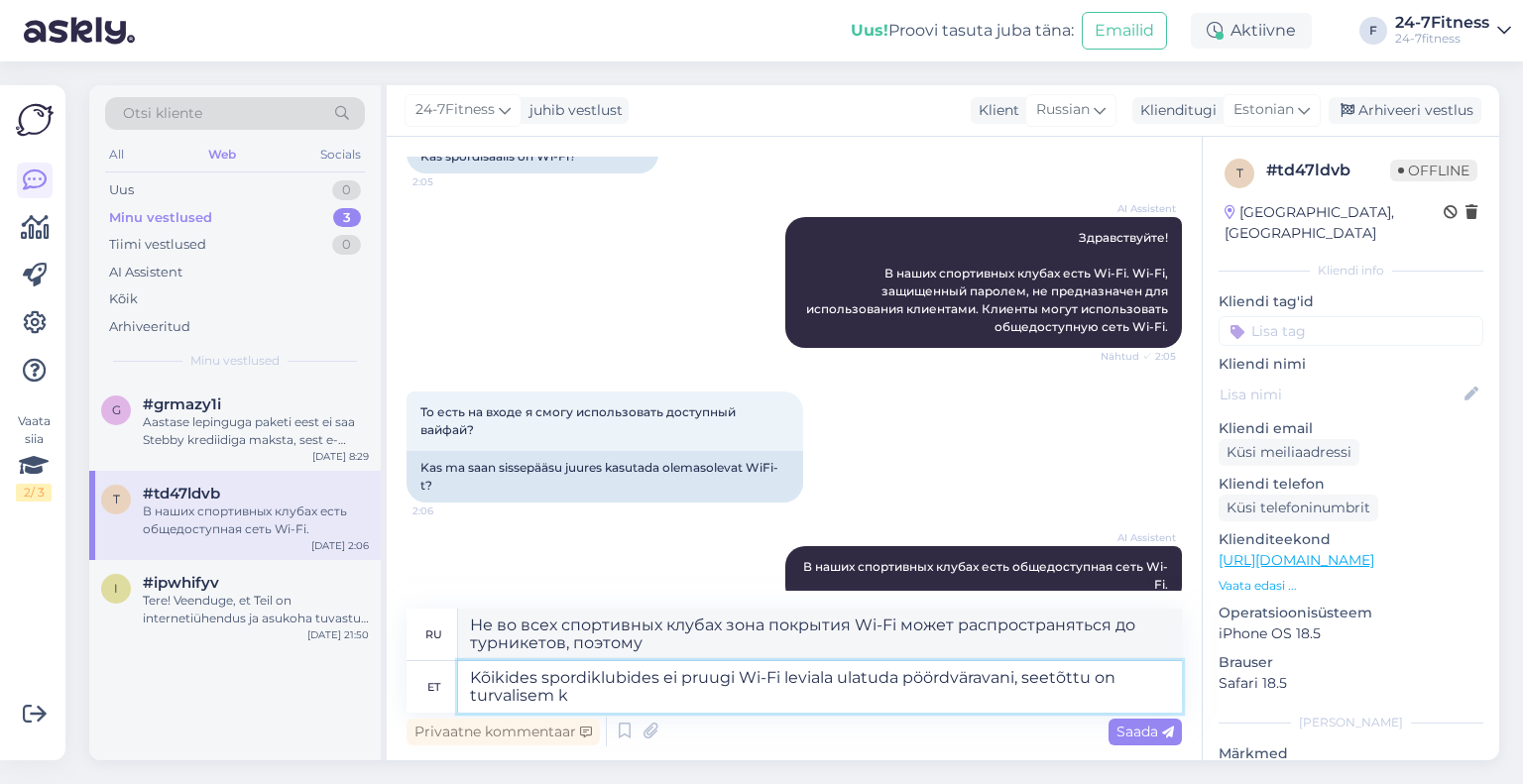 type on "Kõikides spordiklubides ei pruugi Wi-Fi leviala ulatuda pöördväravani, seetõttu on turvalisem ku" 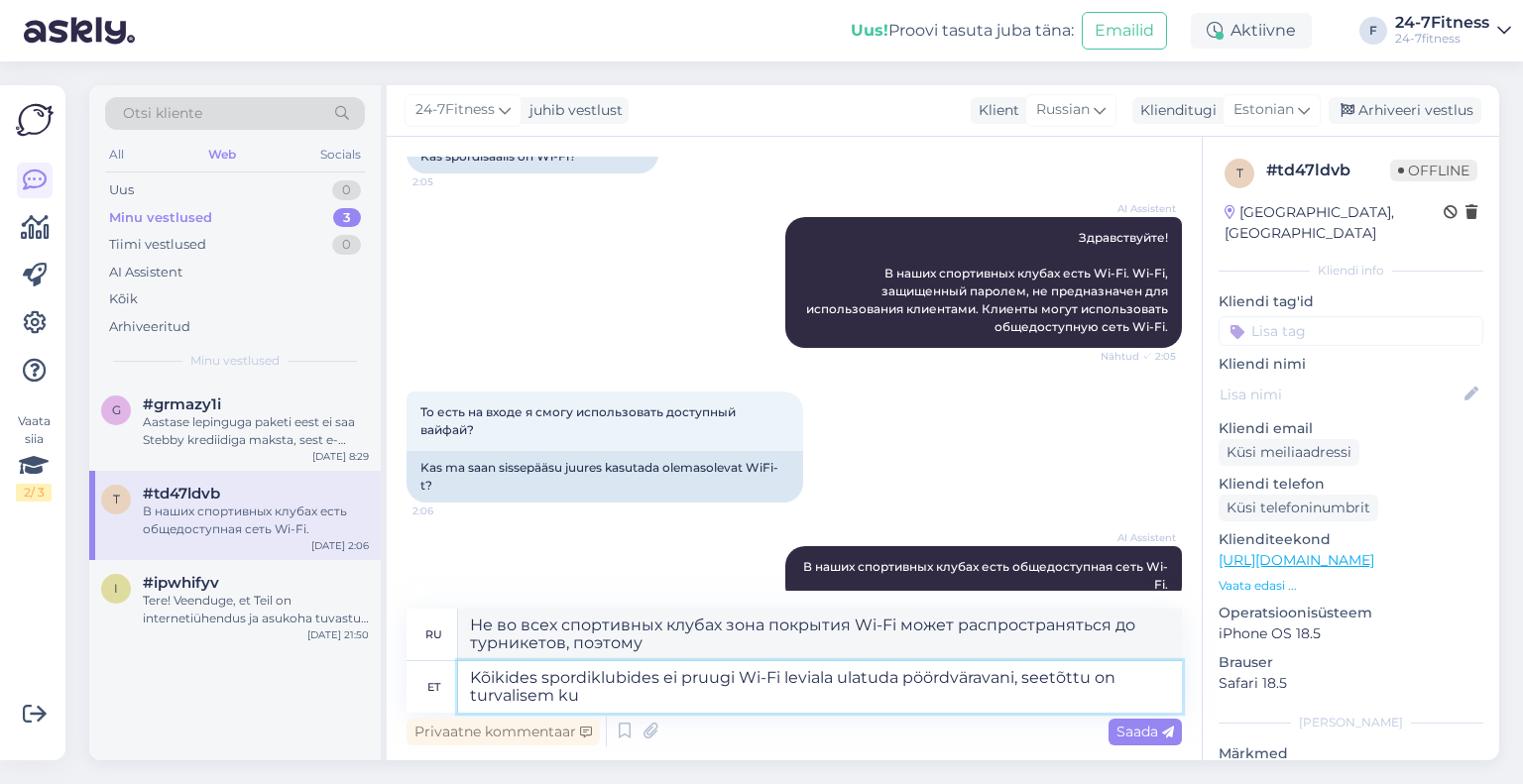 type on "Не во всех спортивных клубах зона покрытия Wi-Fi может достигать турникетов, поэтому безопаснее" 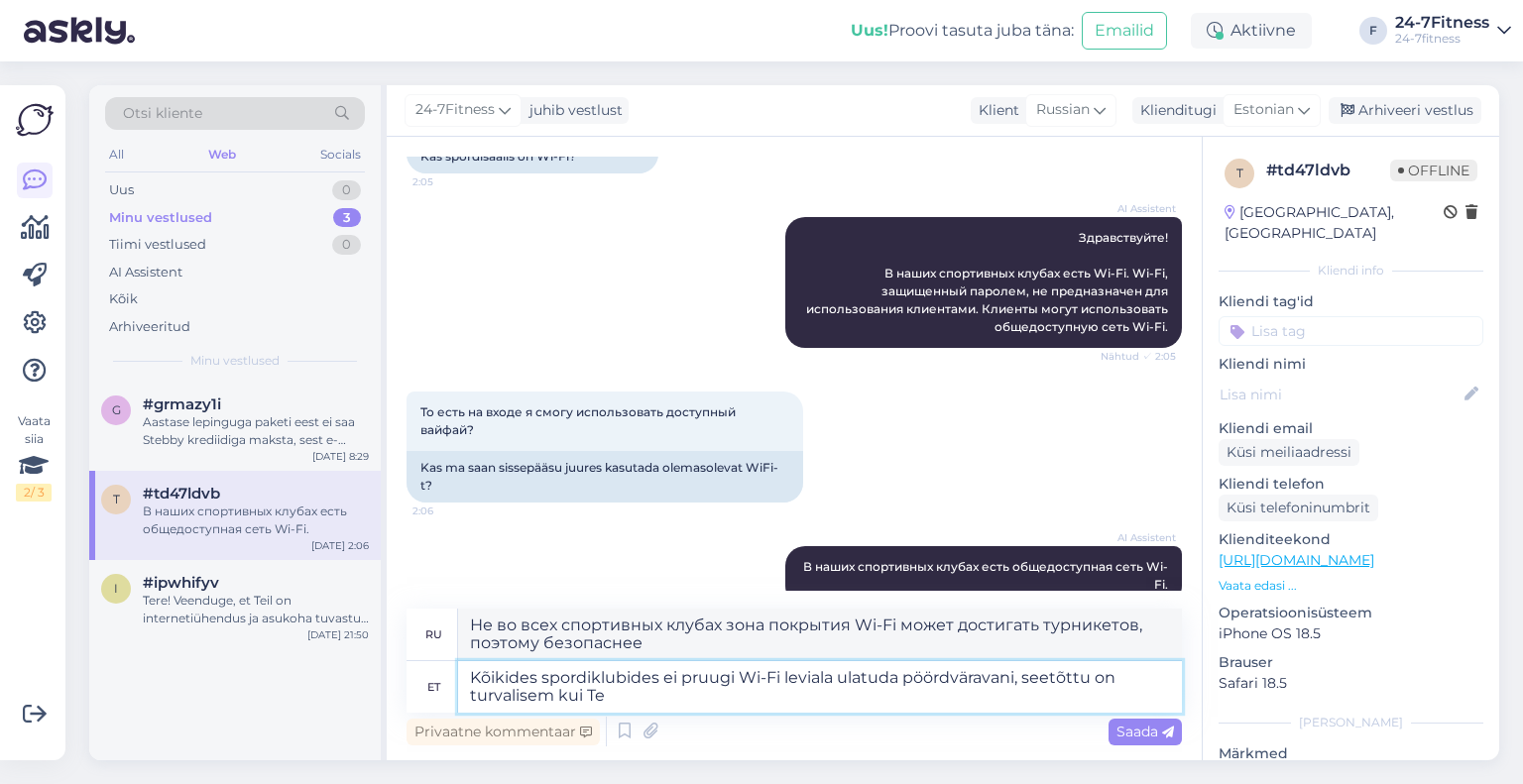 type on "Kõikides spordiklubides ei pruugi Wi-Fi leviala ulatuda pöördväravani, seetõttu on turvalisem kui Tei" 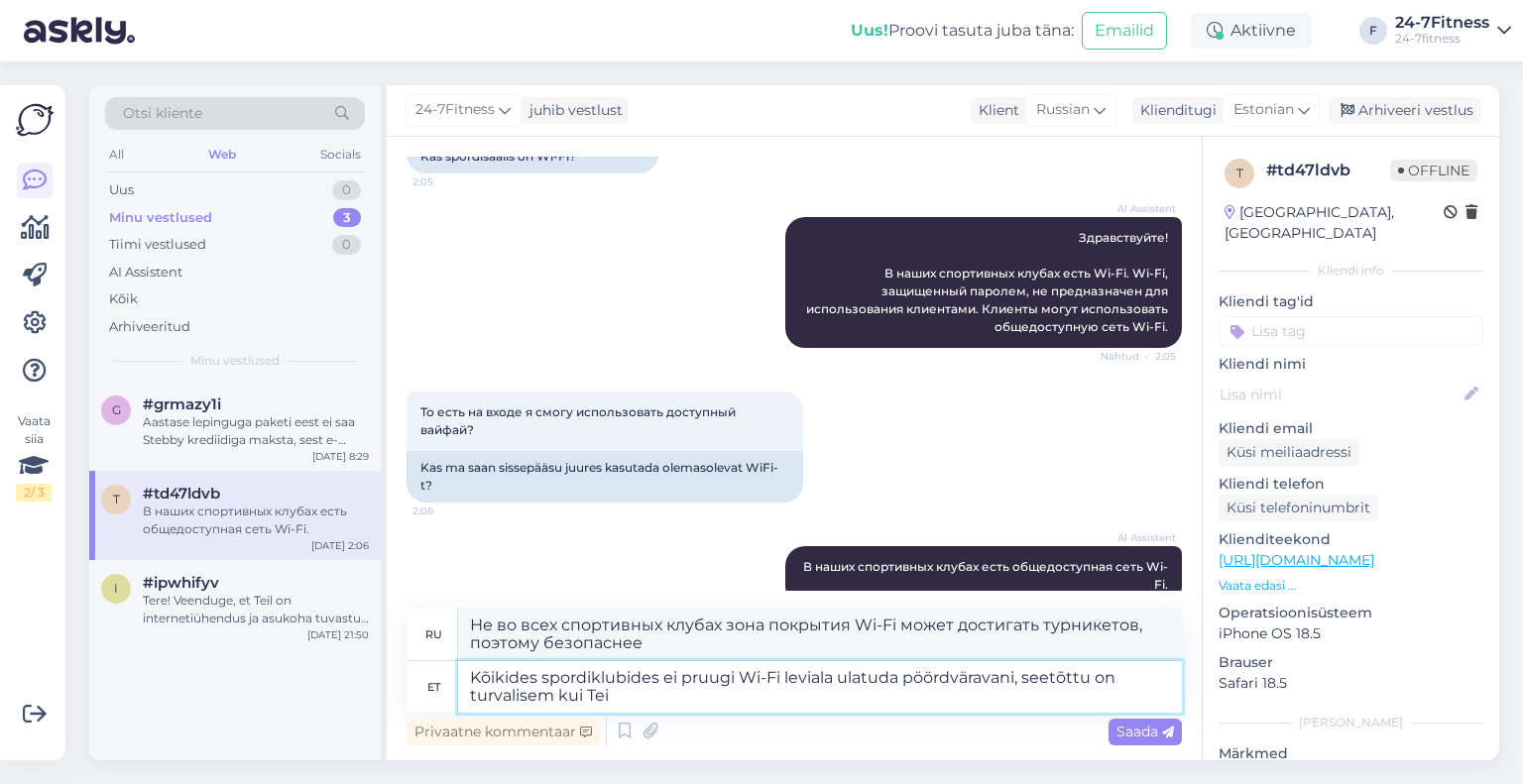 type on "Не во всех спортивных клубах зона покрытия Wi-Fi может достигать турникетов, поэтому безопаснее, если" 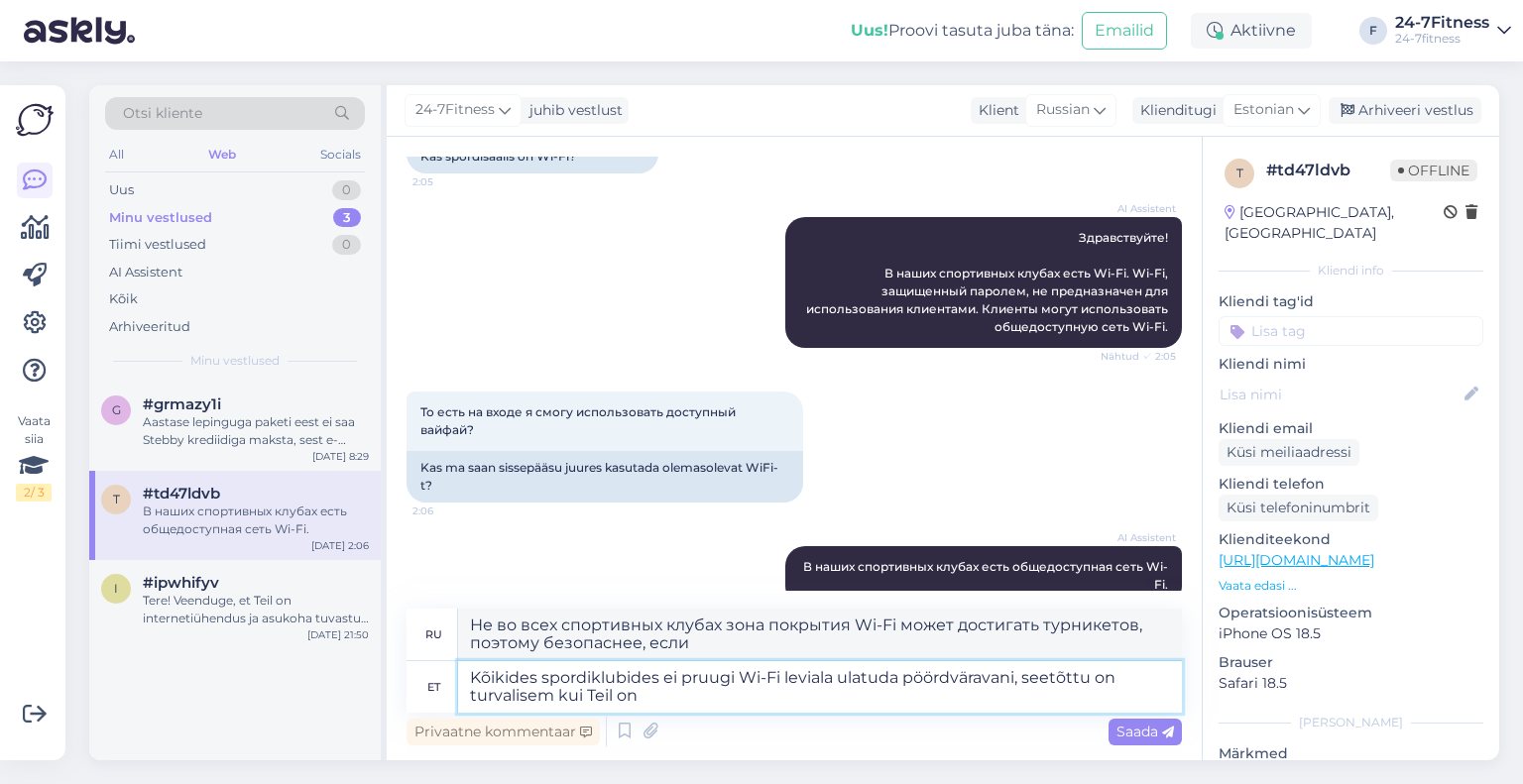 type on "Kõikides spordiklubides ei pruugi Wi-Fi leviala ulatuda pöördväravani, seetõttu on turvalisem kui Teil on" 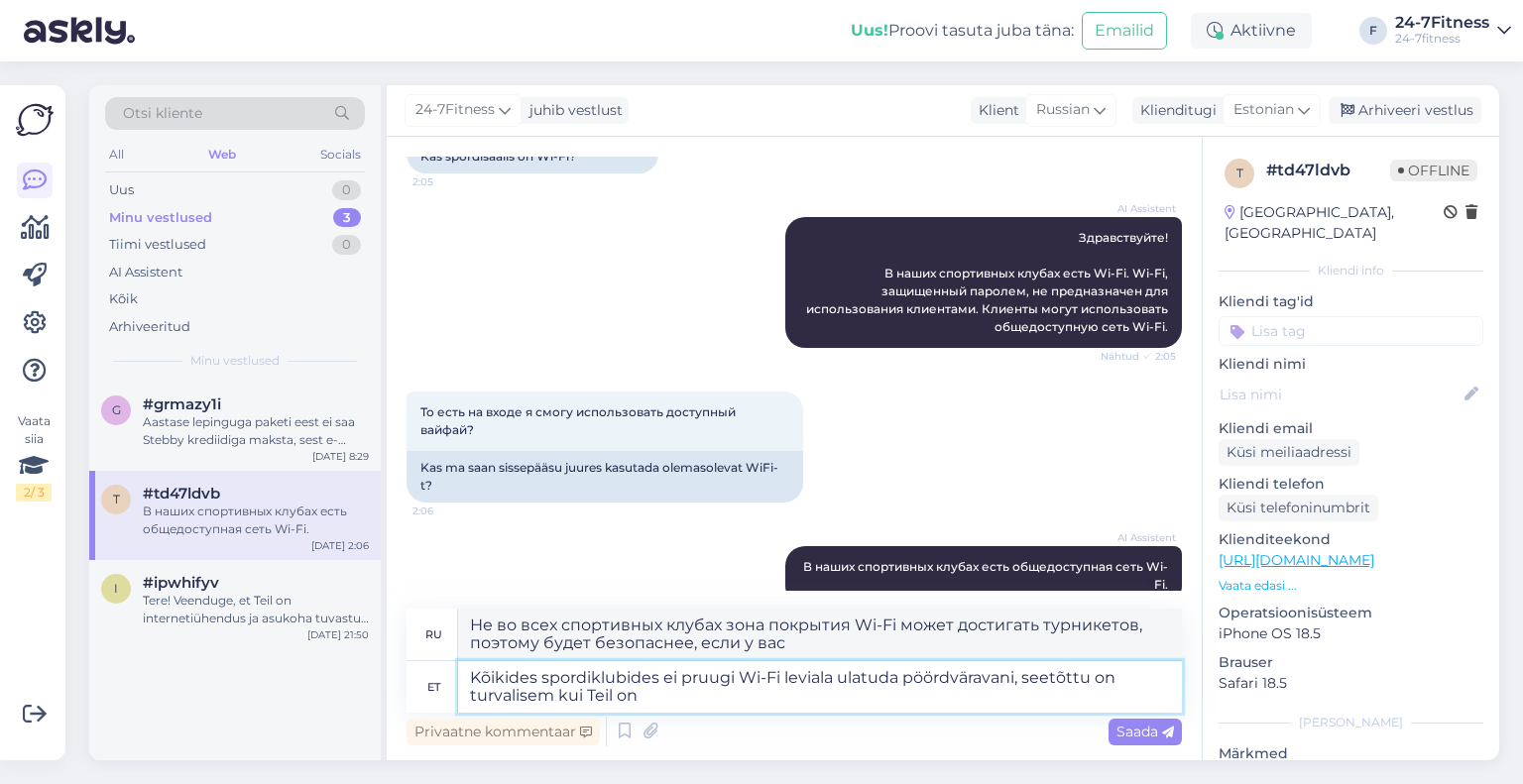 type on "Не во всех спортивных клубах зона покрытия Wi-Fi может достигать турникетов, поэтому будет безопаснее, если у вас есть" 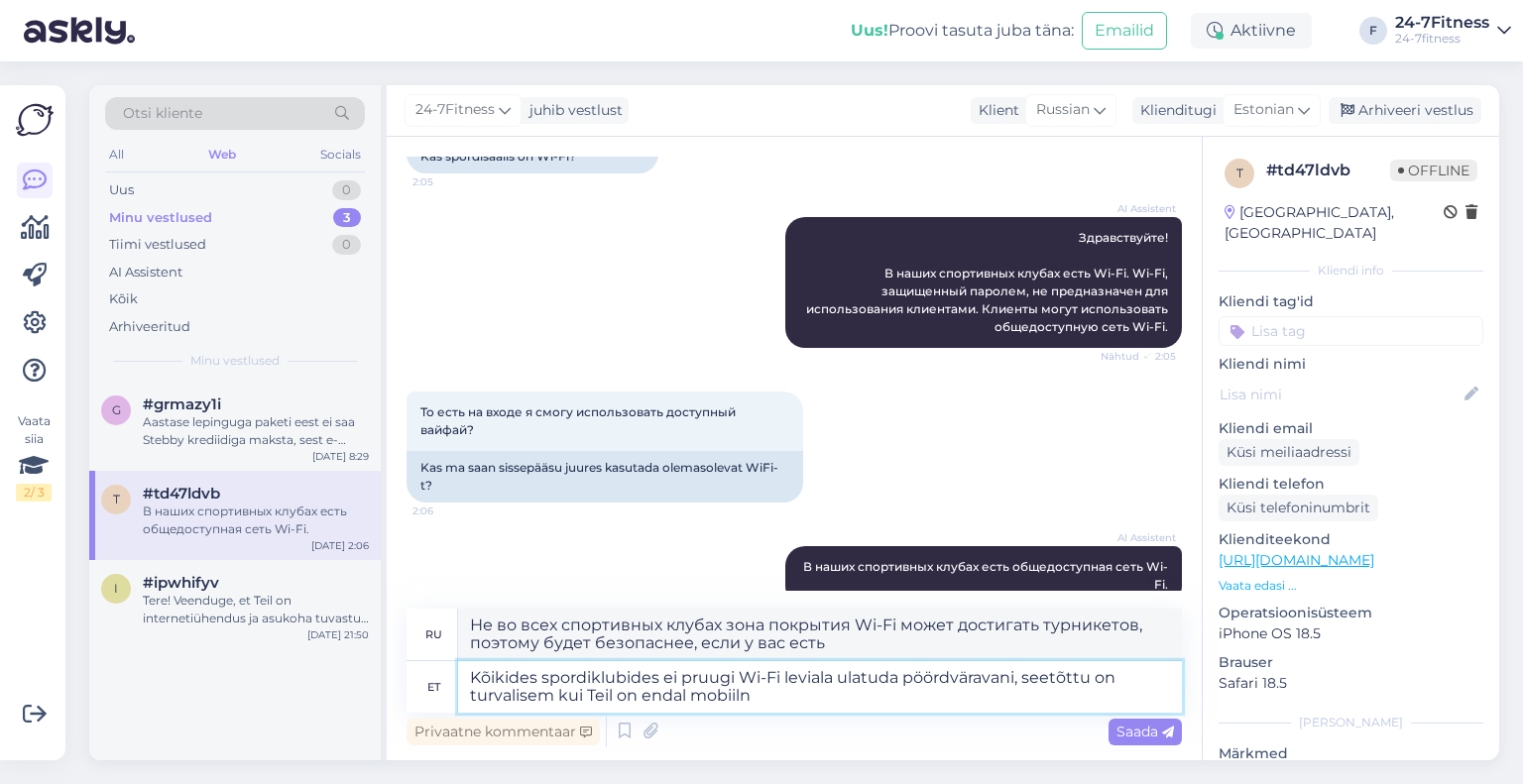 type on "Kõikides spordiklubides ei pruugi Wi-Fi leviala ulatuda pöördväravani, seetõttu on turvalisem kui Teil on endal mobiilne" 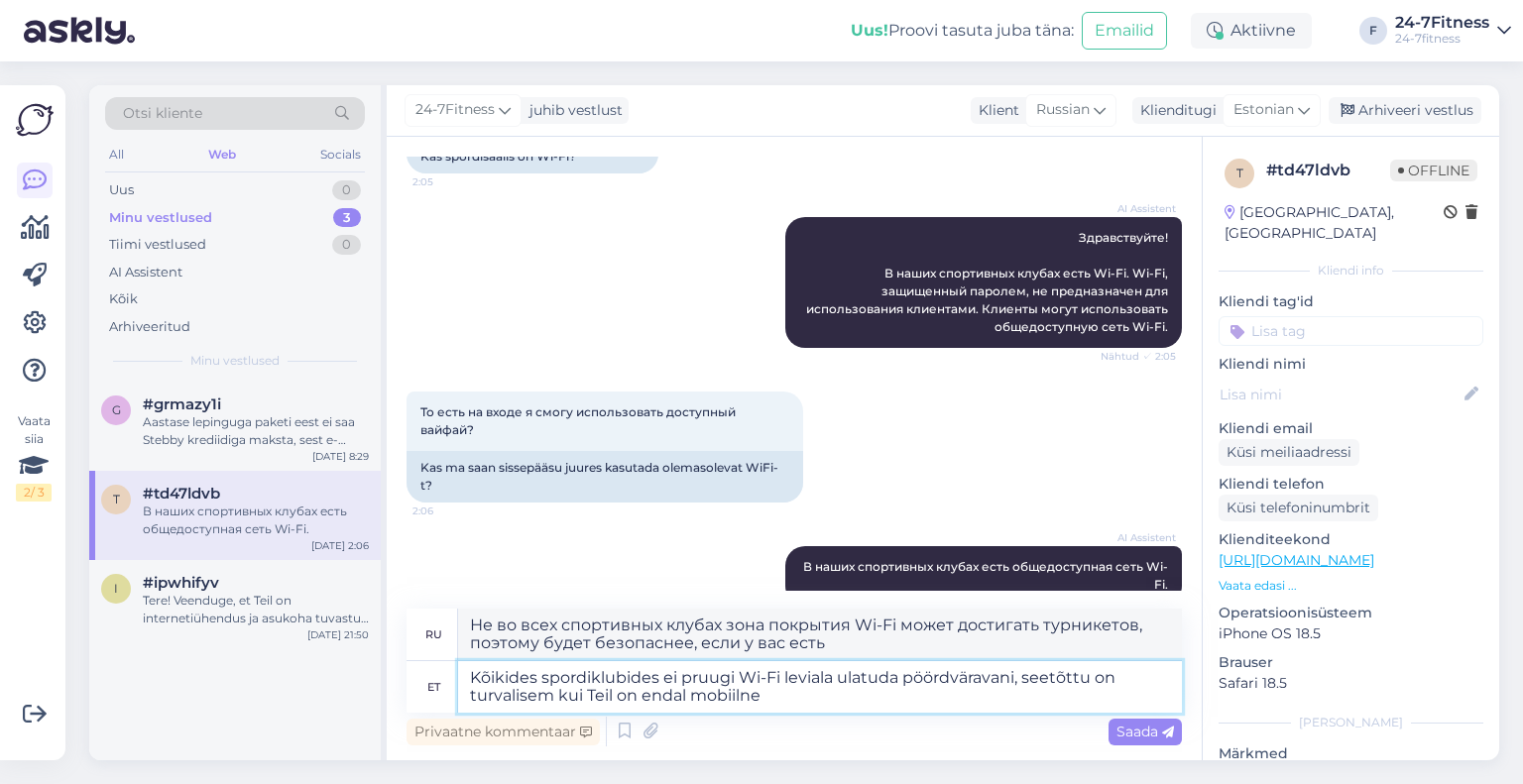 type on "Не во всех спортивных клубах зона покрытия Wi-Fi может достигать турникетов, поэтому безопаснее, если у вас есть свой собственный." 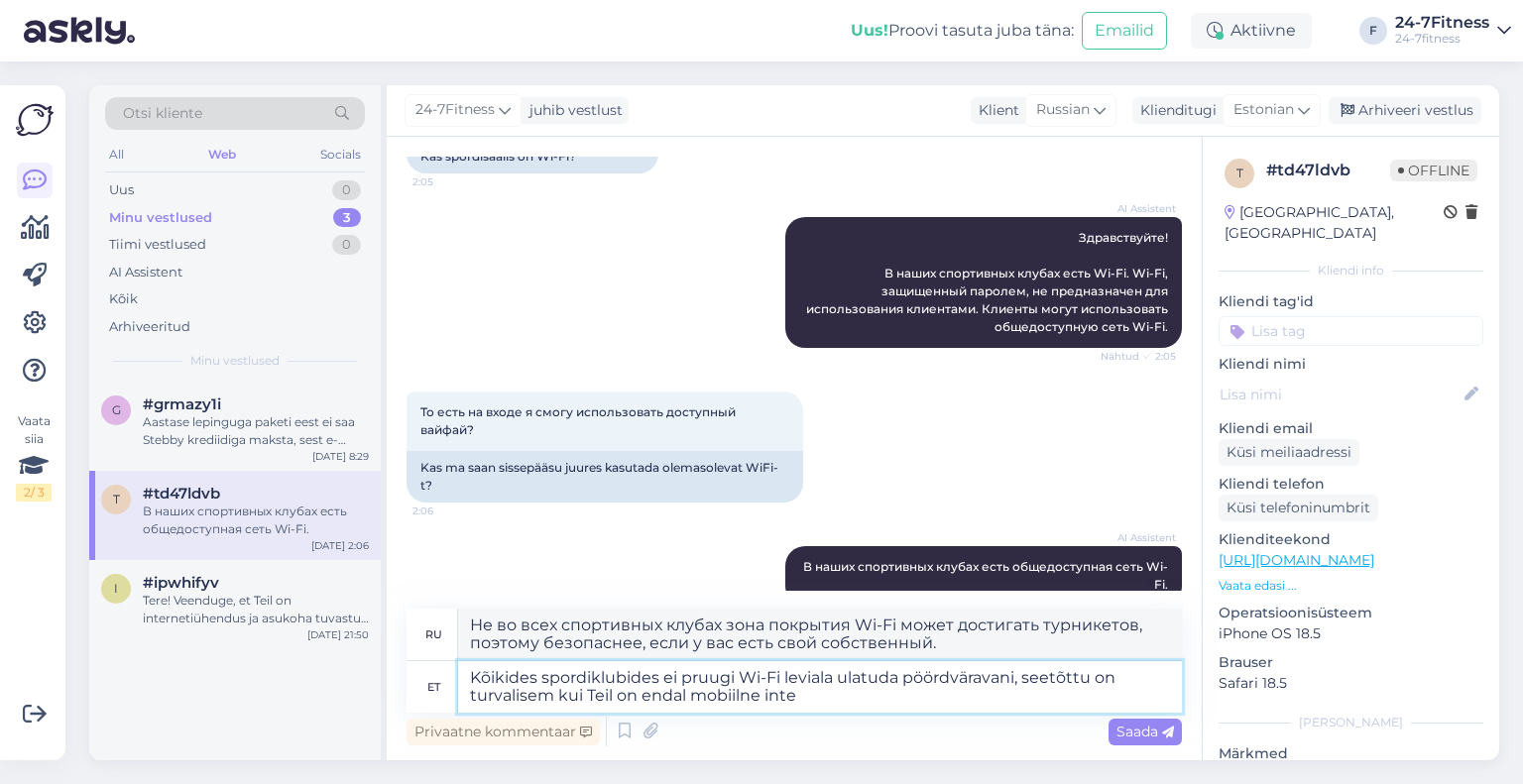 type on "Kõikides spordiklubides ei pruugi Wi-Fi leviala ulatuda pöördväravani, seetõttu on turvalisem kui Teil on endal mobiilne inter" 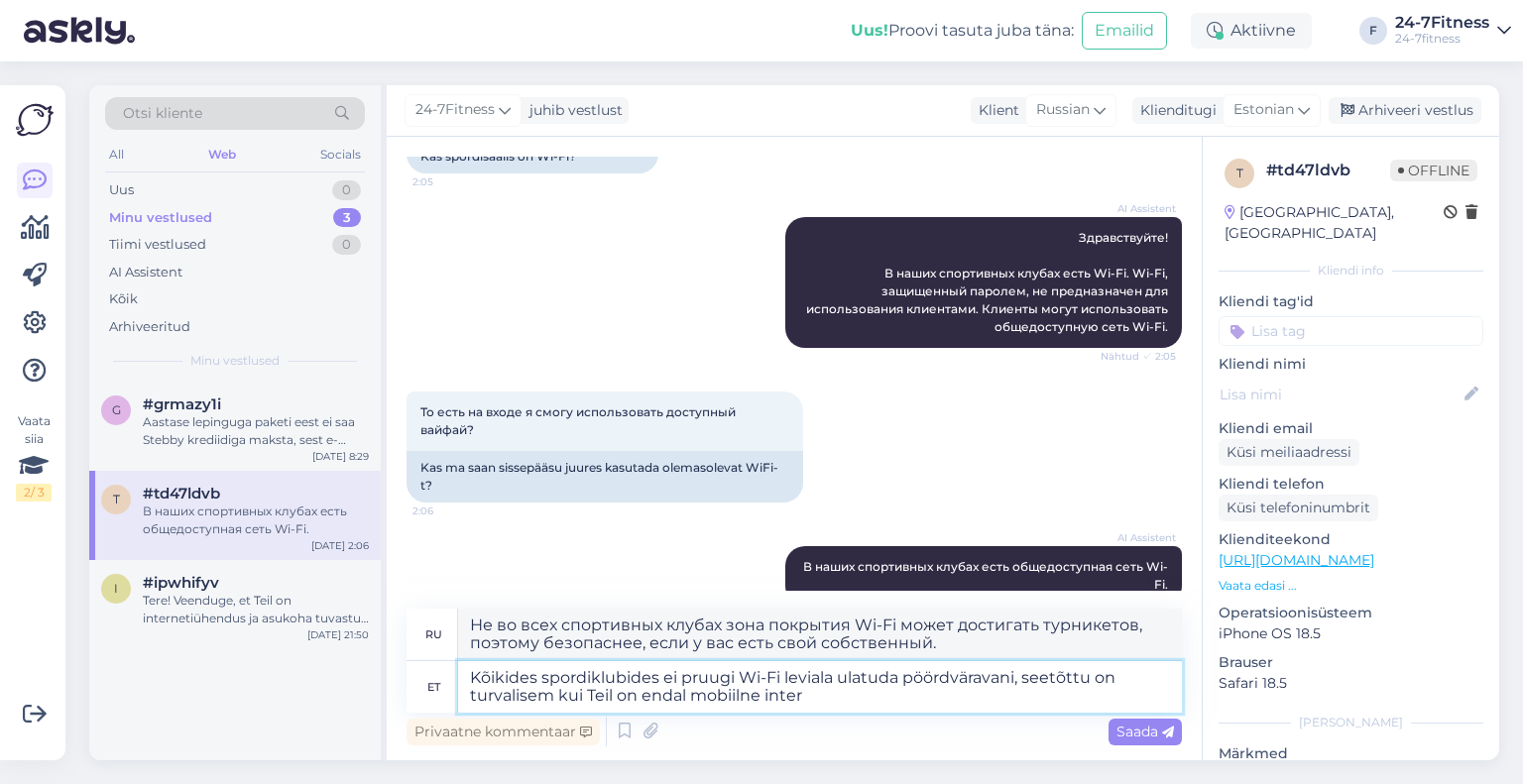 type on "Не во всех спортивных клубах зона покрытия Wi-Fi может достигать турникетов, поэтому безопаснее иметь свой собственный мобильный интернет." 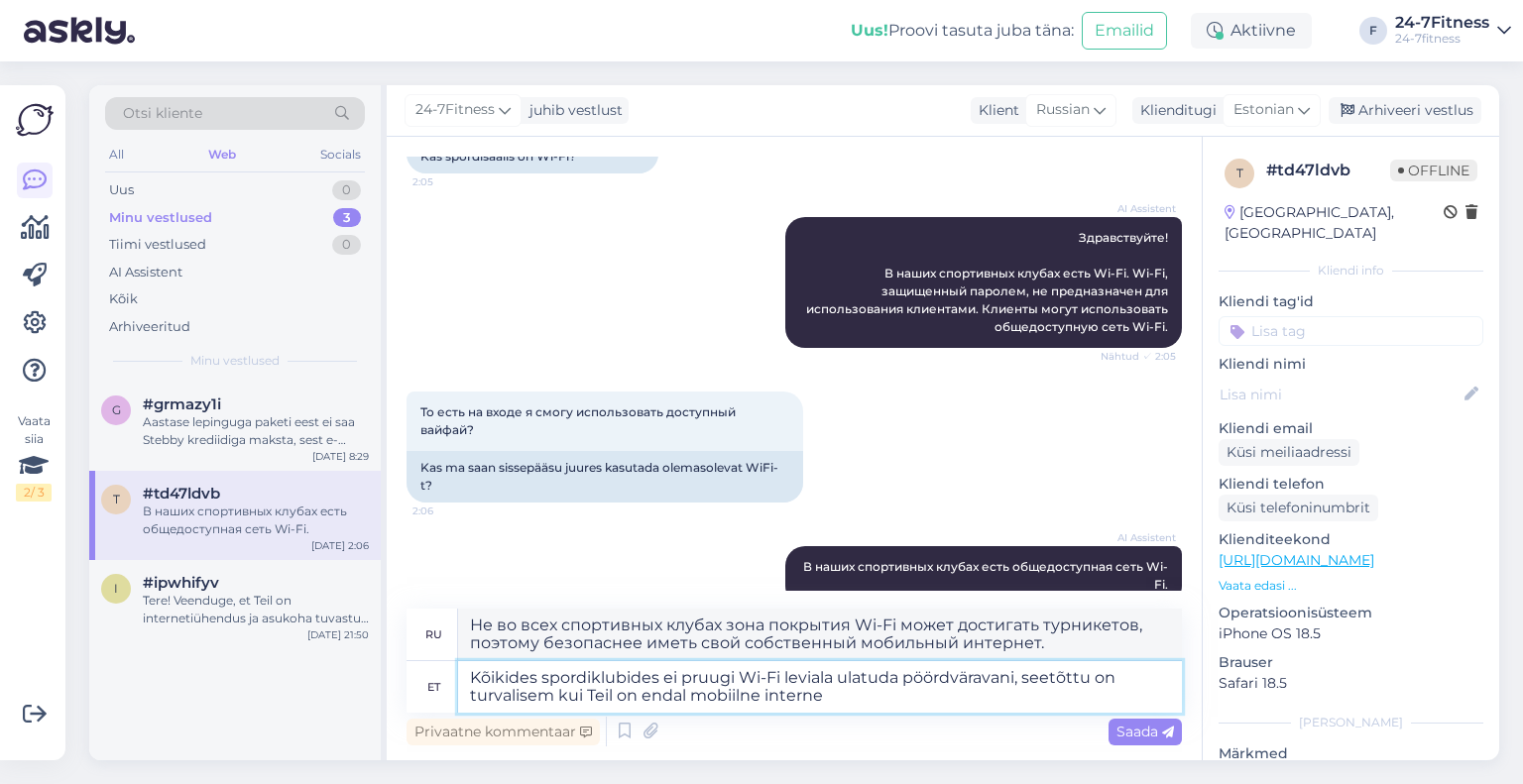 type on "Kõikides spordiklubides ei pruugi Wi-Fi leviala ulatuda pöördväravani, seetõttu on turvalisem kui Teil on endal mobiilne internet" 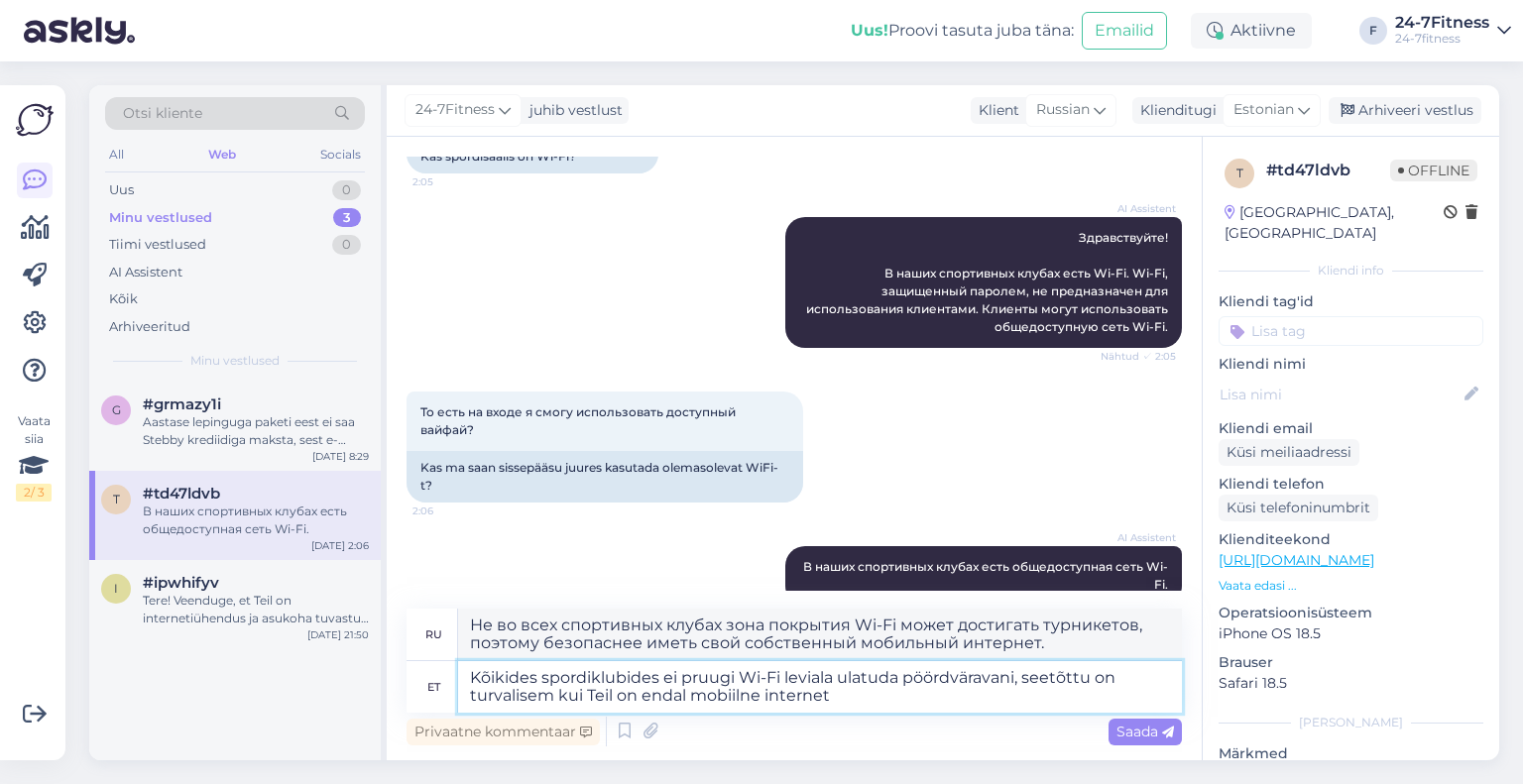 type on "Не во всех спортивных клубах зона покрытия Wi-Fi может достигать турникетов, поэтому надежнее иметь собственный мобильный интернет." 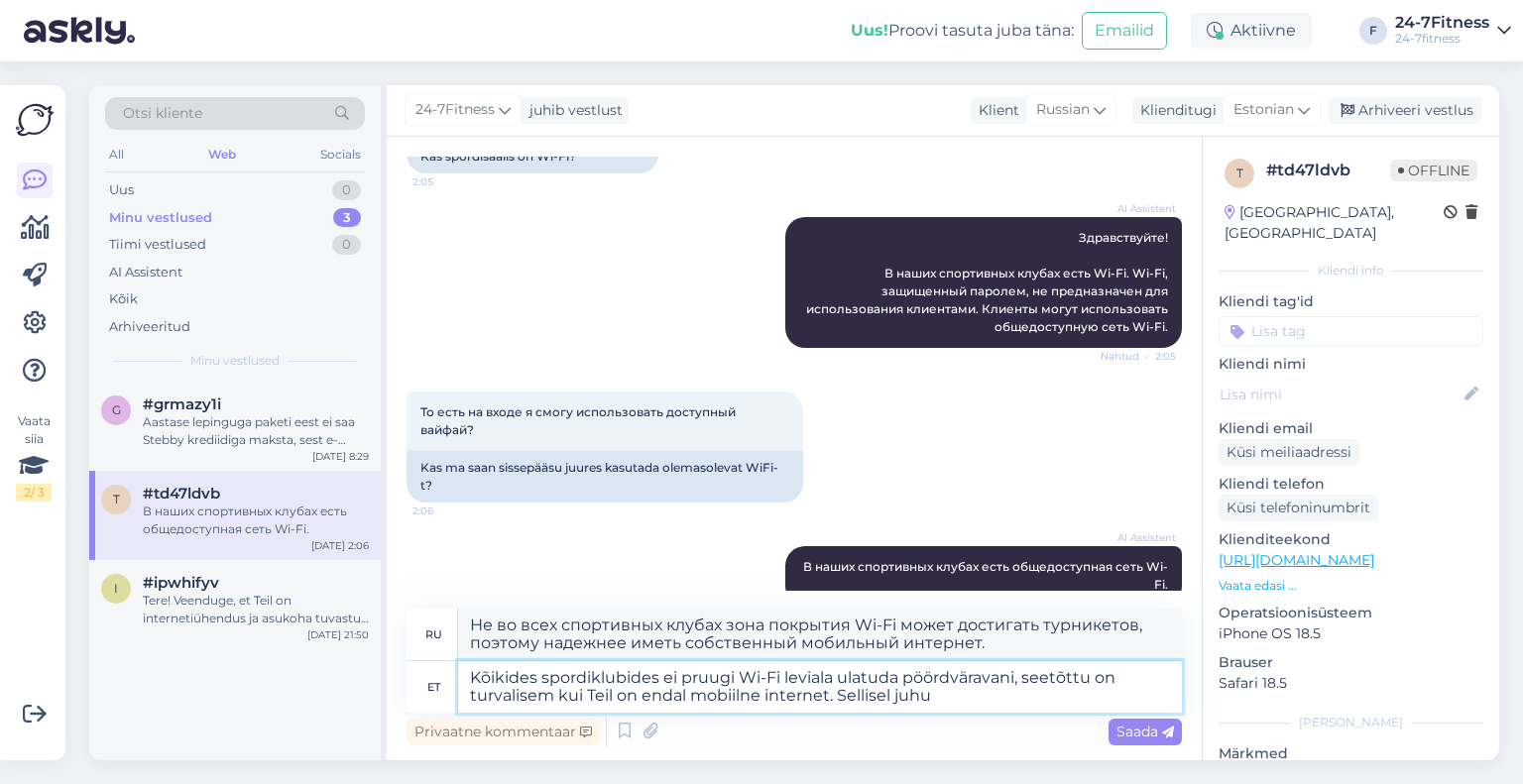 type on "Kõikides spordiklubides ei pruugi Wi-Fi leviala ulatuda pöördväravani, seetõttu on turvalisem kui Teil on endal mobiilne internet. Sellisel juhul" 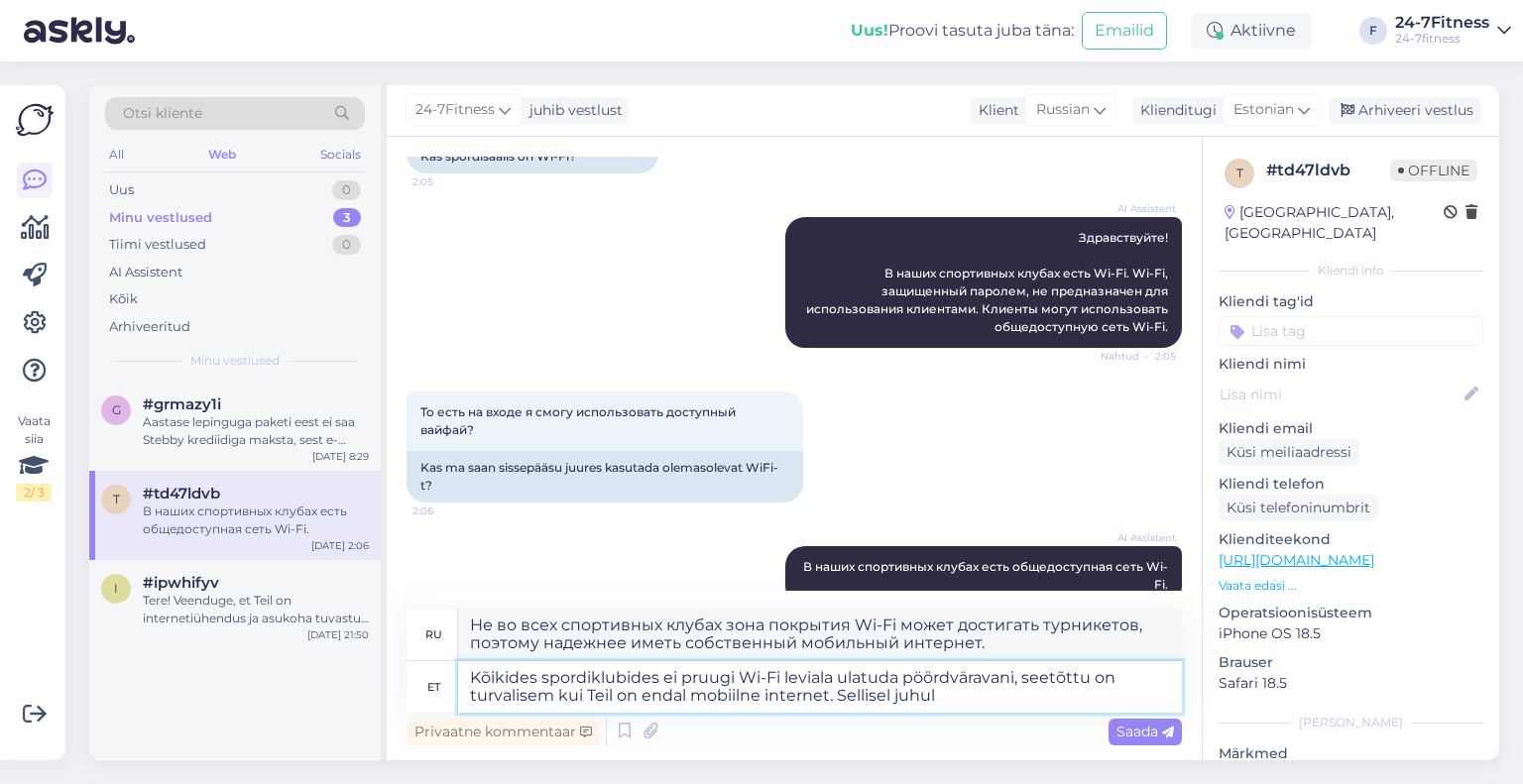 type on "Не во всех спортивных клубах зона покрытия Wi-Fi может достигать турникетов, поэтому надежнее иметь собственный мобильный интернет. В таком случае..." 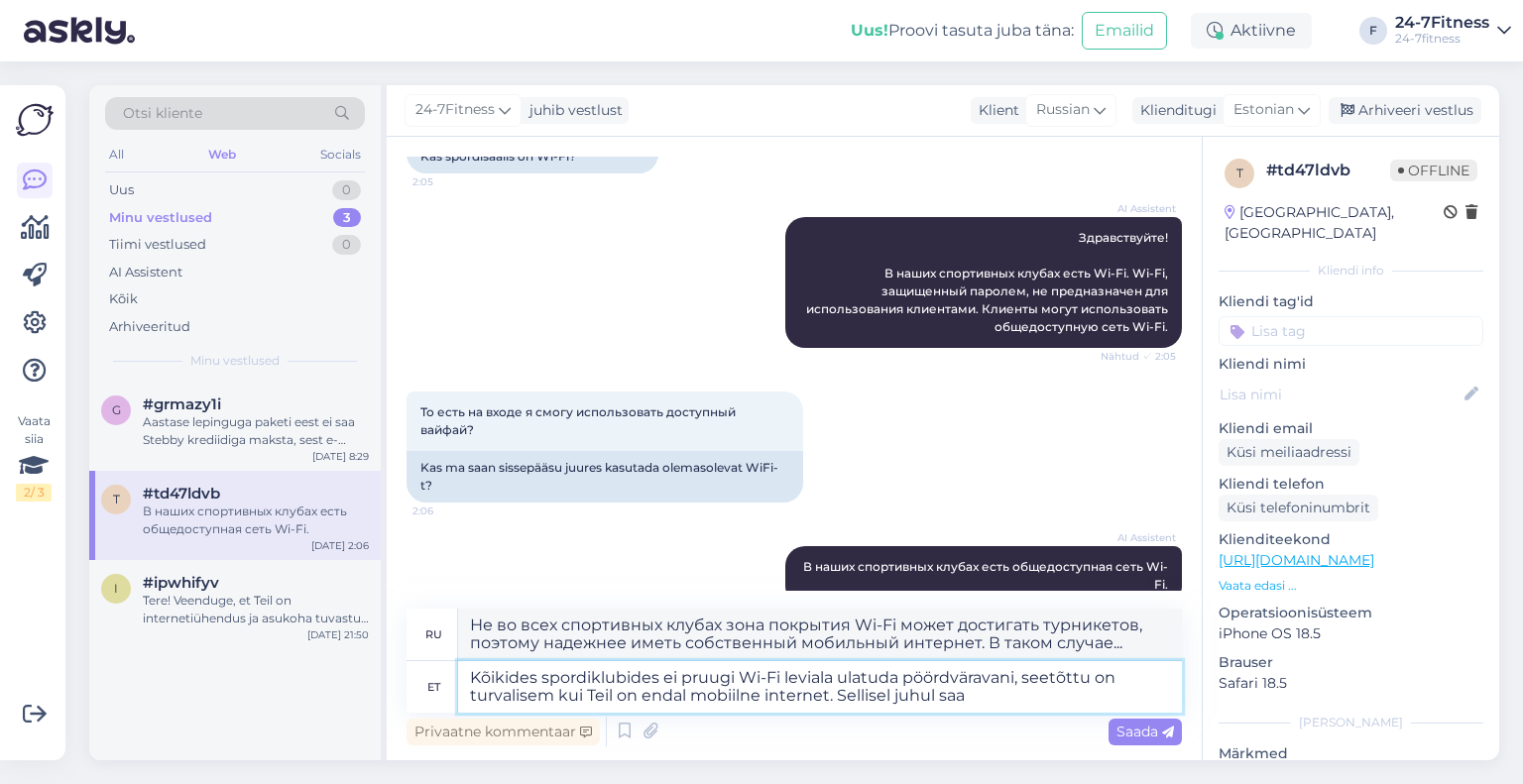 type on "Kõikides spordiklubides ei pruugi Wi-Fi leviala ulatuda pöördväravani, seetõttu on turvalisem kui Teil on endal mobiilne internet. Sellisel juhul saat" 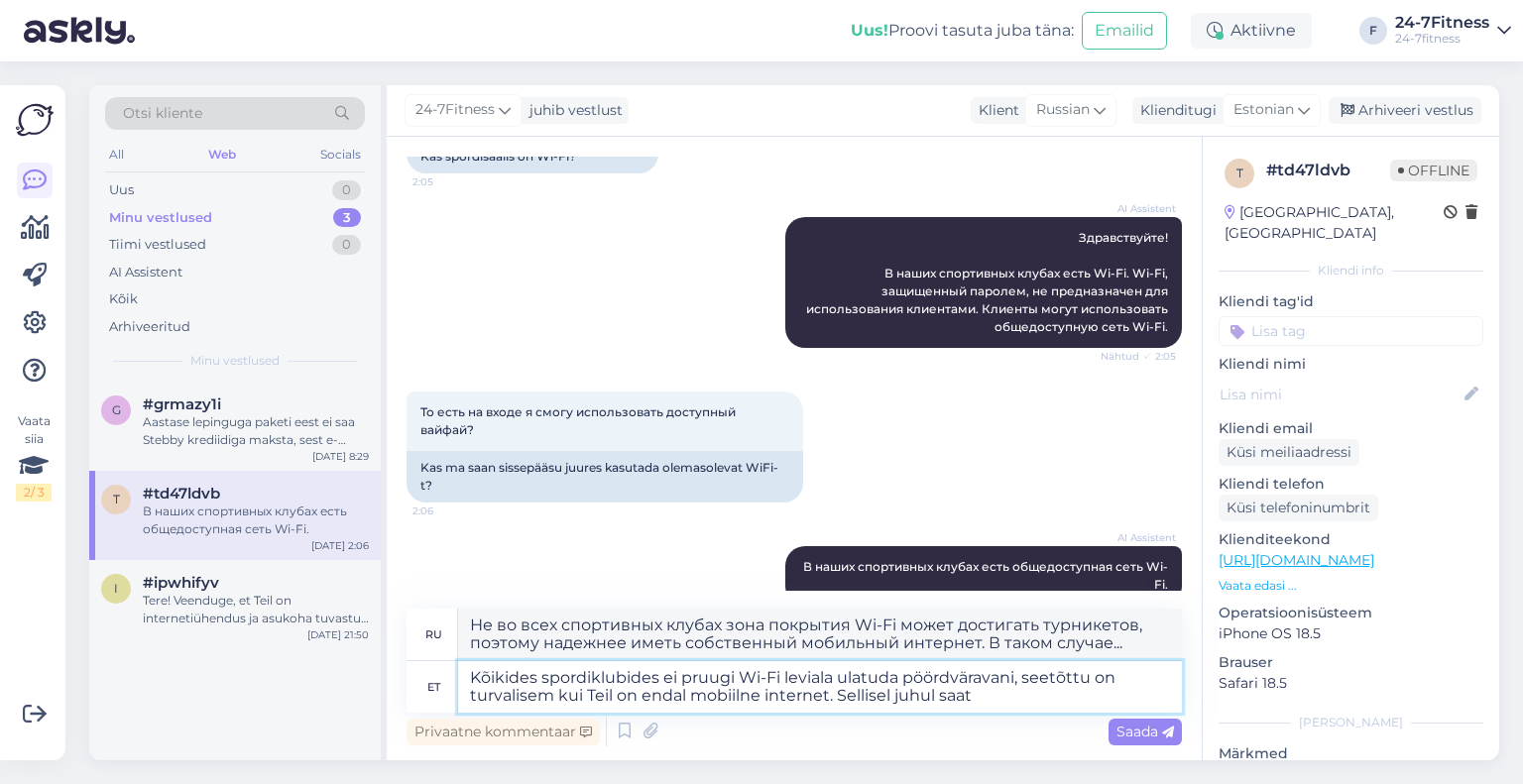 type on "Не во всех спортивных клубах зона покрытия Wi-Fi может достигать турникетов, поэтому надежнее иметь собственный мобильный интернет. В таком случае" 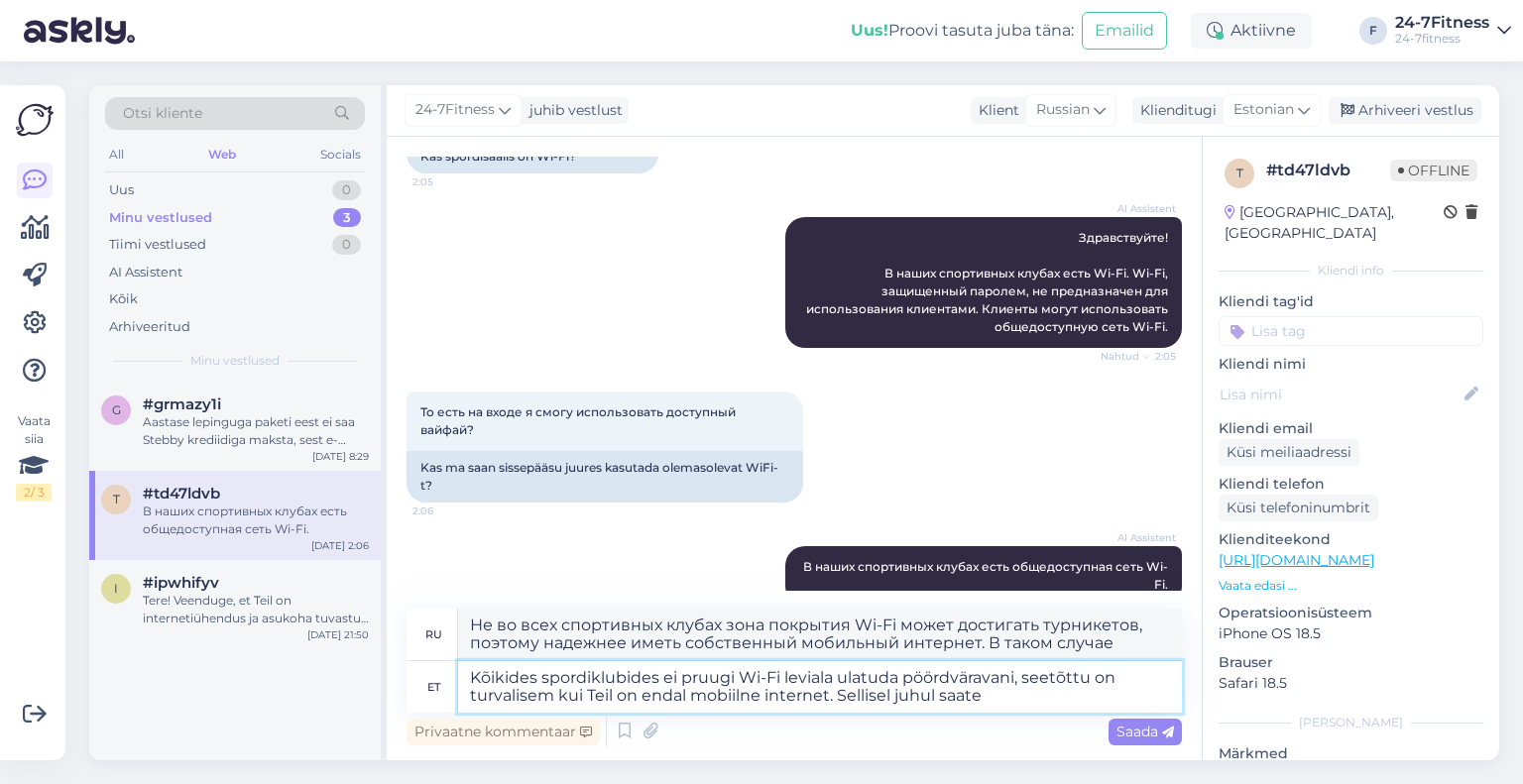 type on "Kõikides spordiklubides ei pruugi Wi-Fi leviala ulatuda pöördväravani, seetõttu on turvalisem kui Teil on endal mobiilne internet. Sellisel juhul saate m" 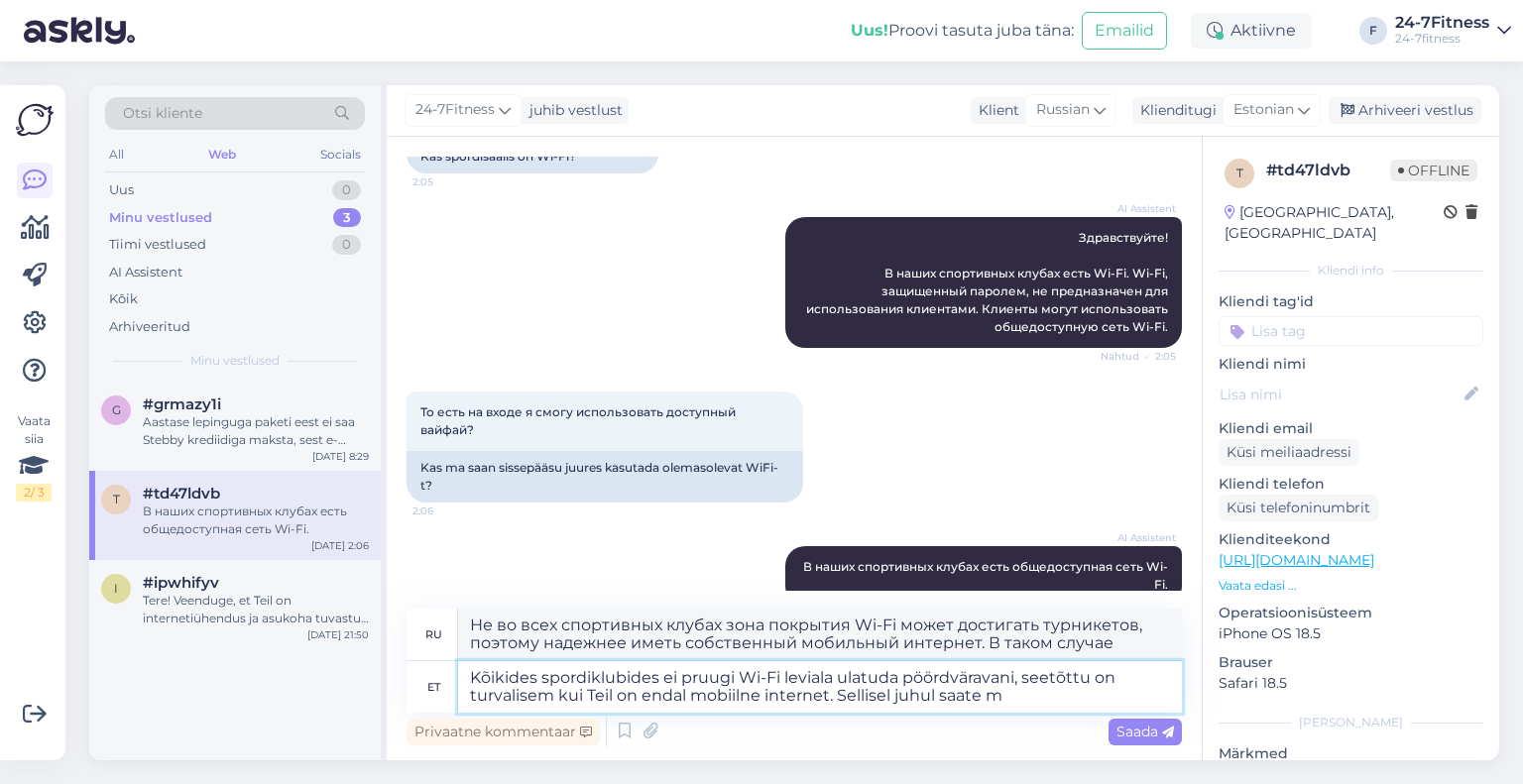 type on "Не во всех спортивных клубах зона покрытия Wi-Fi может достигать турникетов, поэтому надежнее иметь собственный мобильный интернет. В таком случае вы сможете" 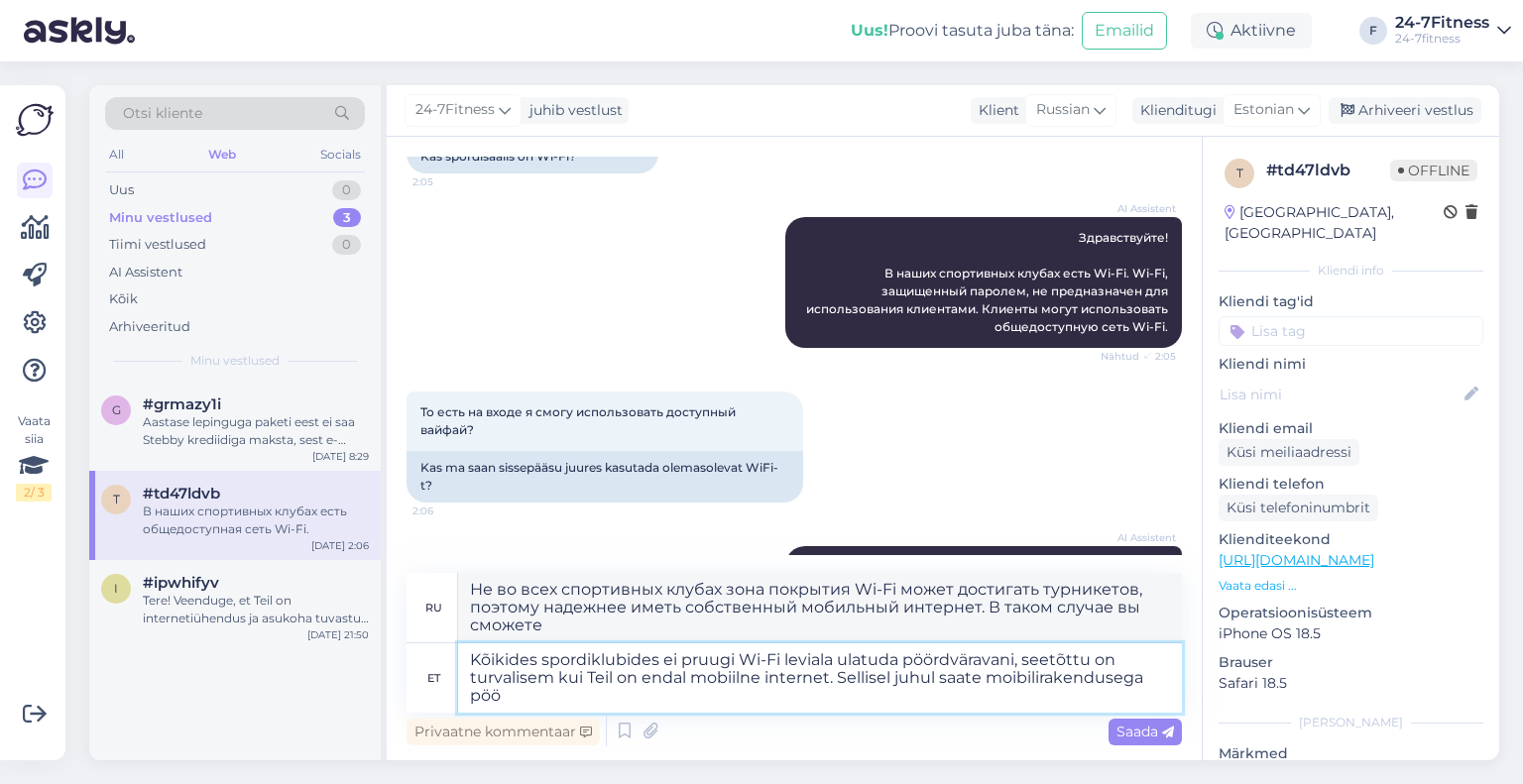 type on "Kõikides spordiklubides ei pruugi Wi-Fi leviala ulatuda pöördväravani, seetõttu on turvalisem kui Teil on endal mobiilne internet. Sellisel juhul saate moibilirakendusega pöör" 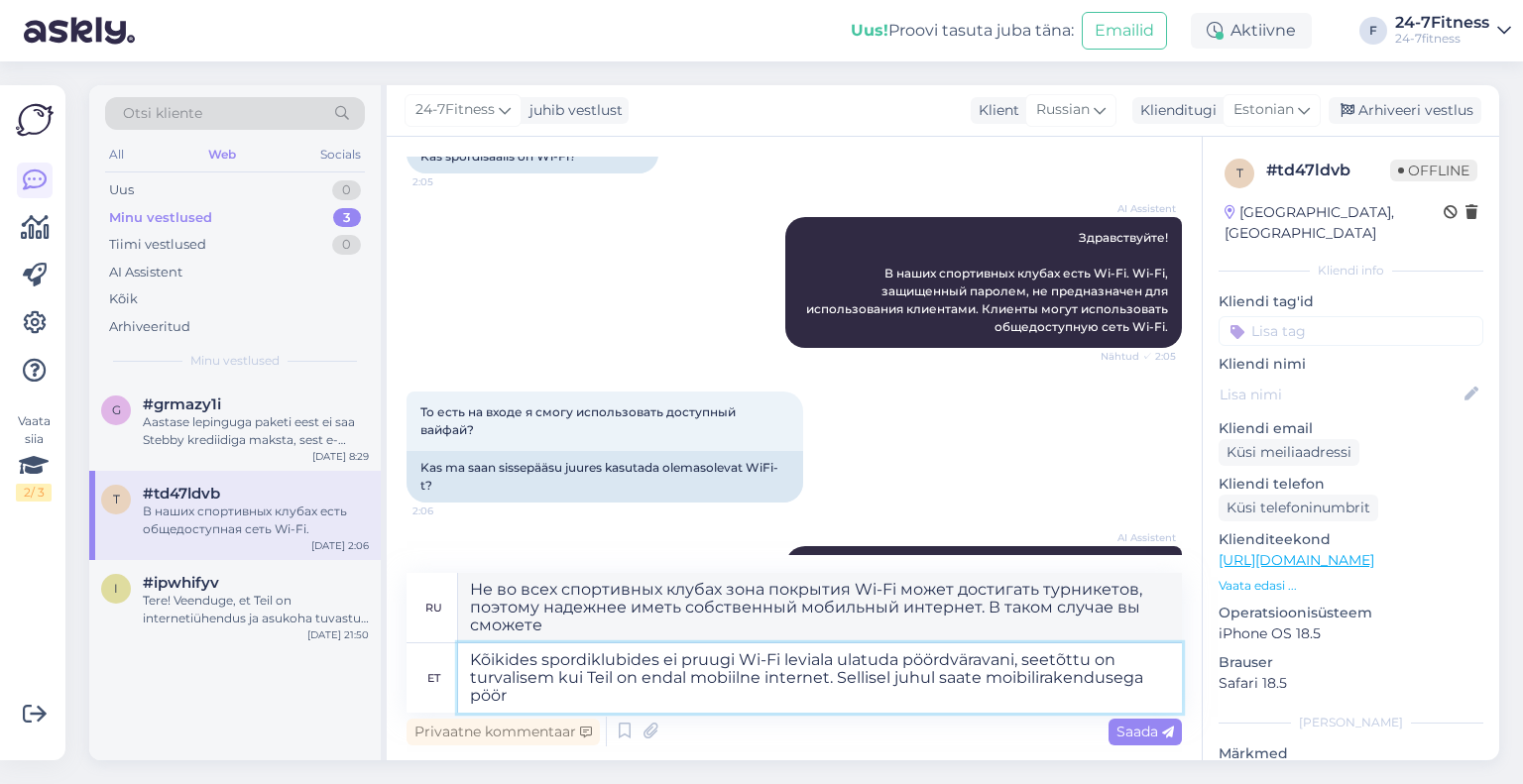 type on "Не во всех спортивных клубах зона покрытия Wi-Fi может достигать турникетов, поэтому надежнее иметь собственный мобильный интернет. В таком случае вы можете использовать мобильное приложение." 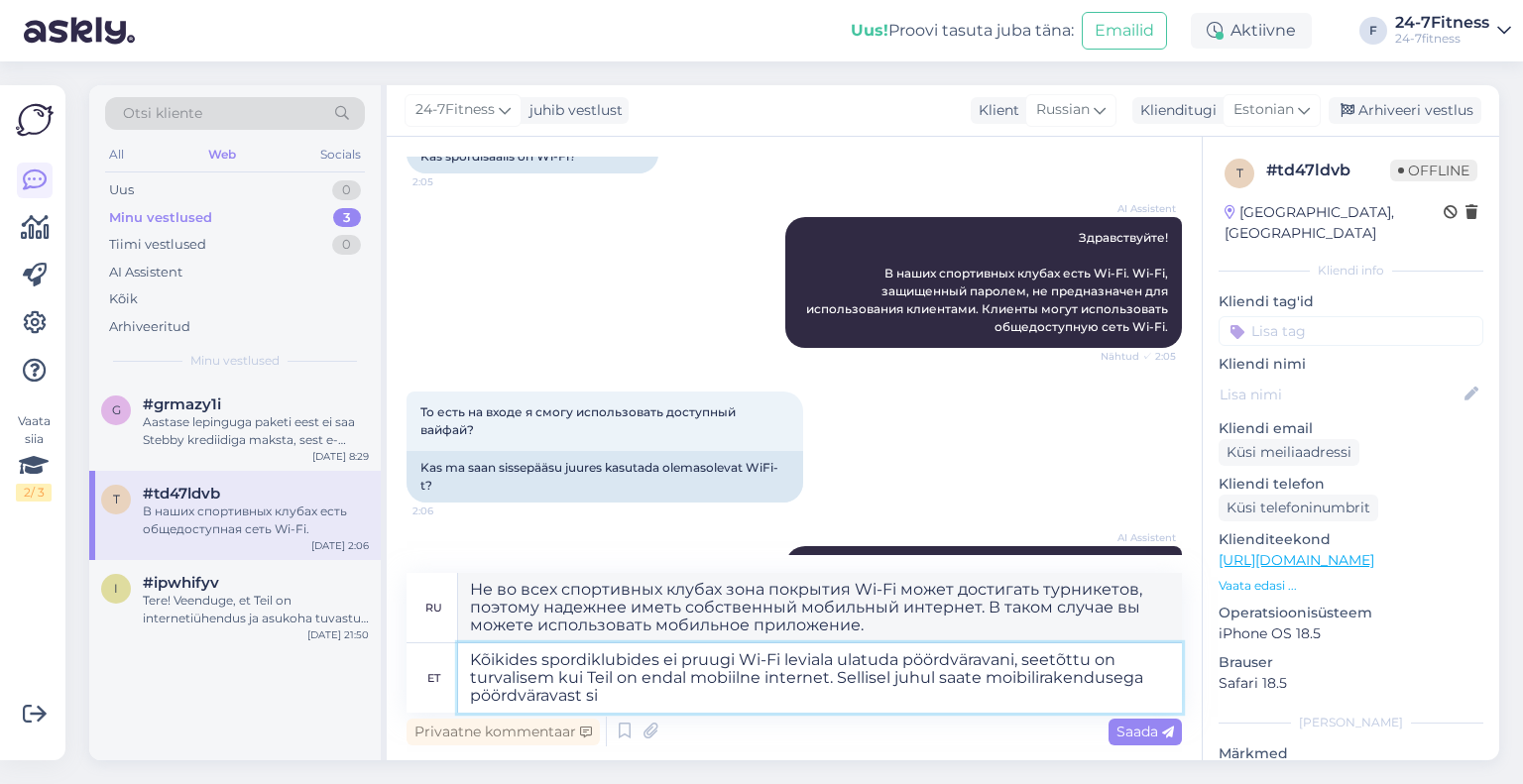 type on "Kõikides spordiklubides ei pruugi Wi-Fi leviala ulatuda pöördväravani, seetõttu on turvalisem kui Teil on endal mobiilne internet. Sellisel juhul saate moibilirakendusega pöördväravast sis" 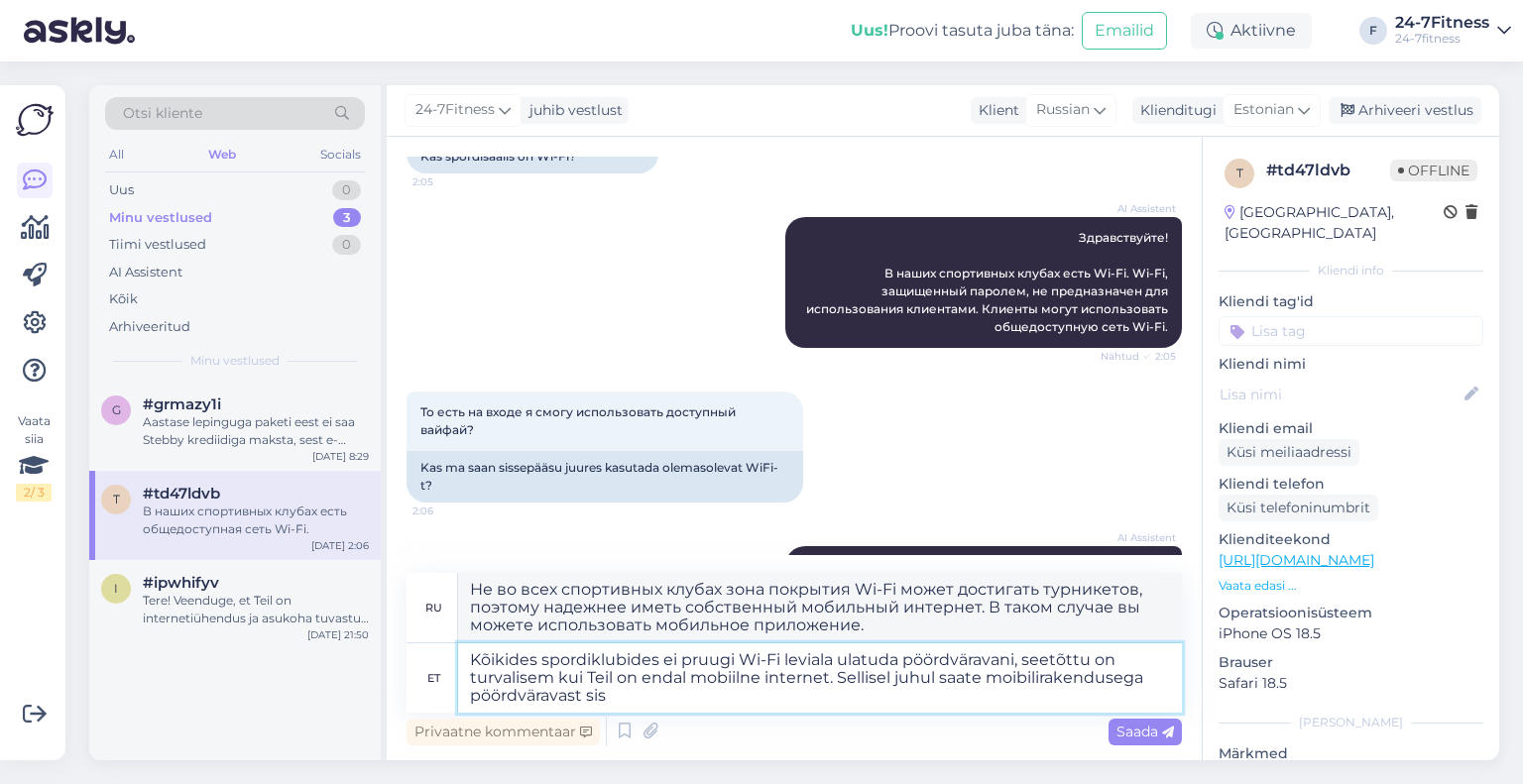 type on "Не во всех спортивных клубах зона покрытия Wi-Fi может достигать турникетов, поэтому надежнее иметь собственный мобильный интернет. В этом случае вы сможете воспользоваться мобильным приложением у турникета." 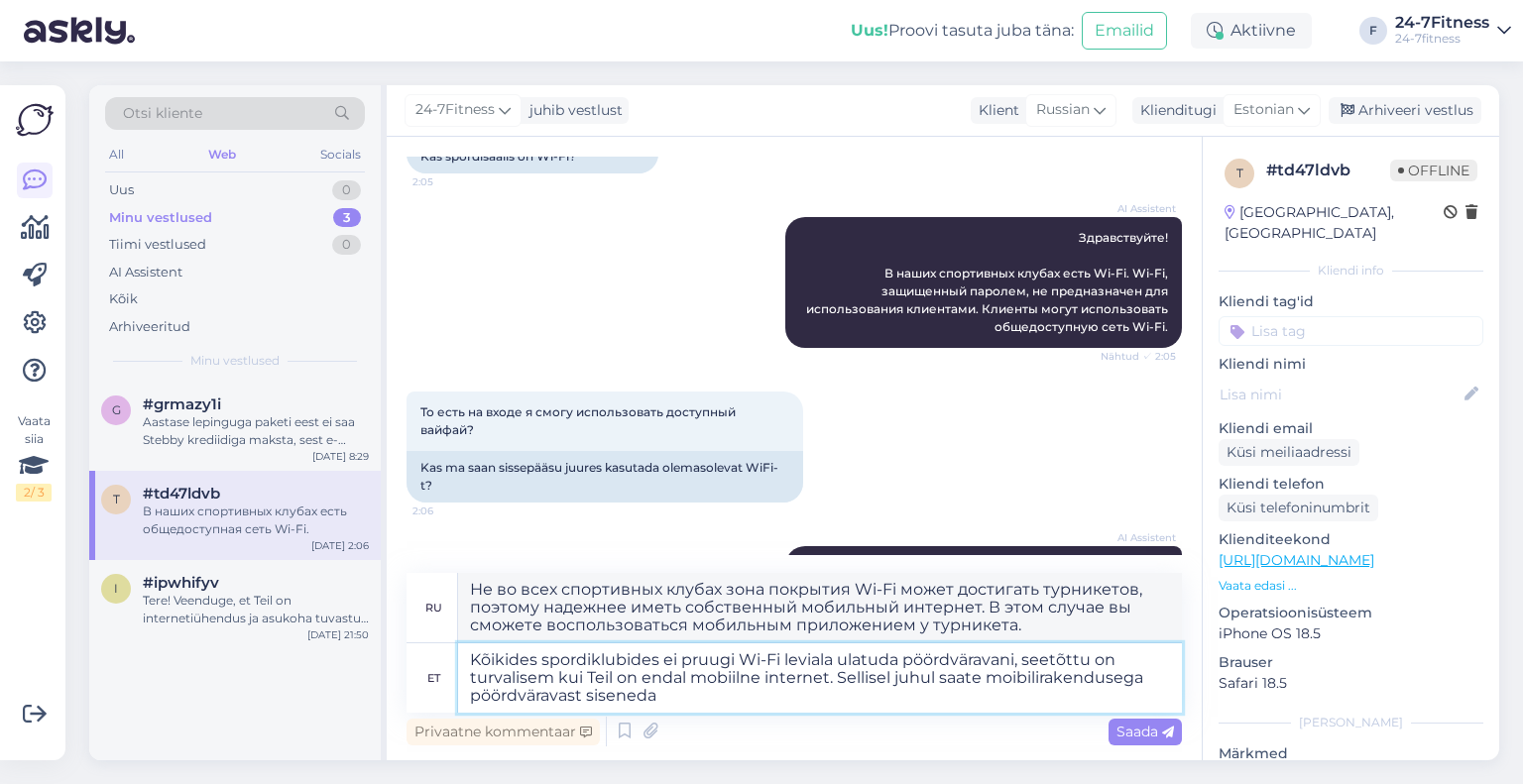 type on "Kõikides spordiklubides ei pruugi Wi-Fi leviala ulatuda pöördväravani, seetõttu on turvalisem kui Teil on endal mobiilne internet. Sellisel juhul saate moibilirakendusega pöördväravast siseneda" 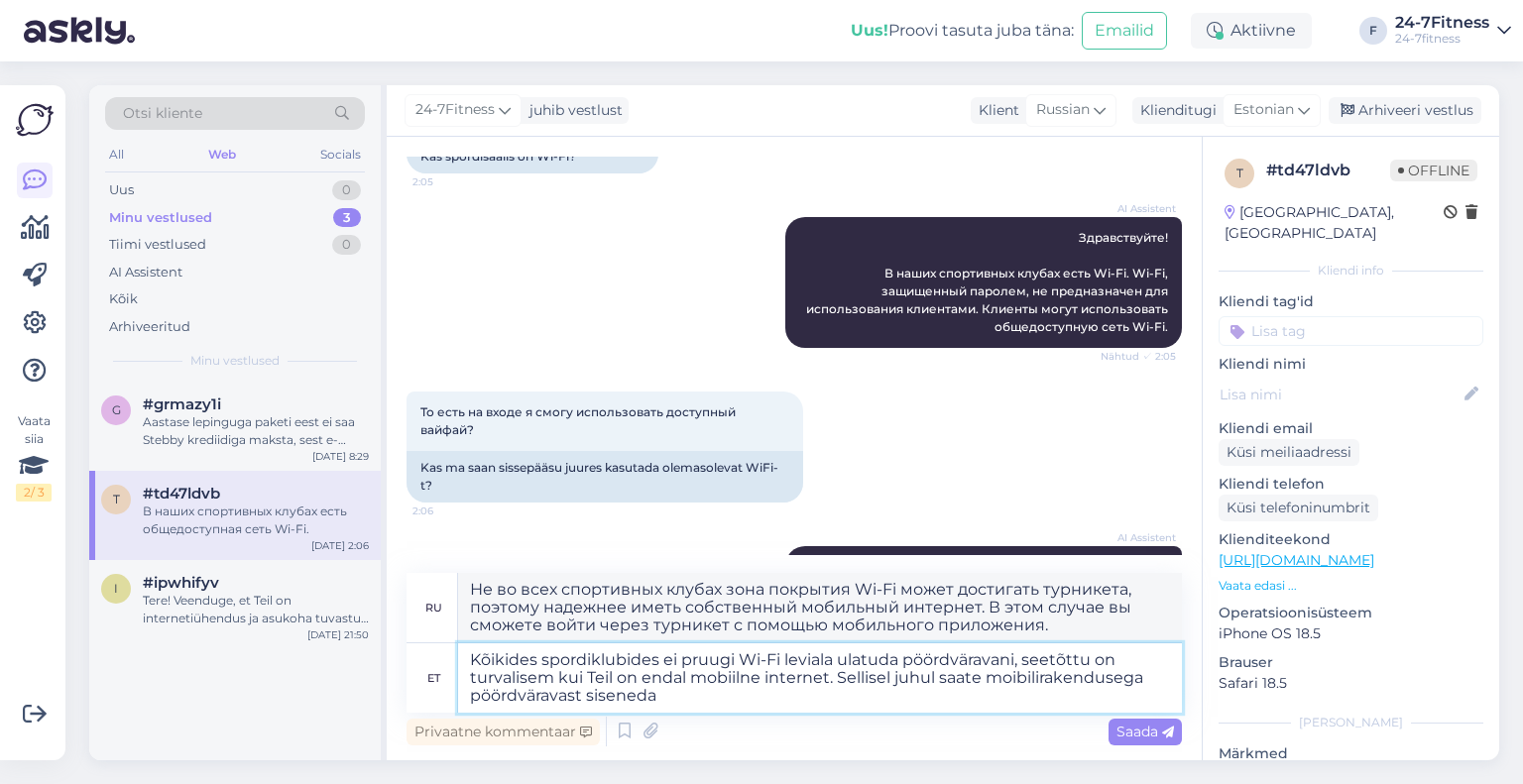 drag, startPoint x: 771, startPoint y: 703, endPoint x: 830, endPoint y: 680, distance: 63.324561 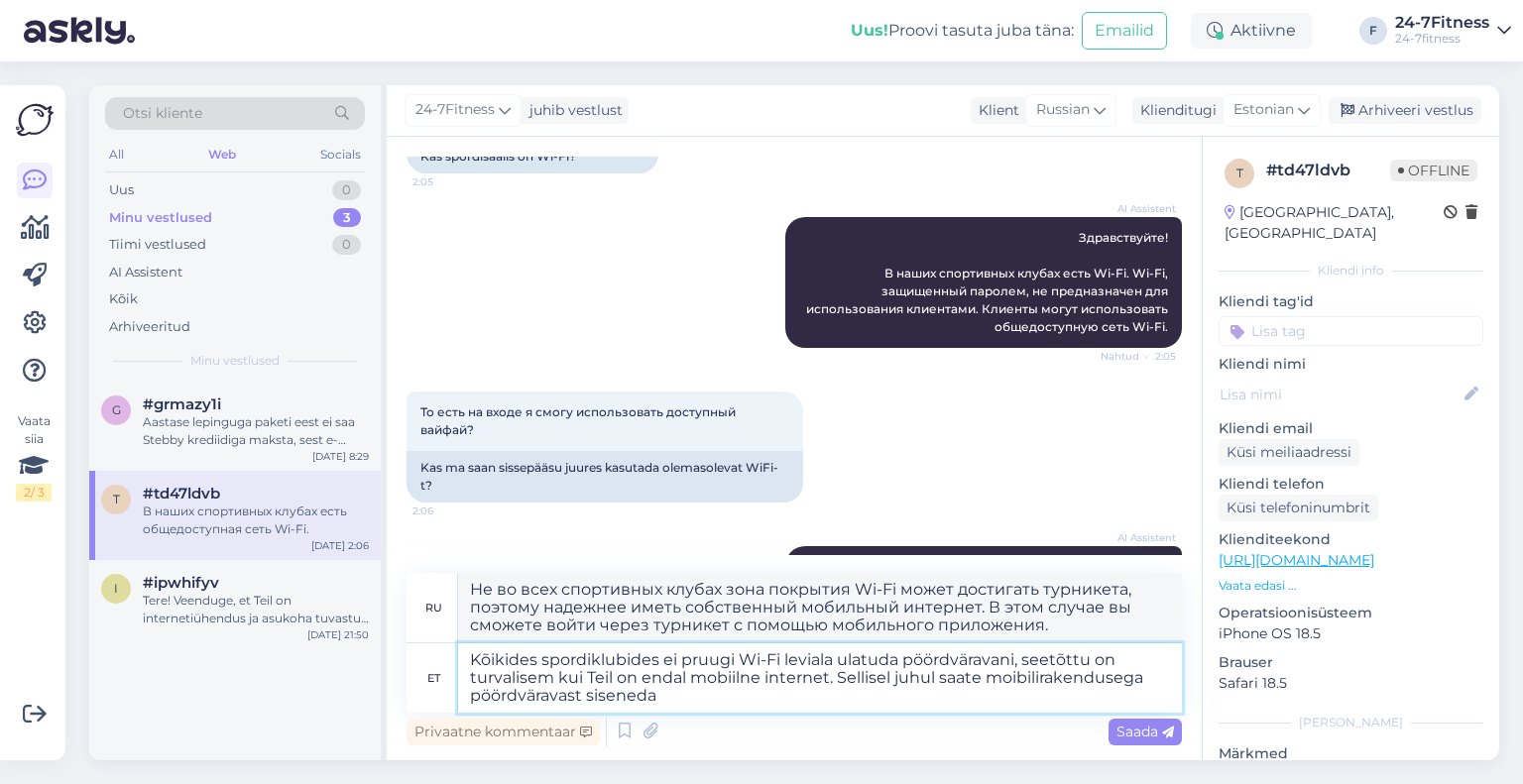 click on "Kõikides spordiklubides ei pruugi Wi-Fi leviala ulatuda pöördväravani, seetõttu on turvalisem kui Teil on endal mobiilne internet. Sellisel juhul saate moibilirakendusega pöördväravast siseneda" at bounding box center [820, 678] 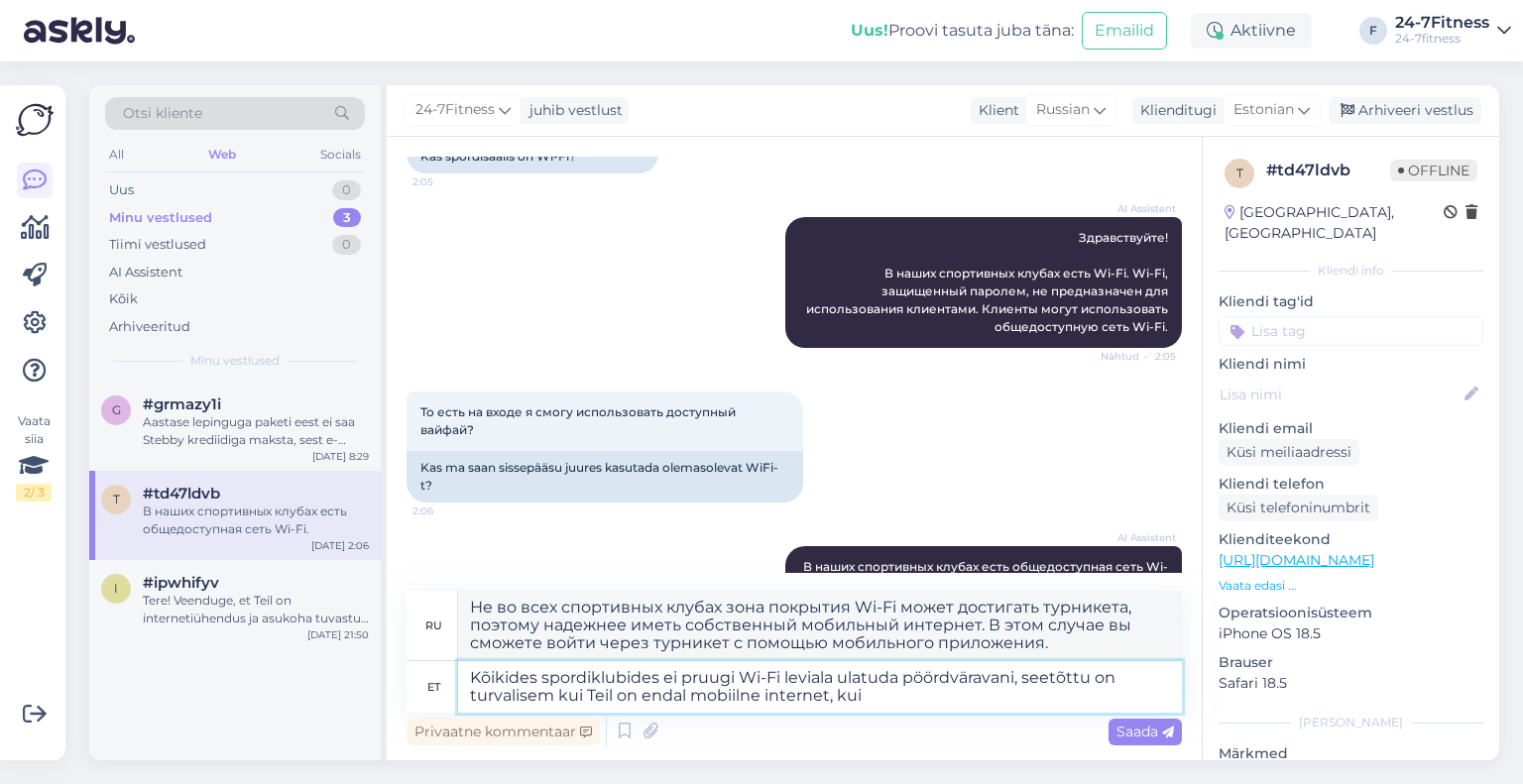 type on "Kõikides spordiklubides ei pruugi Wi-Fi leviala ulatuda pöördväravani, seetõttu on turvalisem kui Teil on endal mobiilne internet, kui" 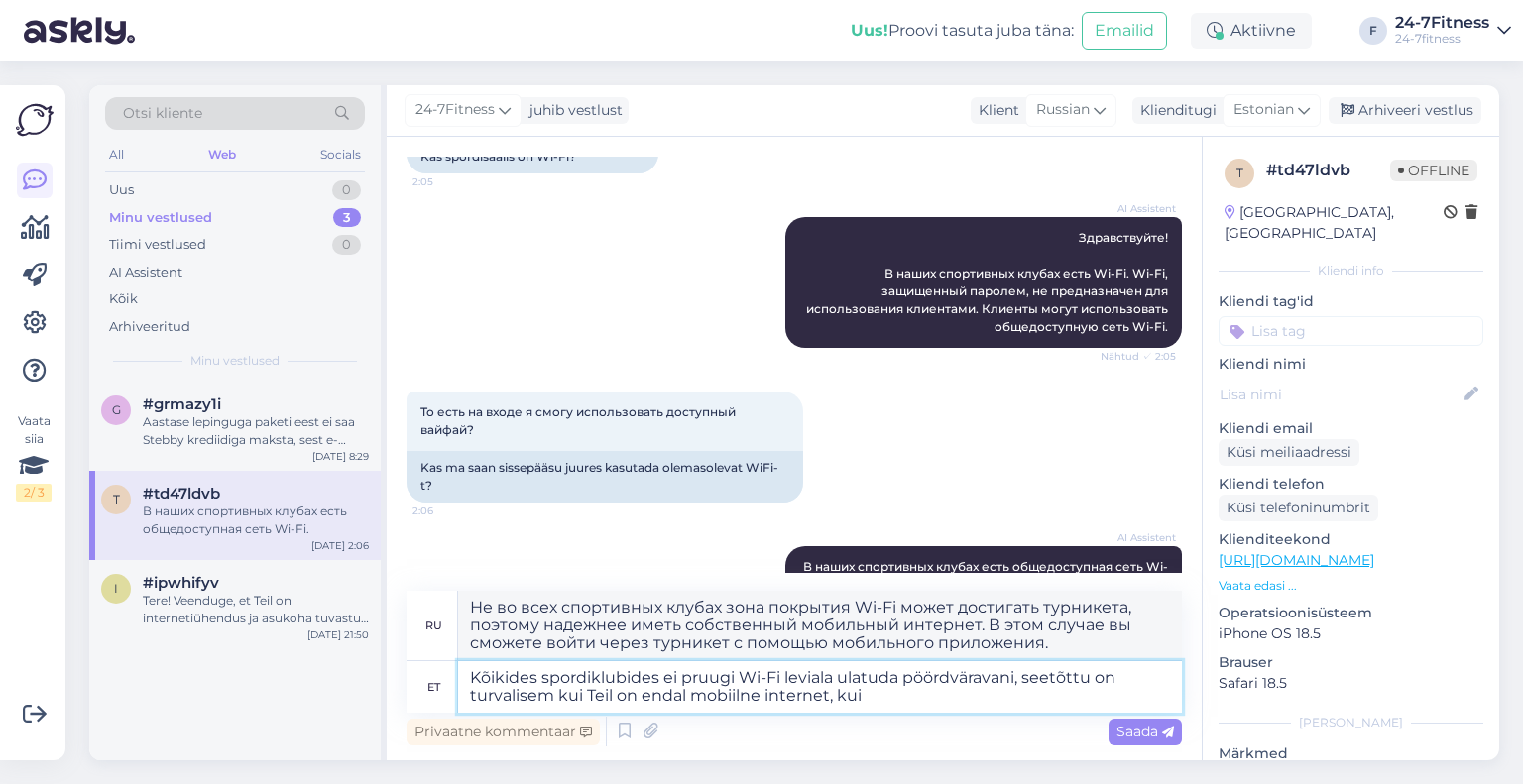 type on "Не во всех спортивных клубах зона покрытия Wi-Fi может достигать турникетов, поэтому надежнее иметь собственный мобильный интернет." 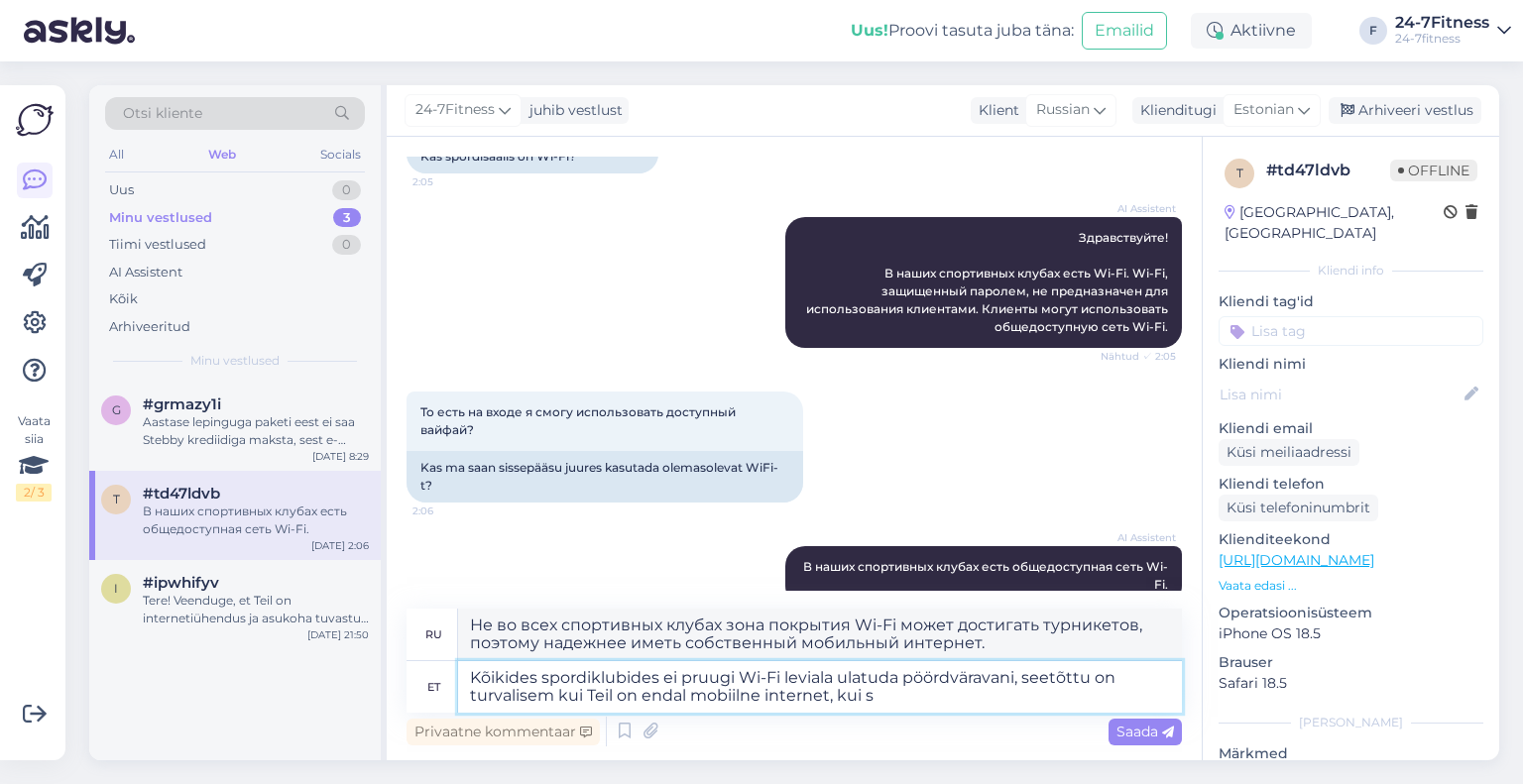 type on "Kõikides spordiklubides ei pruugi Wi-Fi leviala ulatuda pöördväravani, seetõttu on turvalisem kui Teil on endal mobiilne internet, kui so" 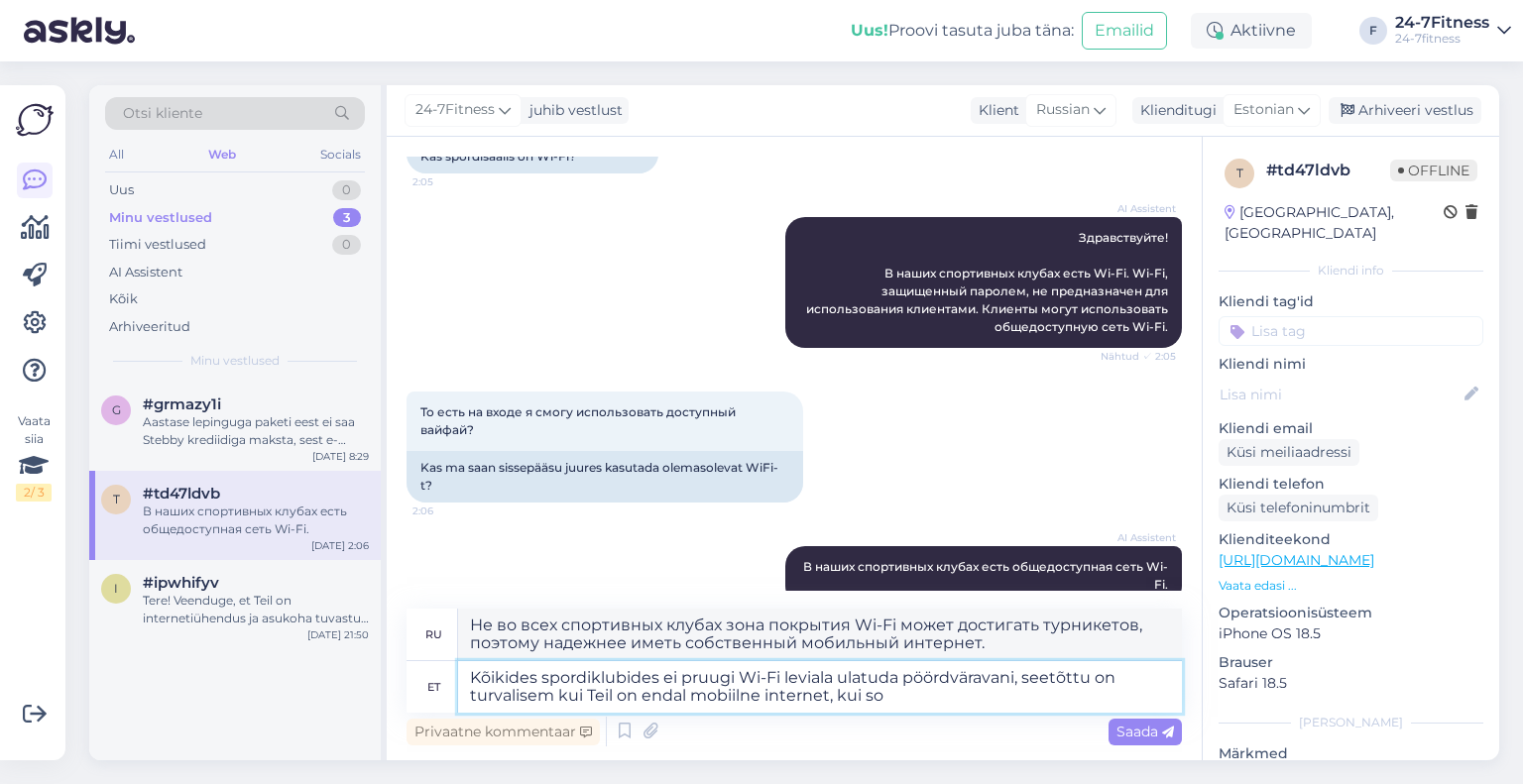 type on "Не во всех спортивных клубах зона покрытия Wi-Fi может доходить до турникетов, поэтому надежнее иметь собственный мобильный интернет, если" 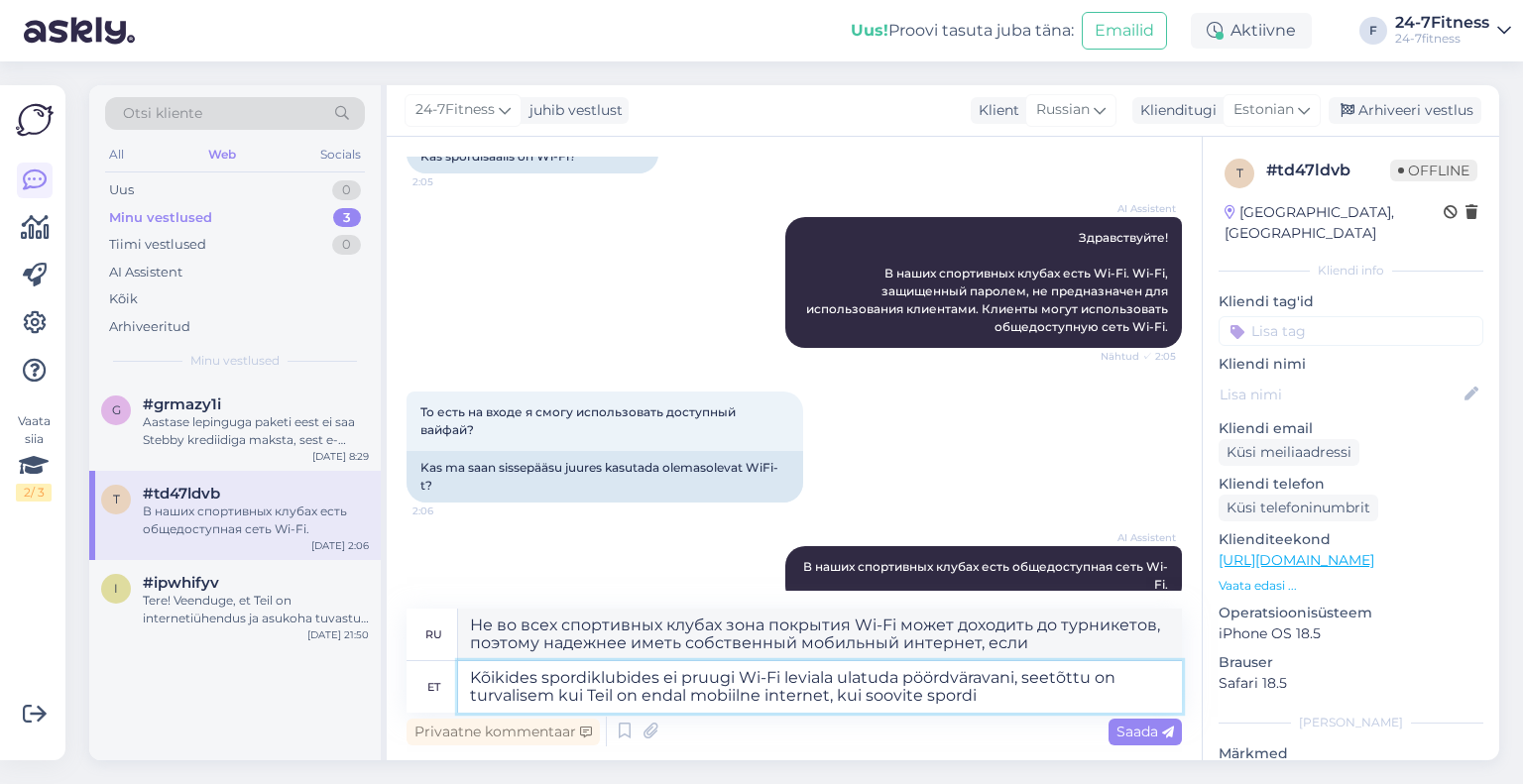 type on "Kõikides spordiklubides ei pruugi Wi-Fi leviala ulatuda pöördväravani, seetõttu on turvalisem kui Teil on endal mobiilne internet, kui soovite spordik" 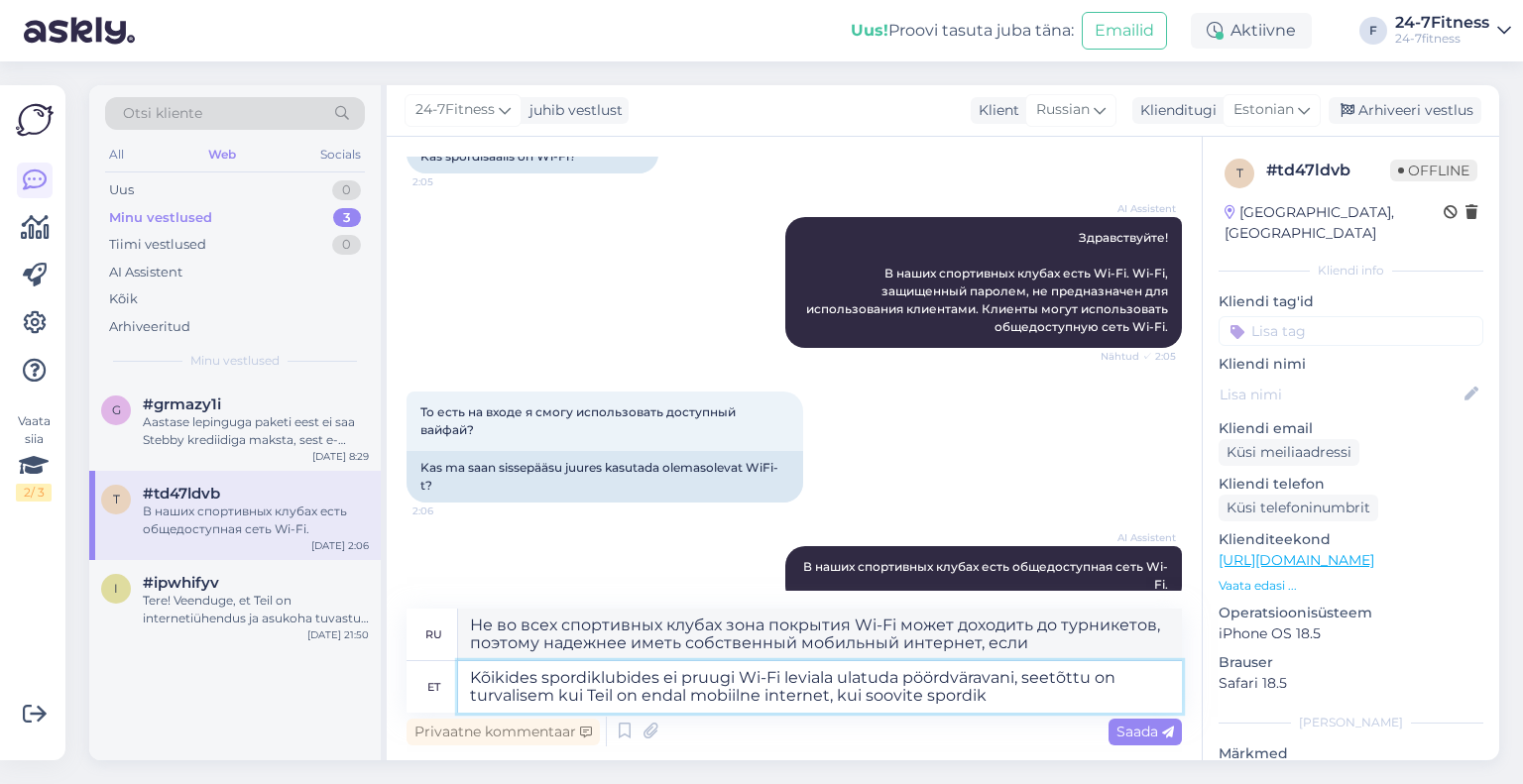 type on "Не во всех спортивных клубах зона покрытия Wi-Fi может достигать турникетов, поэтому надежнее иметь собственный мобильный интернет, если вы хотите." 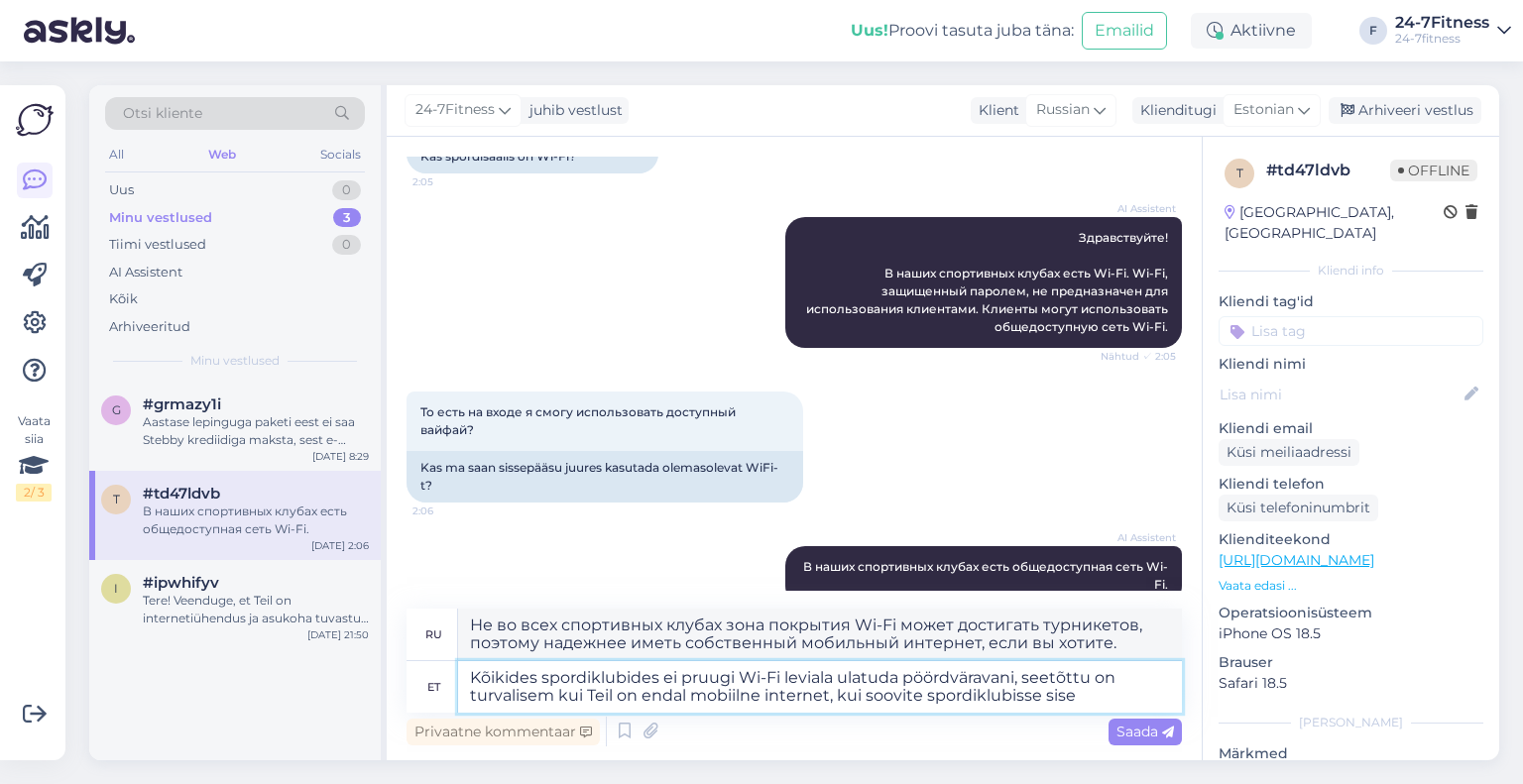 type on "Kõikides spordiklubides ei pruugi Wi-Fi leviala ulatuda pöördväravani, seetõttu on turvalisem kui Teil on endal mobiilne internet, kui soovite spordiklubisse sisen" 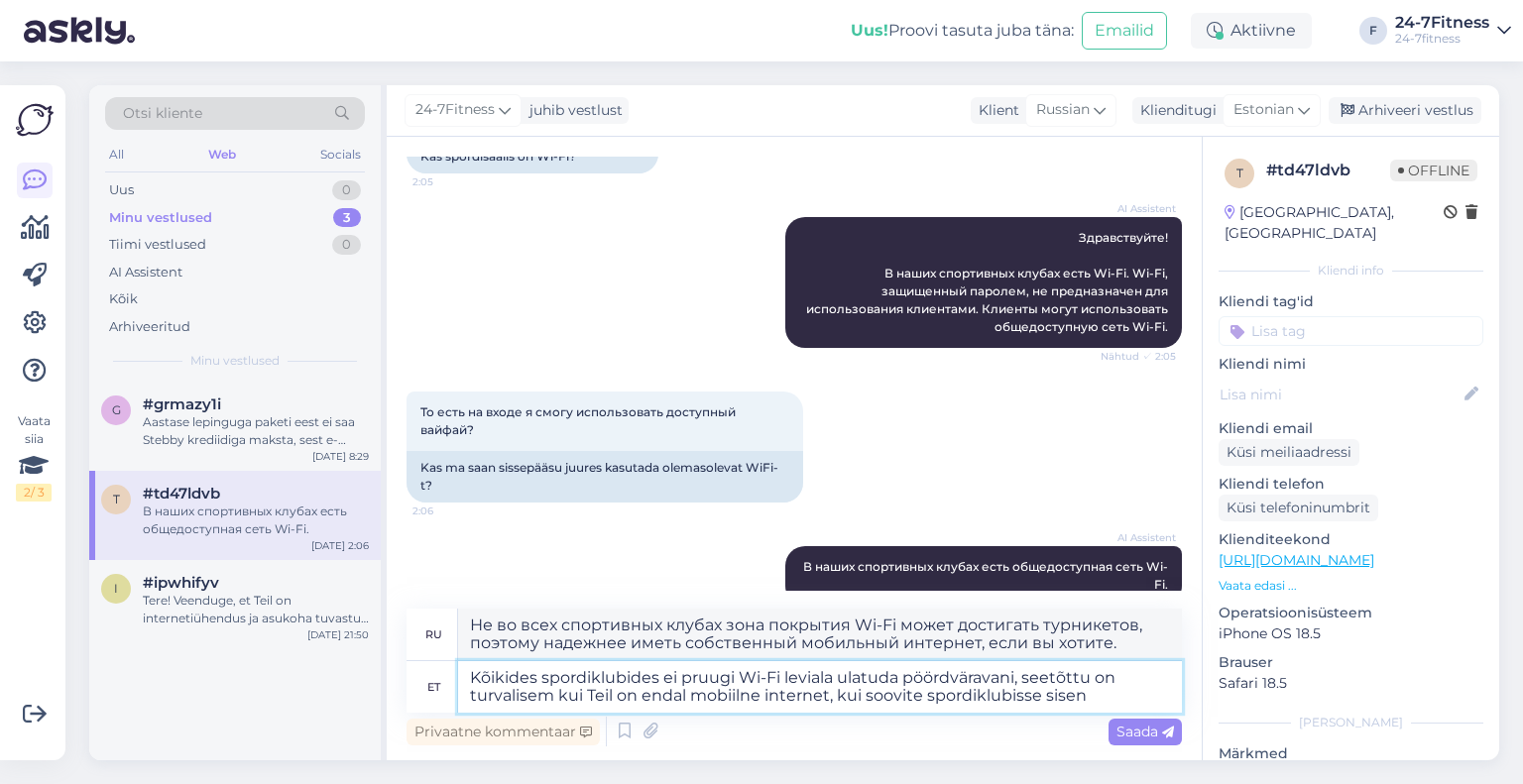 type on "Не во всех спортивных клубах зона покрытия Wi-Fi может достигать турникетов, поэтому надежнее иметь собственный мобильный интернет, если вы хотите посещать спортивный клуб." 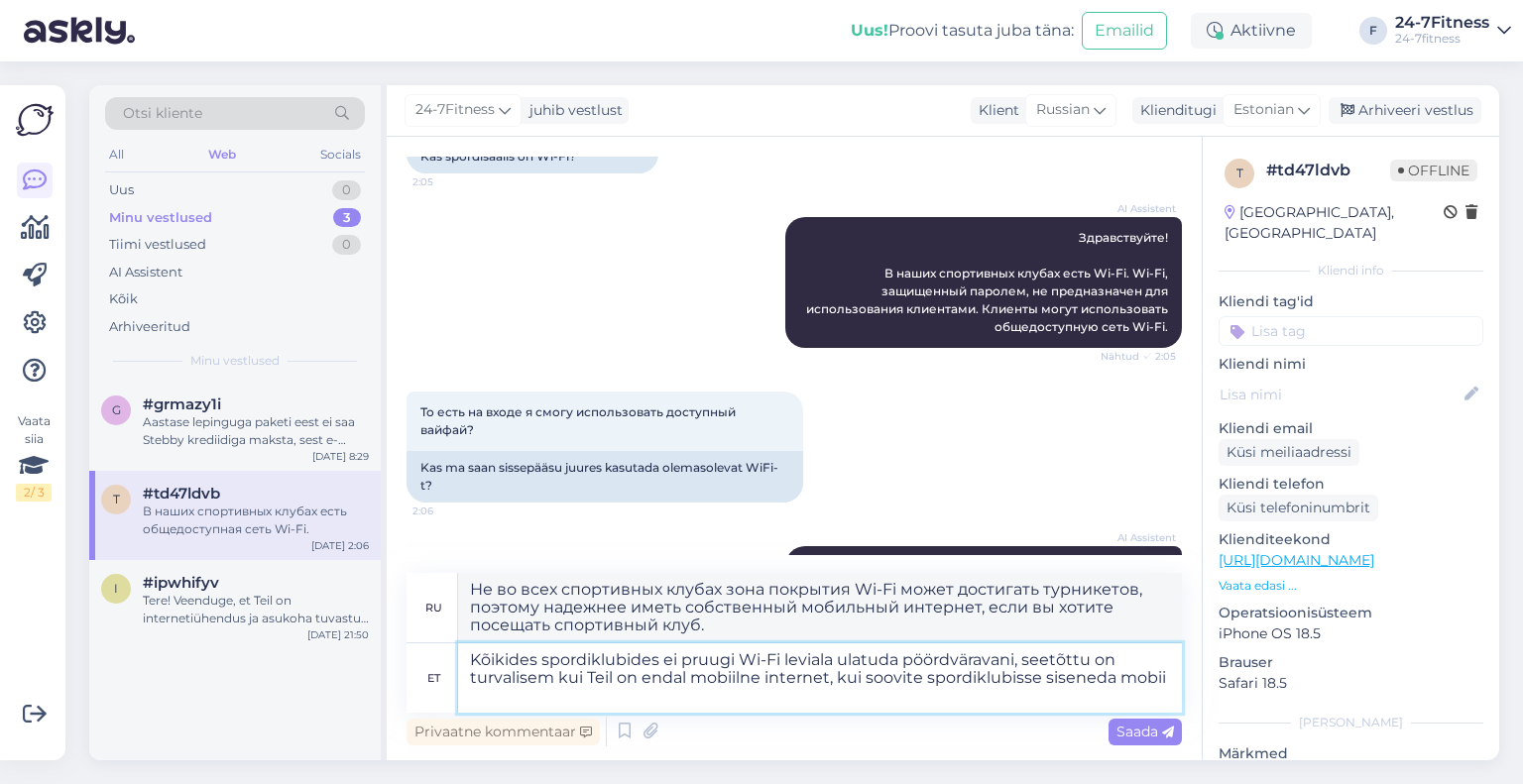 type on "Kõikides spordiklubides ei pruugi Wi-Fi leviala ulatuda pöördväravani, seetõttu on turvalisem kui Teil on endal mobiilne internet, kui soovite spordiklubisse siseneda mobiil" 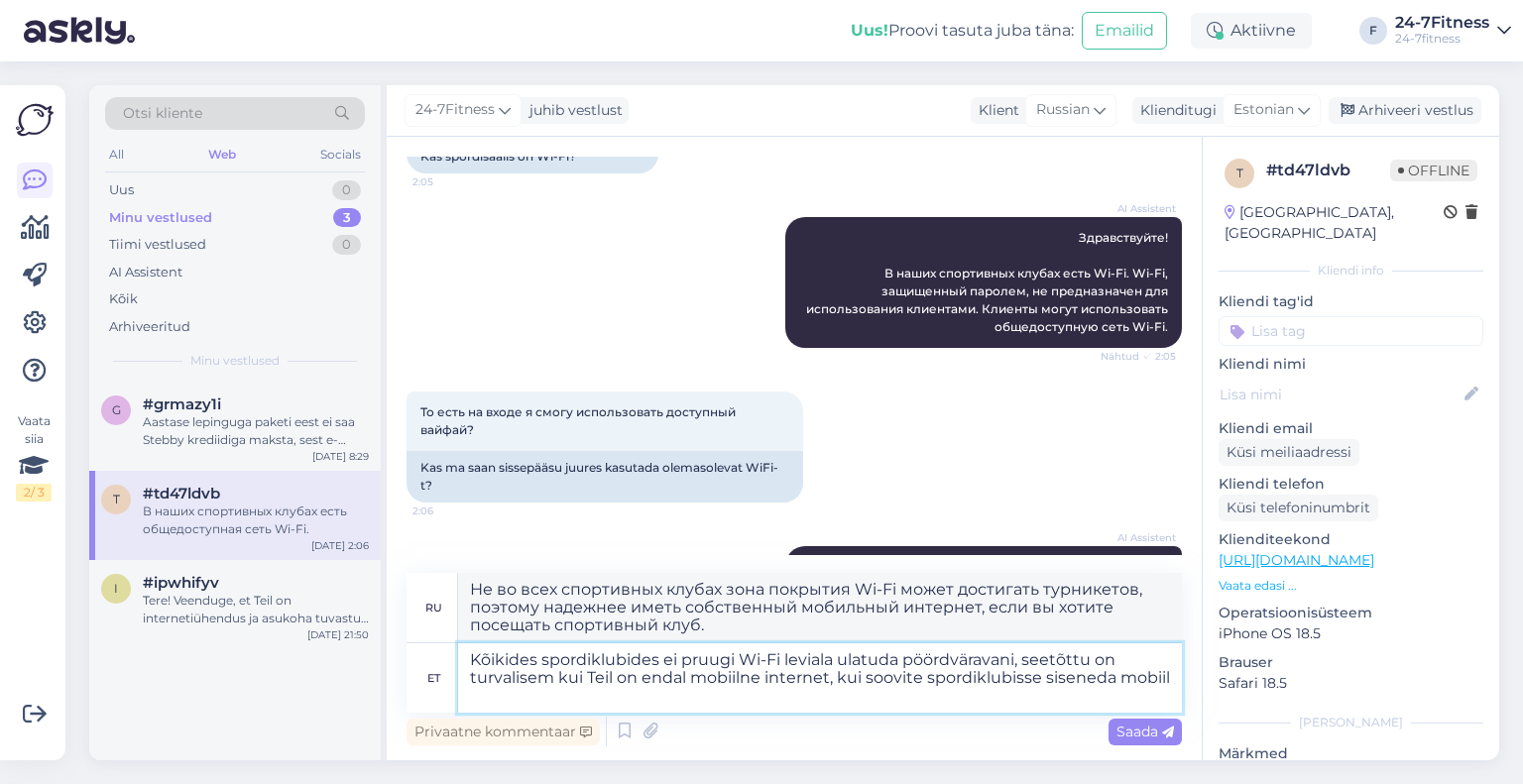 type on "Не во всех спортивных клубах зона покрытия Wi-Fi может достигать турникетов, поэтому надежнее иметь собственный мобильный интернет, если вы хотите войти в спортивный клуб." 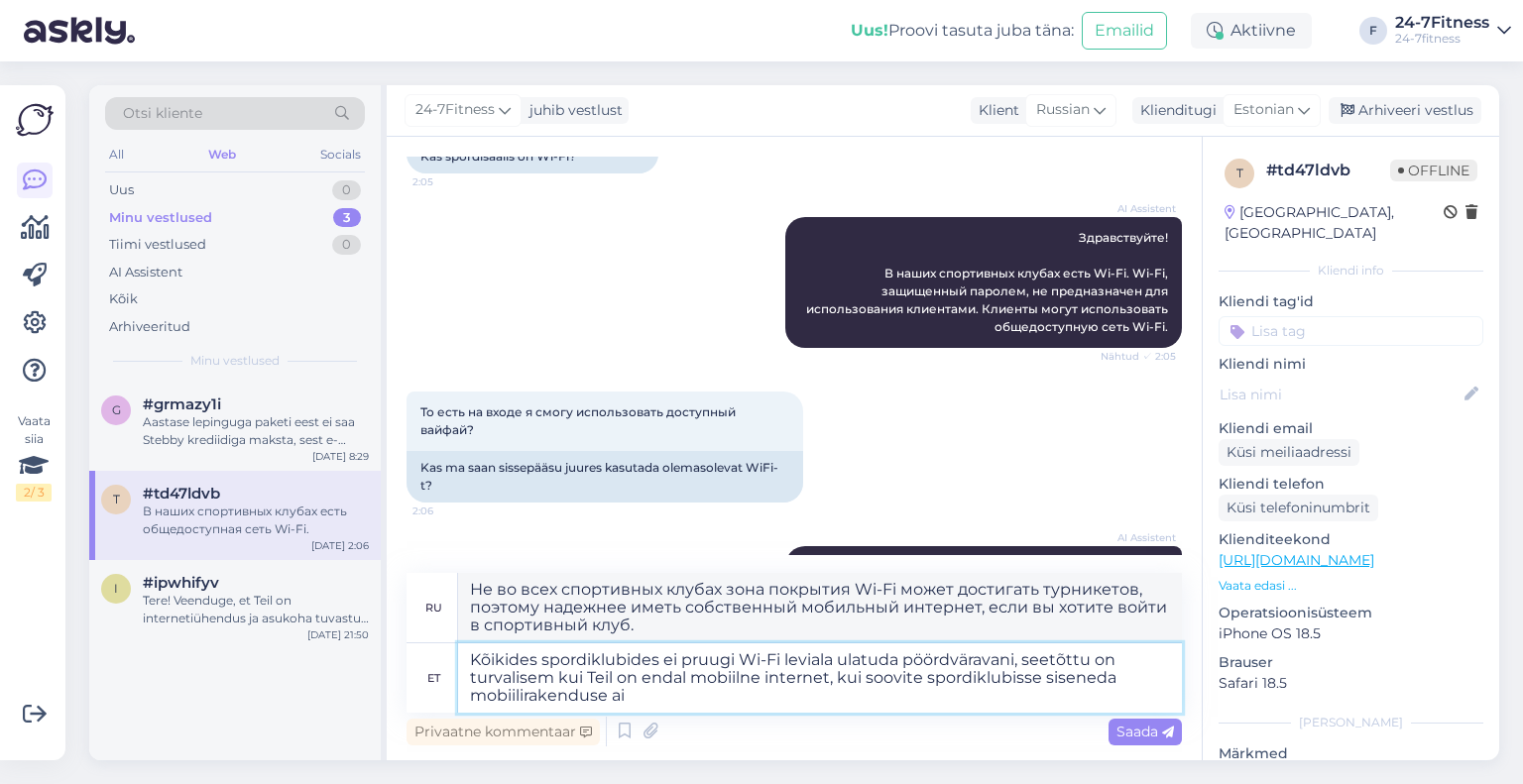 type on "Kõikides spordiklubides ei pruugi Wi-Fi leviala ulatuda pöördväravani, seetõttu on turvalisem kui Teil on endal mobiilne internet, kui soovite spordiklubisse siseneda mobiilirakenduse a" 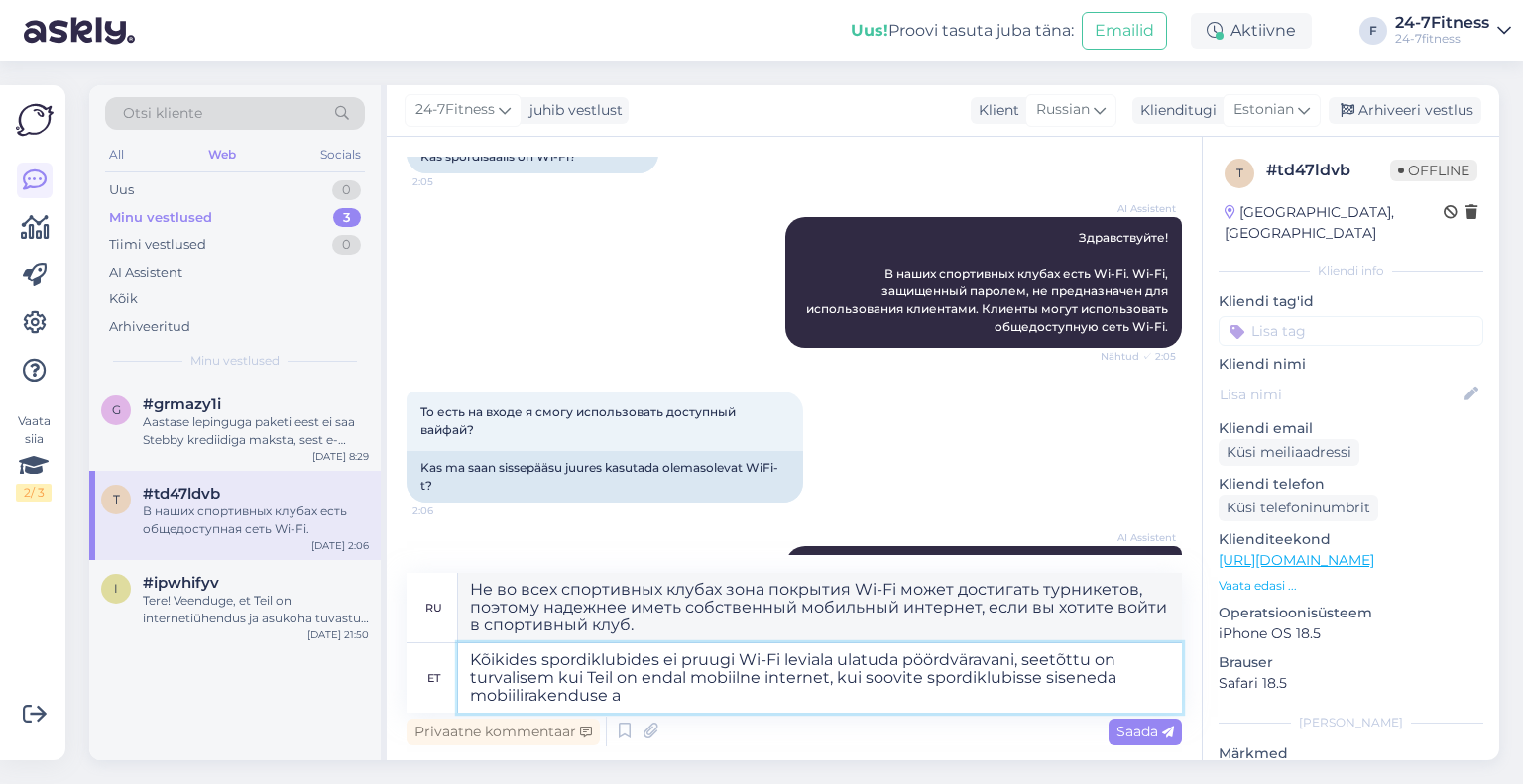 type on "Не во всех спортивных клубах зона покрытия Wi-Fi может достигать турникетов, поэтому надежнее иметь собственный мобильный интернет, если вы хотите войти в спортивный клуб с помощью мобильного приложения." 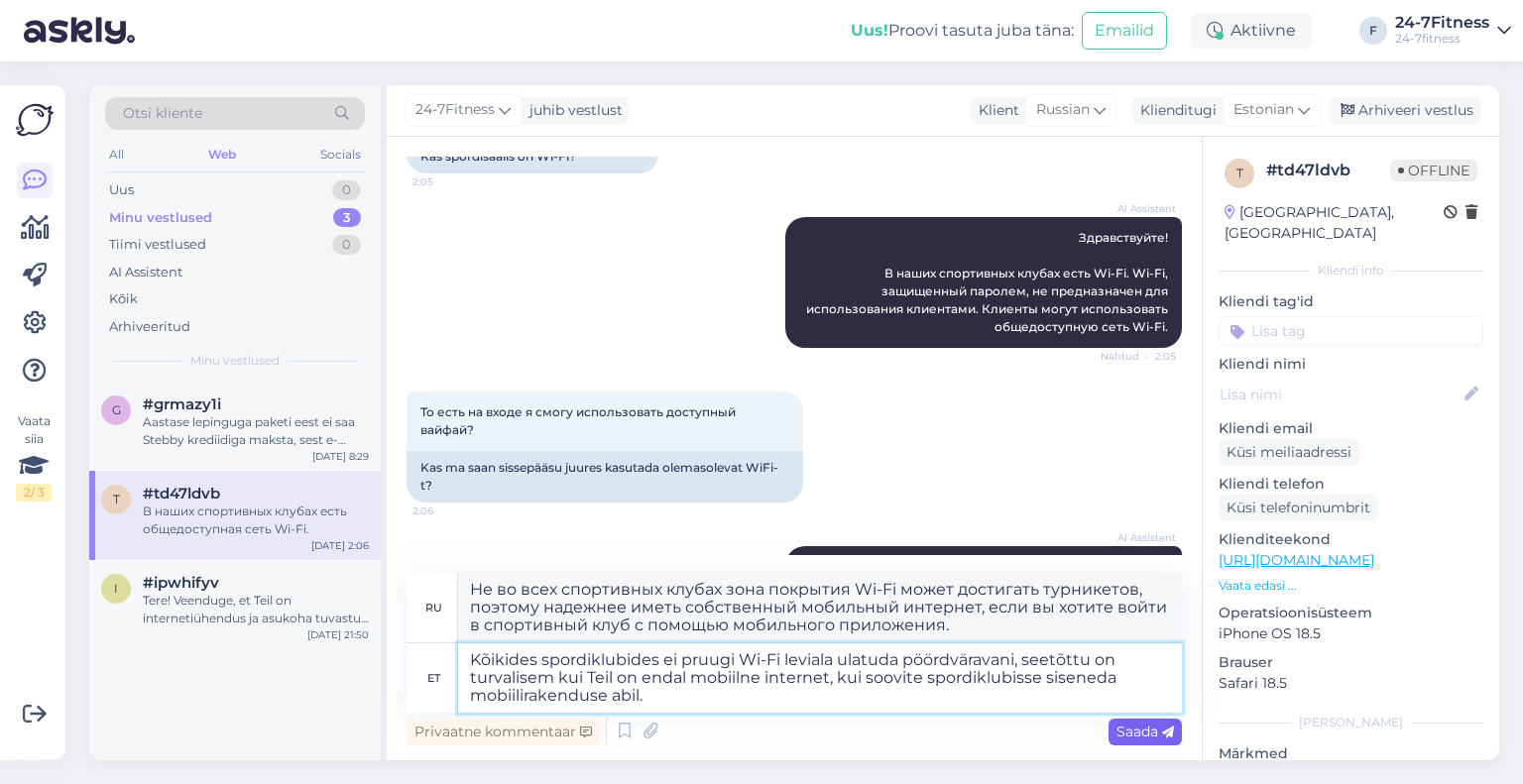 type on "Kõikides spordiklubides ei pruugi Wi-Fi leviala ulatuda pöördväravani, seetõttu on turvalisem kui Teil on endal mobiilne internet, kui soovite spordiklubisse siseneda mobiilirakenduse abil." 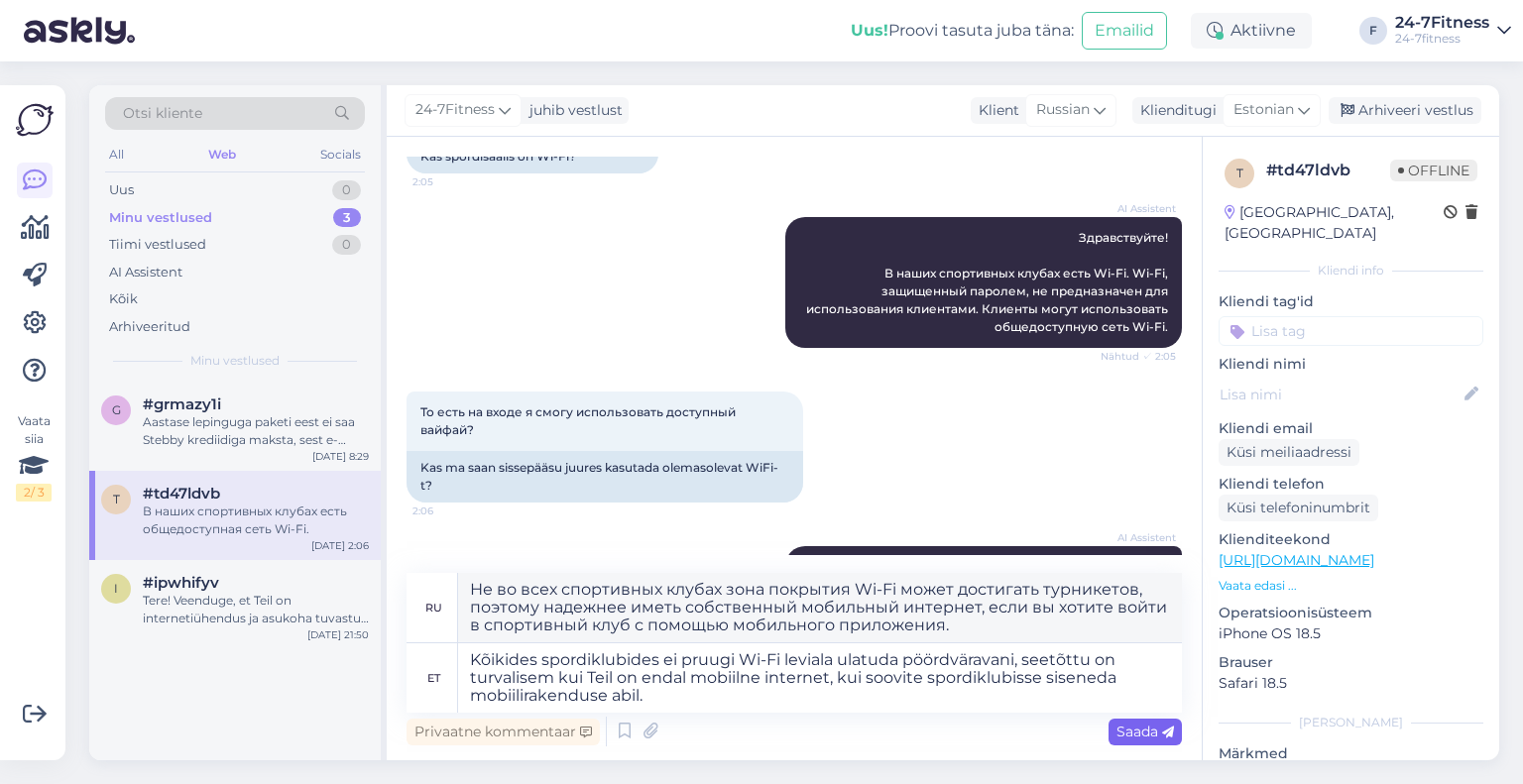 click on "Saada" at bounding box center (1145, 731) 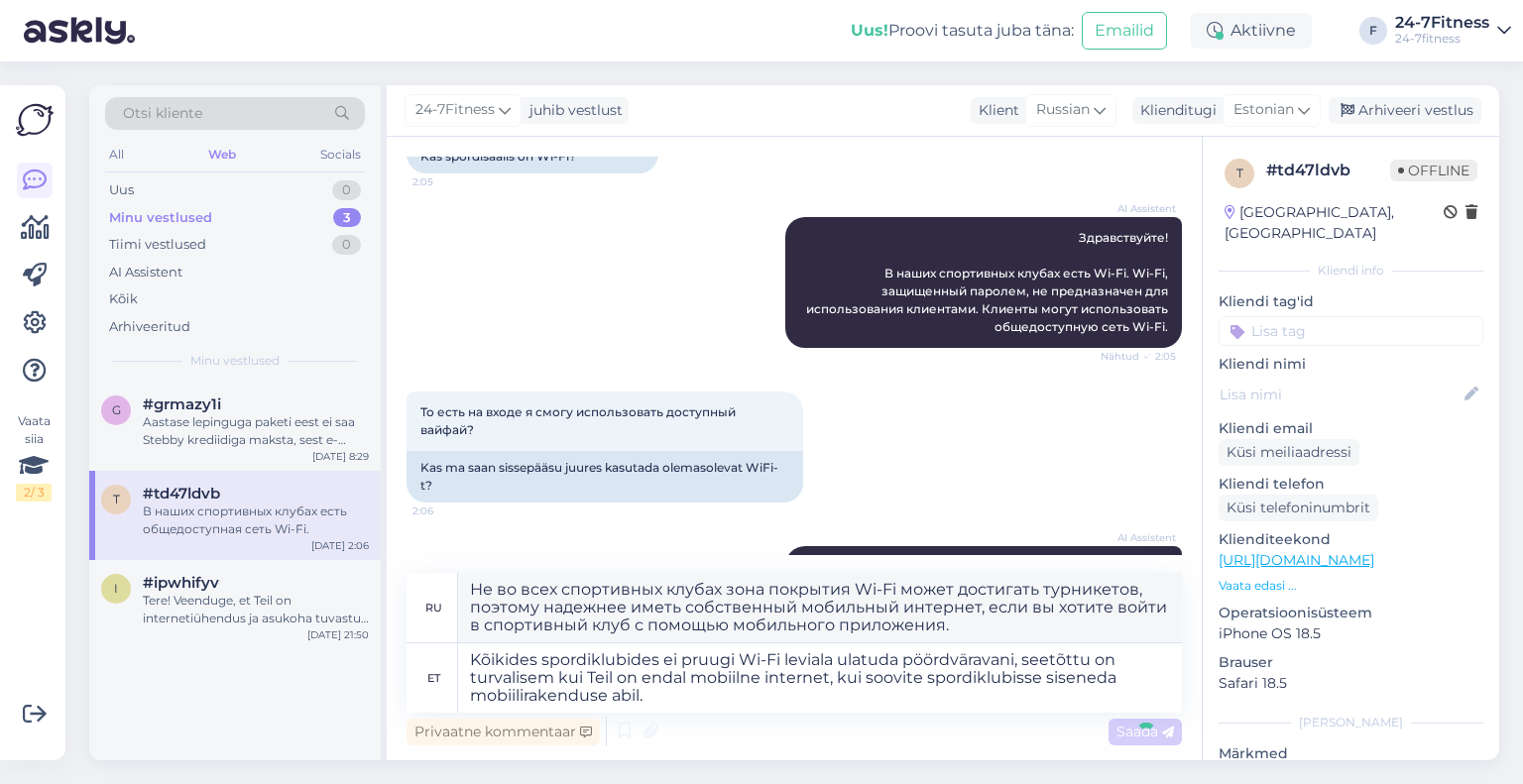 type 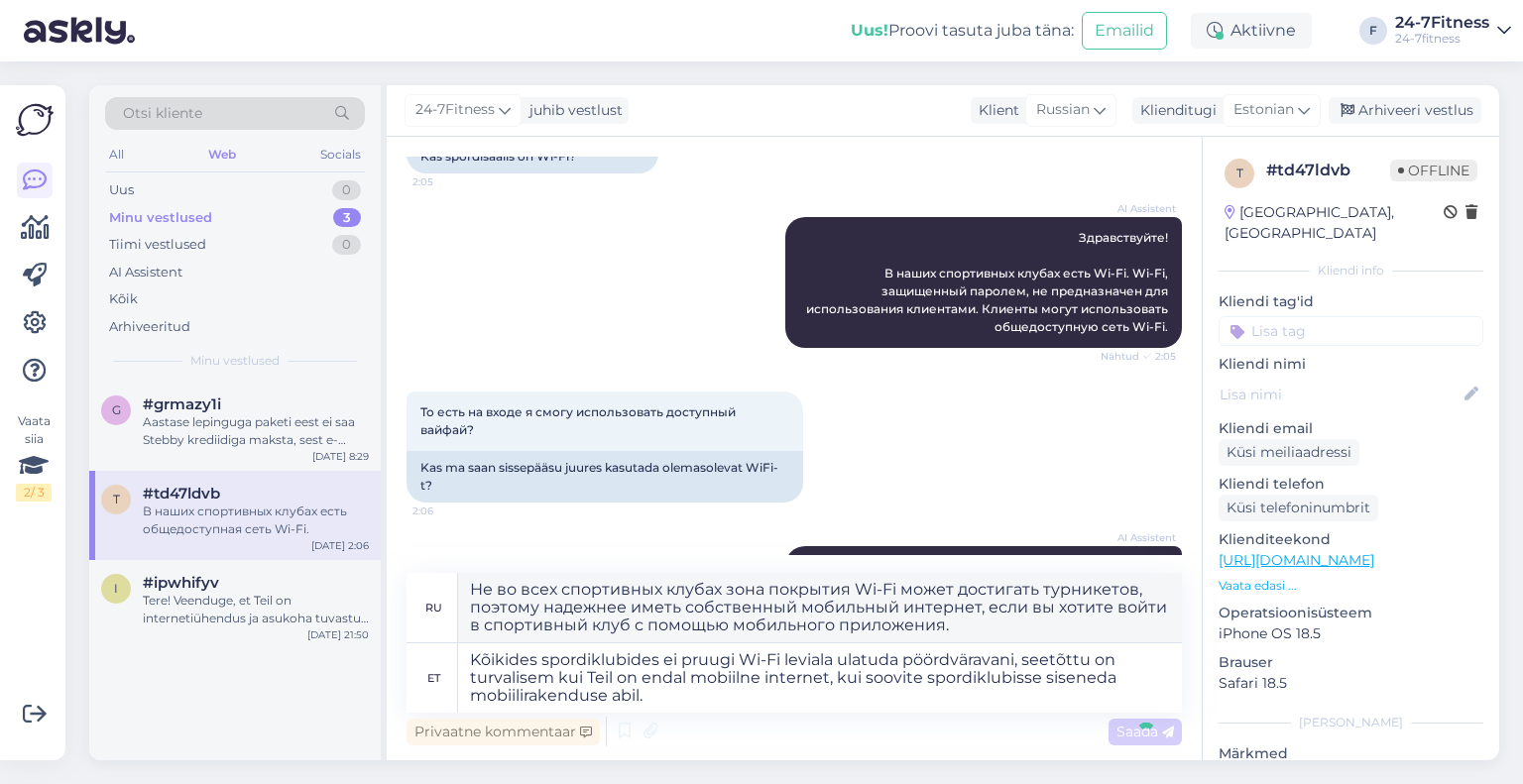 type 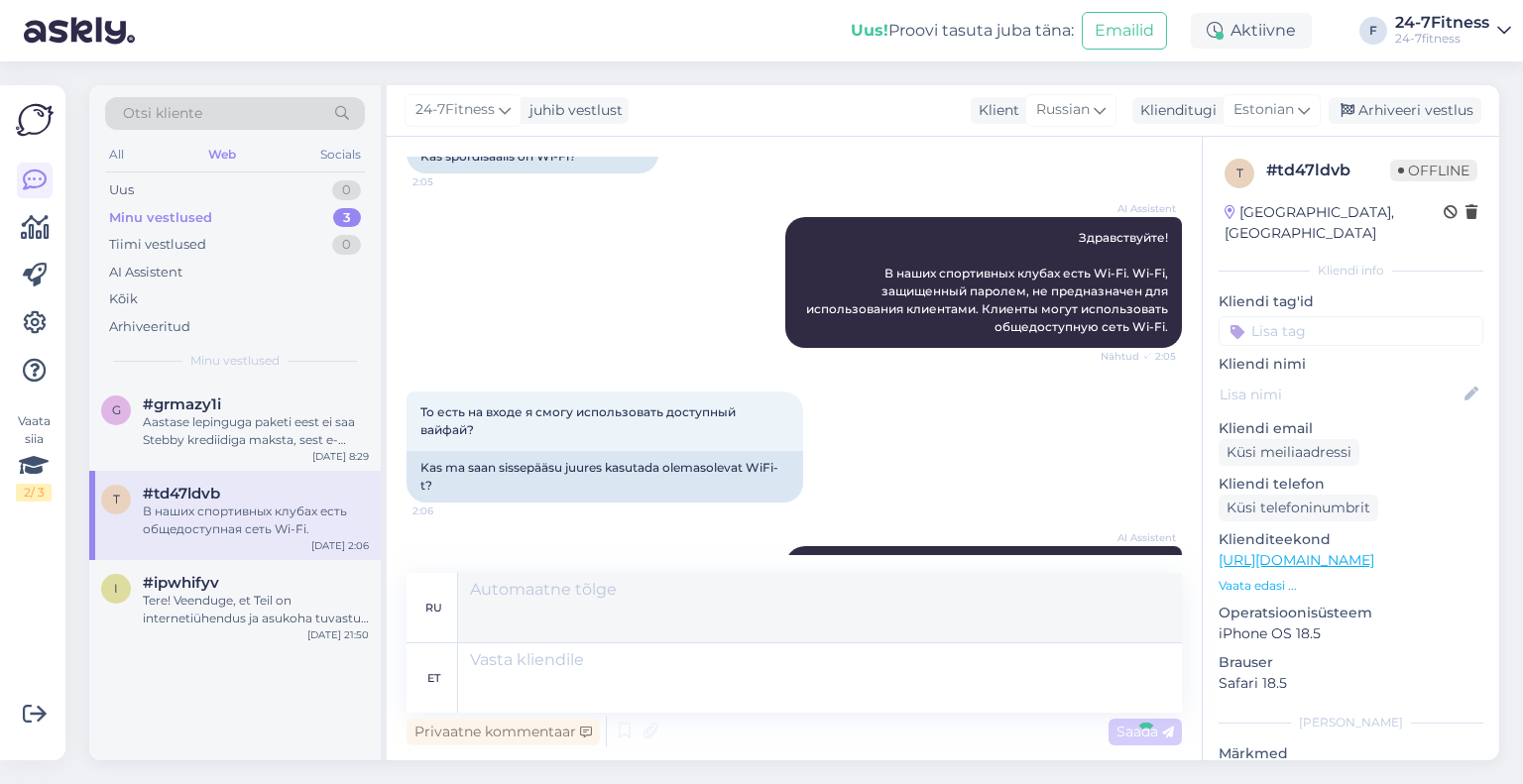 scroll, scrollTop: 390, scrollLeft: 0, axis: vertical 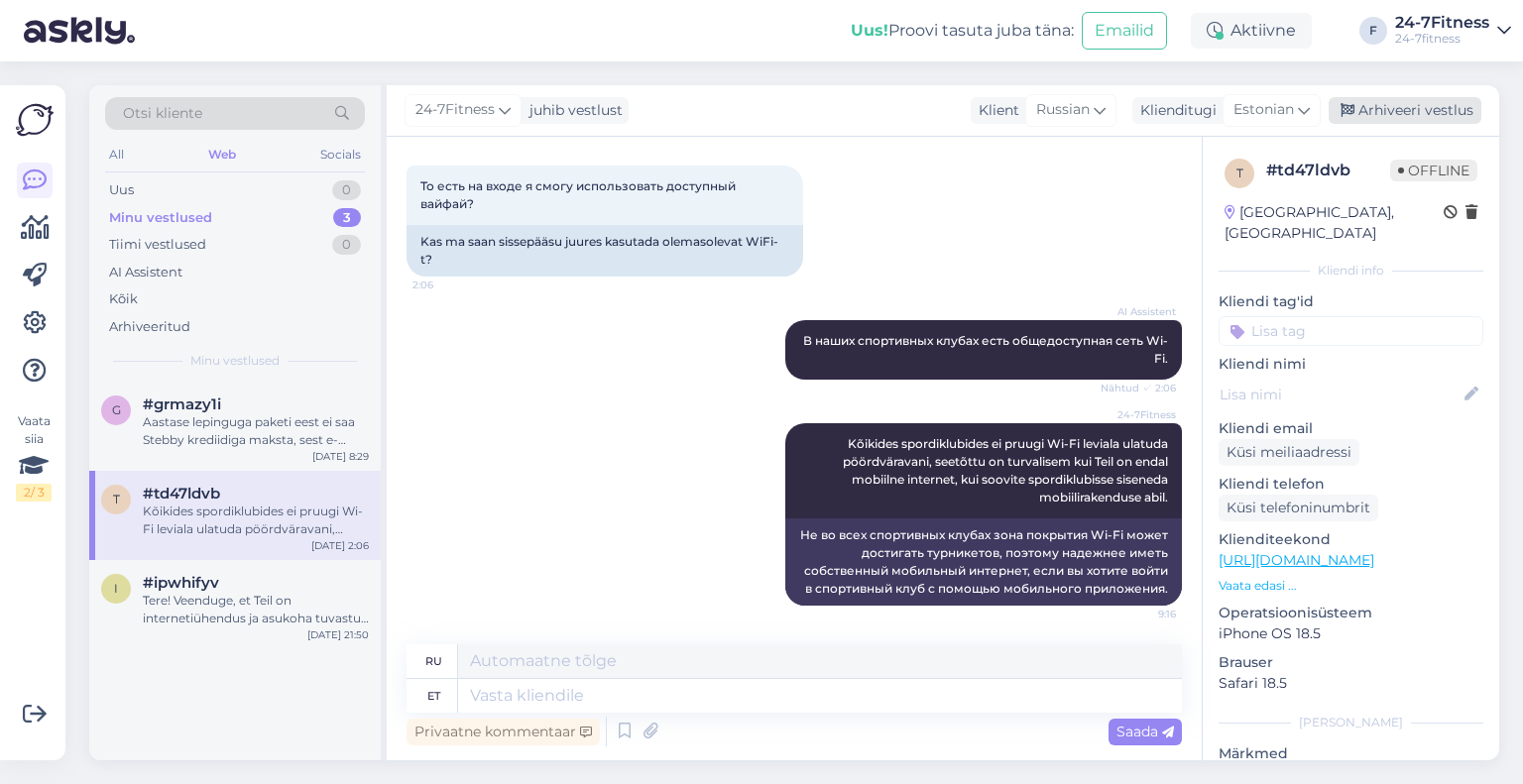 click on "Arhiveeri vestlus" at bounding box center [1405, 110] 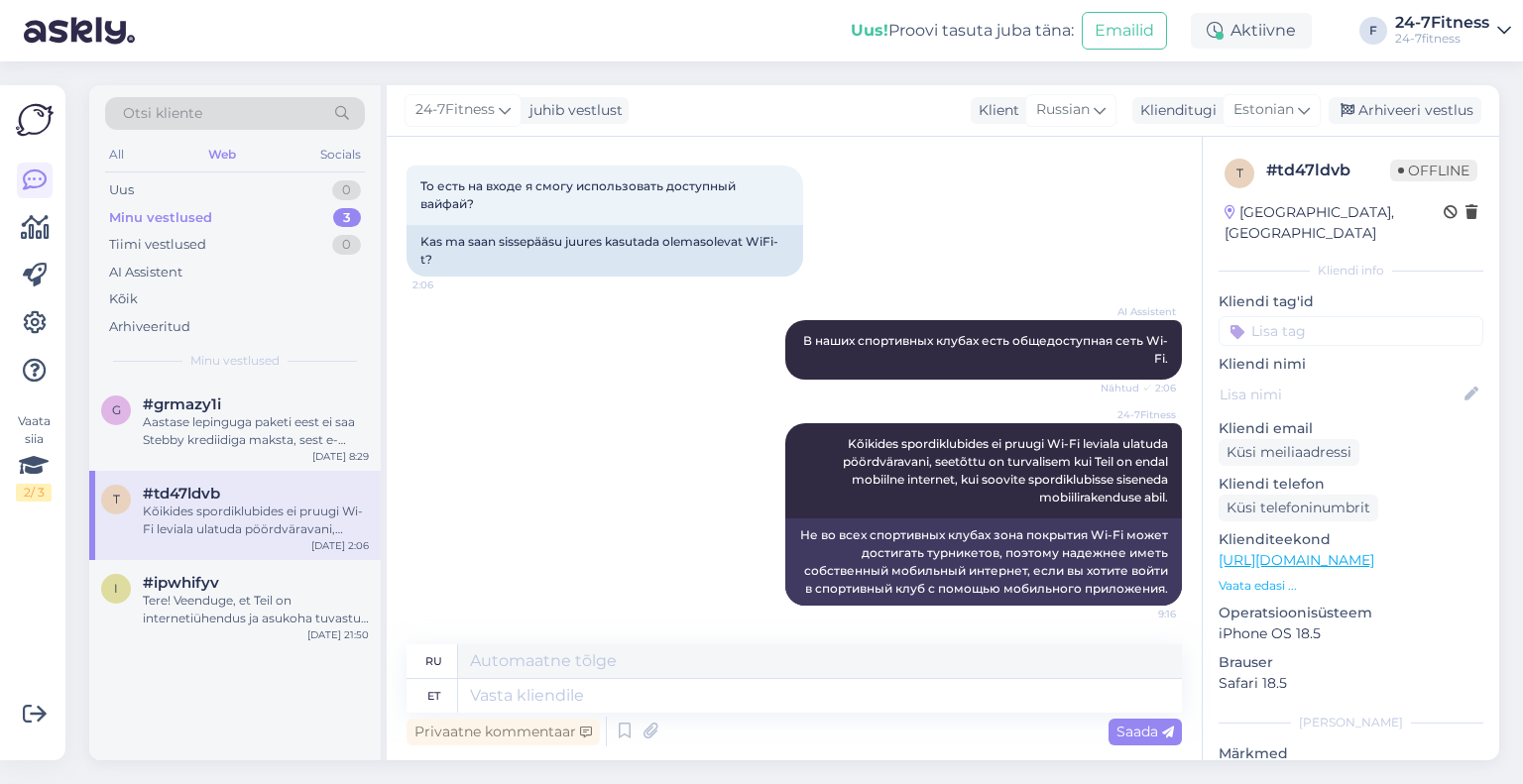 scroll, scrollTop: 370, scrollLeft: 0, axis: vertical 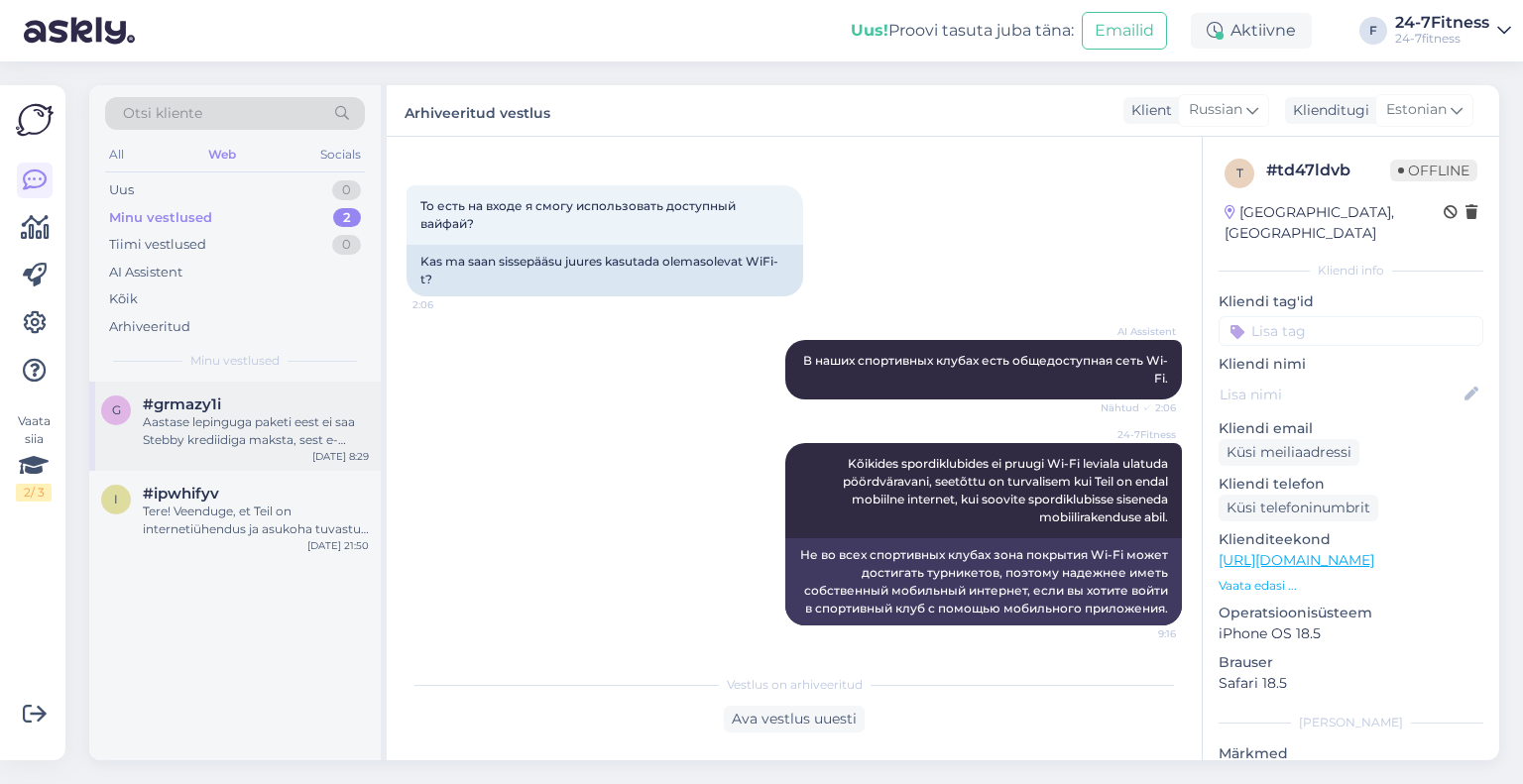 click on "#grmazy1i" at bounding box center [256, 404] 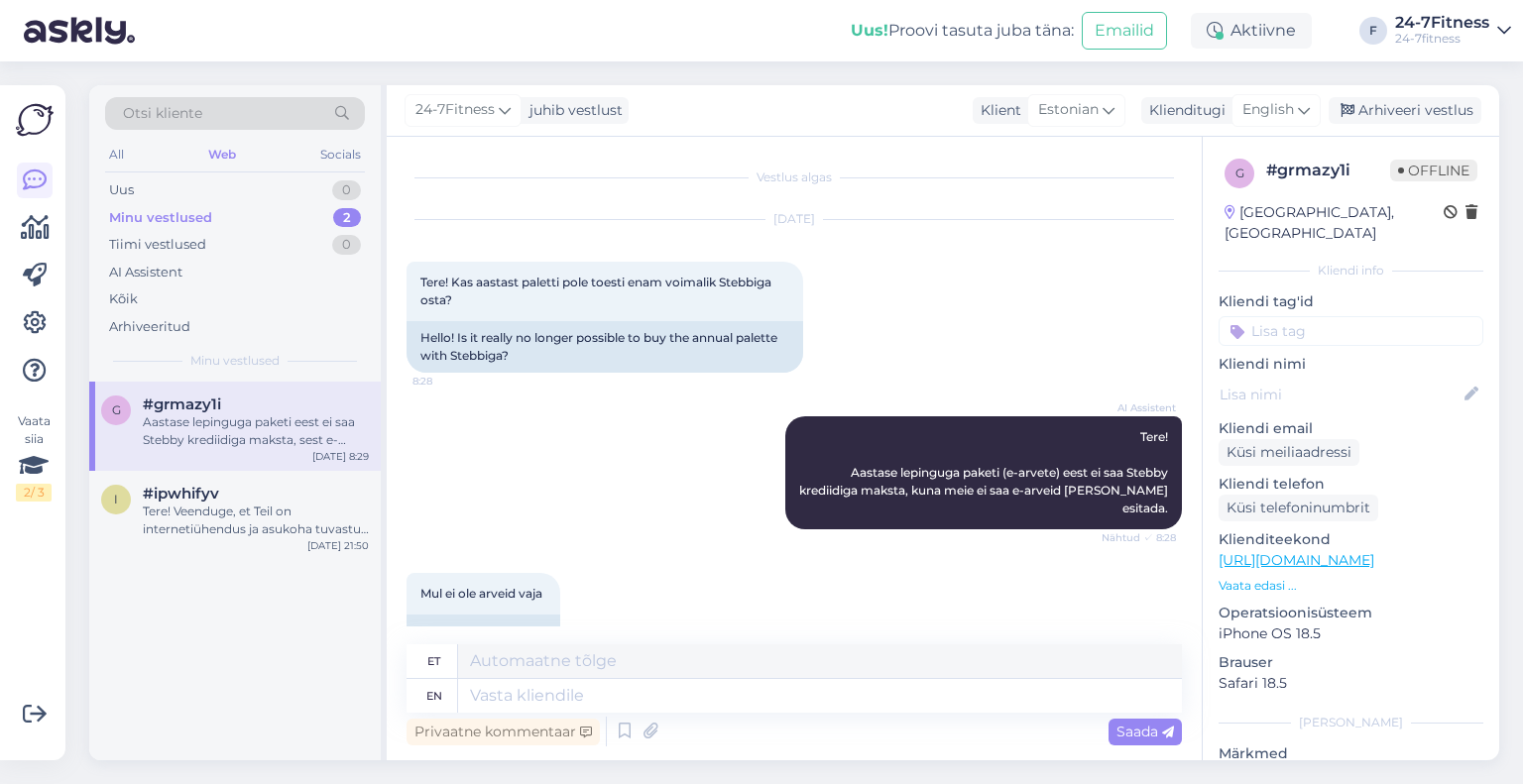 scroll, scrollTop: 217, scrollLeft: 0, axis: vertical 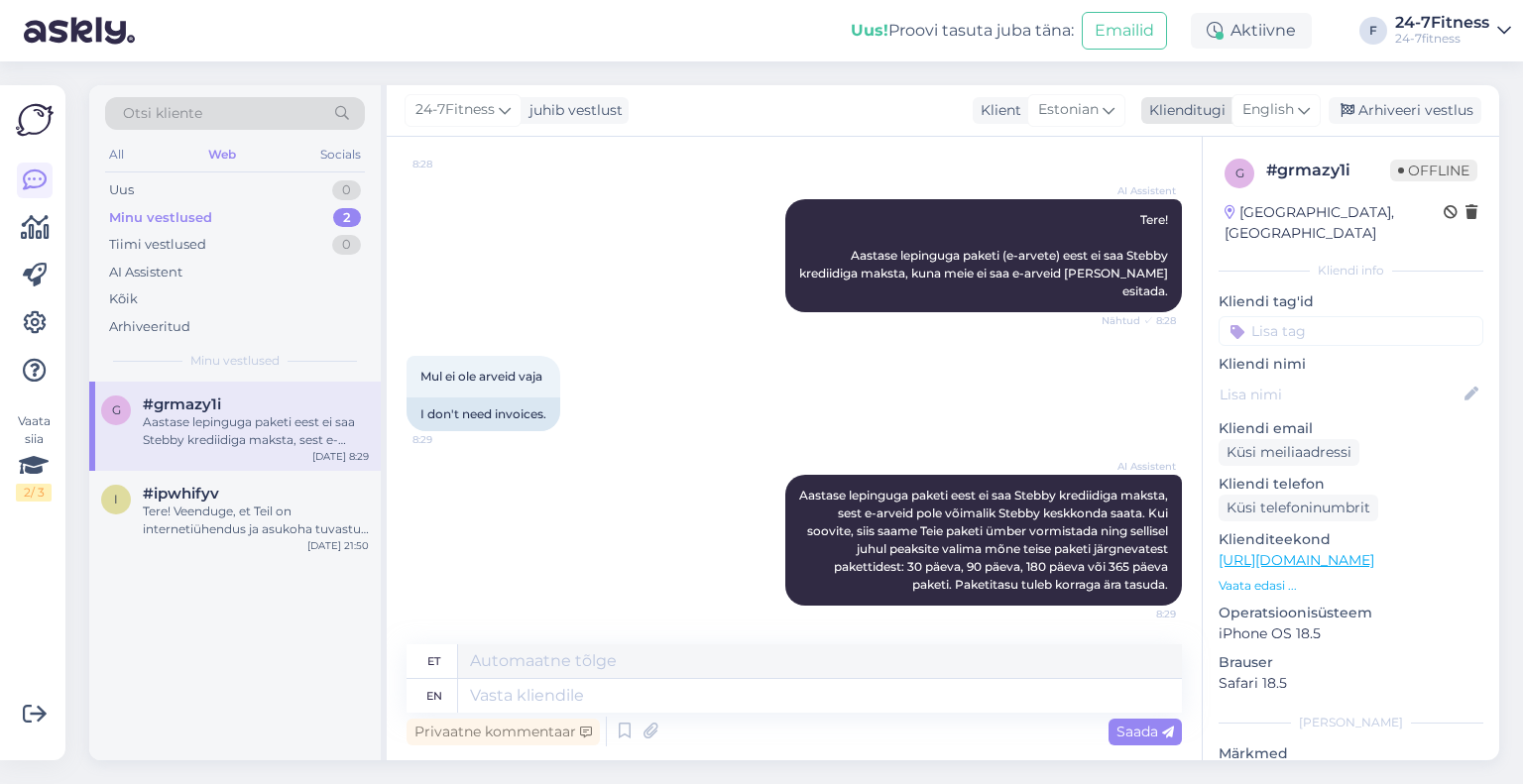 click on "English" at bounding box center (1268, 110) 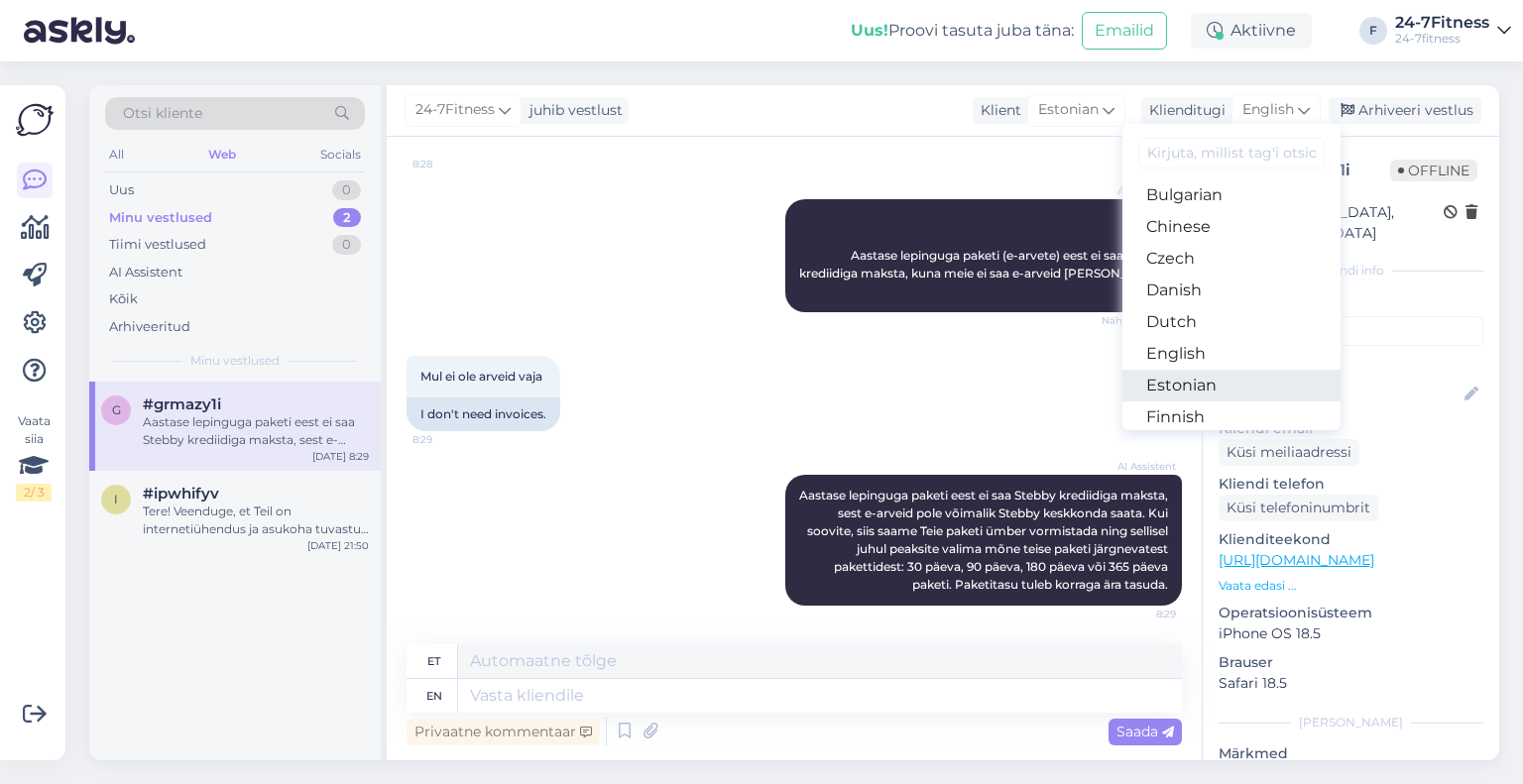 click on "Estonian" at bounding box center [1231, 386] 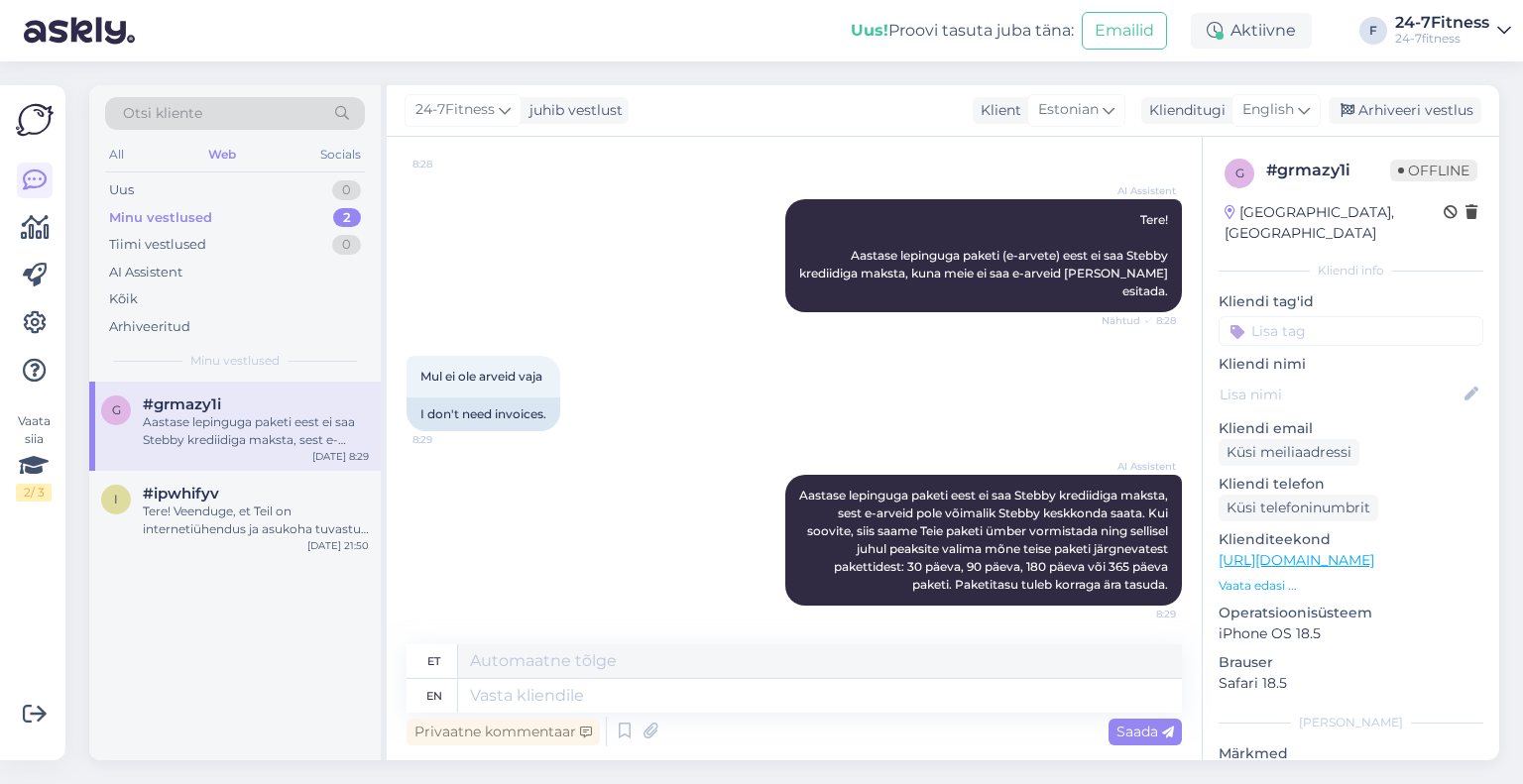 scroll, scrollTop: 190, scrollLeft: 0, axis: vertical 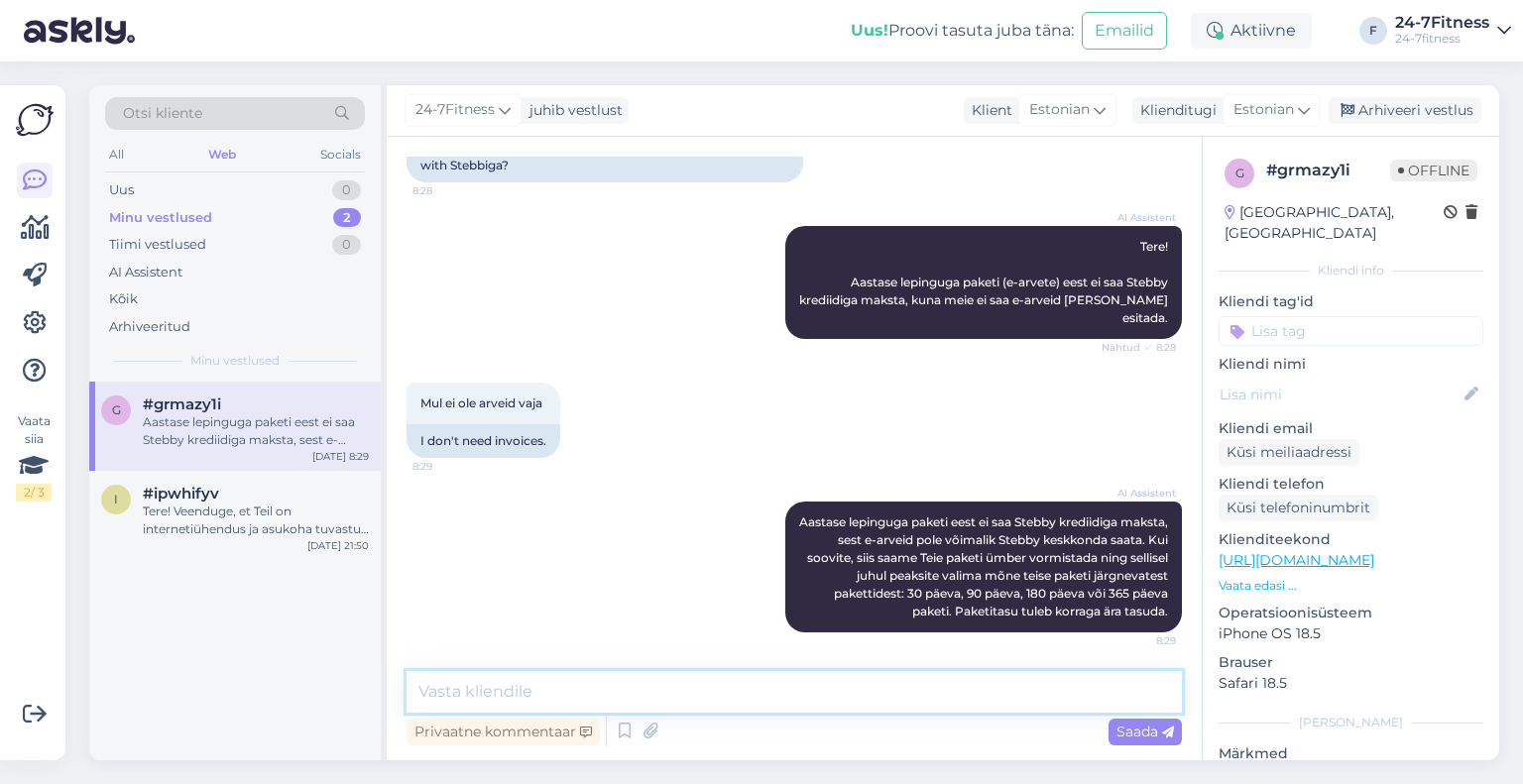 click at bounding box center [794, 692] 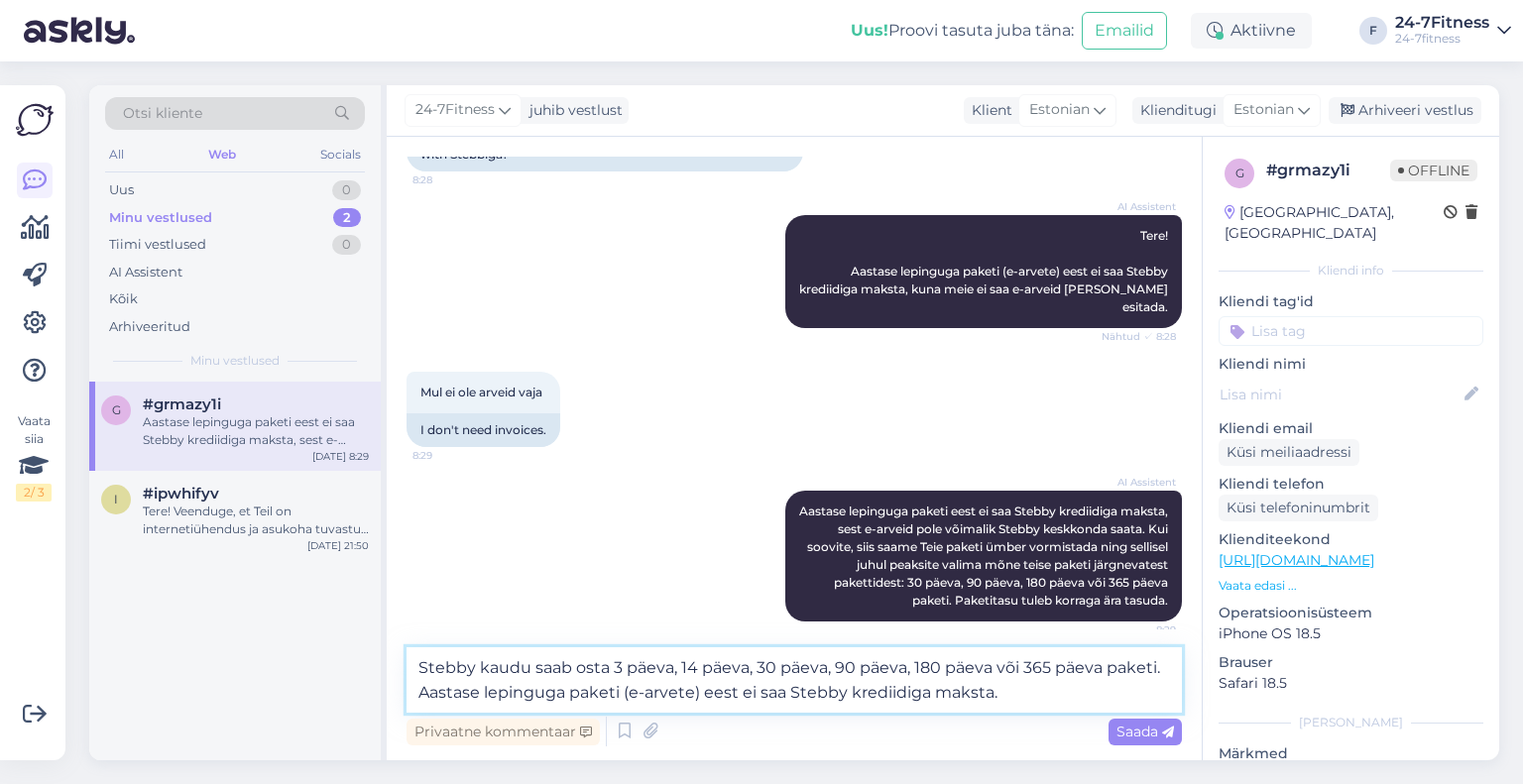 scroll, scrollTop: 210, scrollLeft: 0, axis: vertical 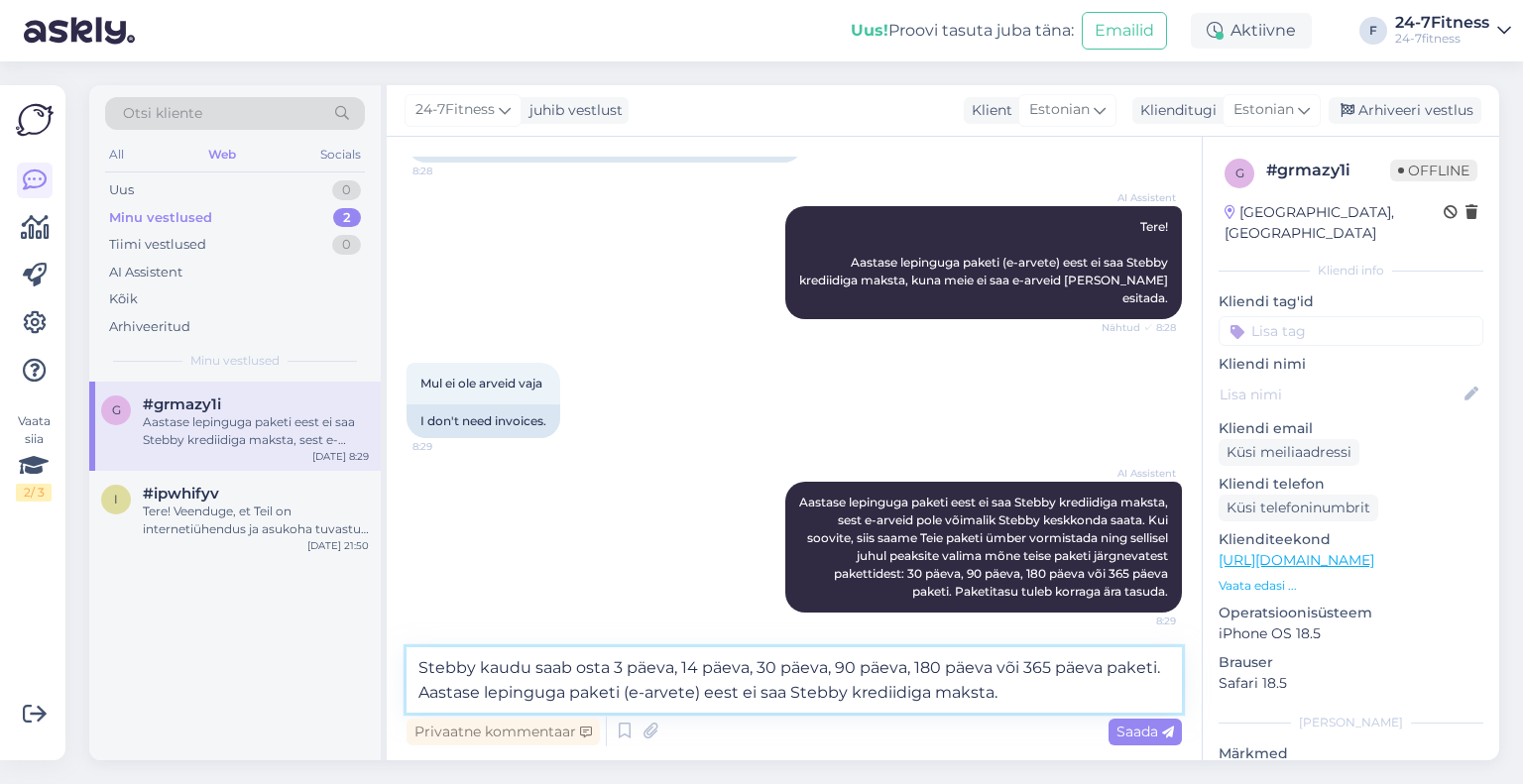 paste on "Kui soovite paketi ostmiseks kasutada Stebby krediiti, siis palun logige sisse enda kasutajaga meie kodulehel [URL][DOMAIN_NAME], valige "Minu profiil" ja "Paketid". Valige pakett, vajutage "Osta" ja märkige linnukesega ''Soovin tasumiseks kasutada Stebbyt''. Seejärel avaneb Teile ostukorv ning kui vajutate "Mine maksma", võetakse automaatselt Teie Stebby kontolt paketitasu. Kui kogu paketitasu väärtust ei ole võimalik Stebby kontolt [PERSON_NAME], jääb ostukorvi alles puuduoleva paketitasu jääk, mille saate tasuda pangalingi vahendusel." 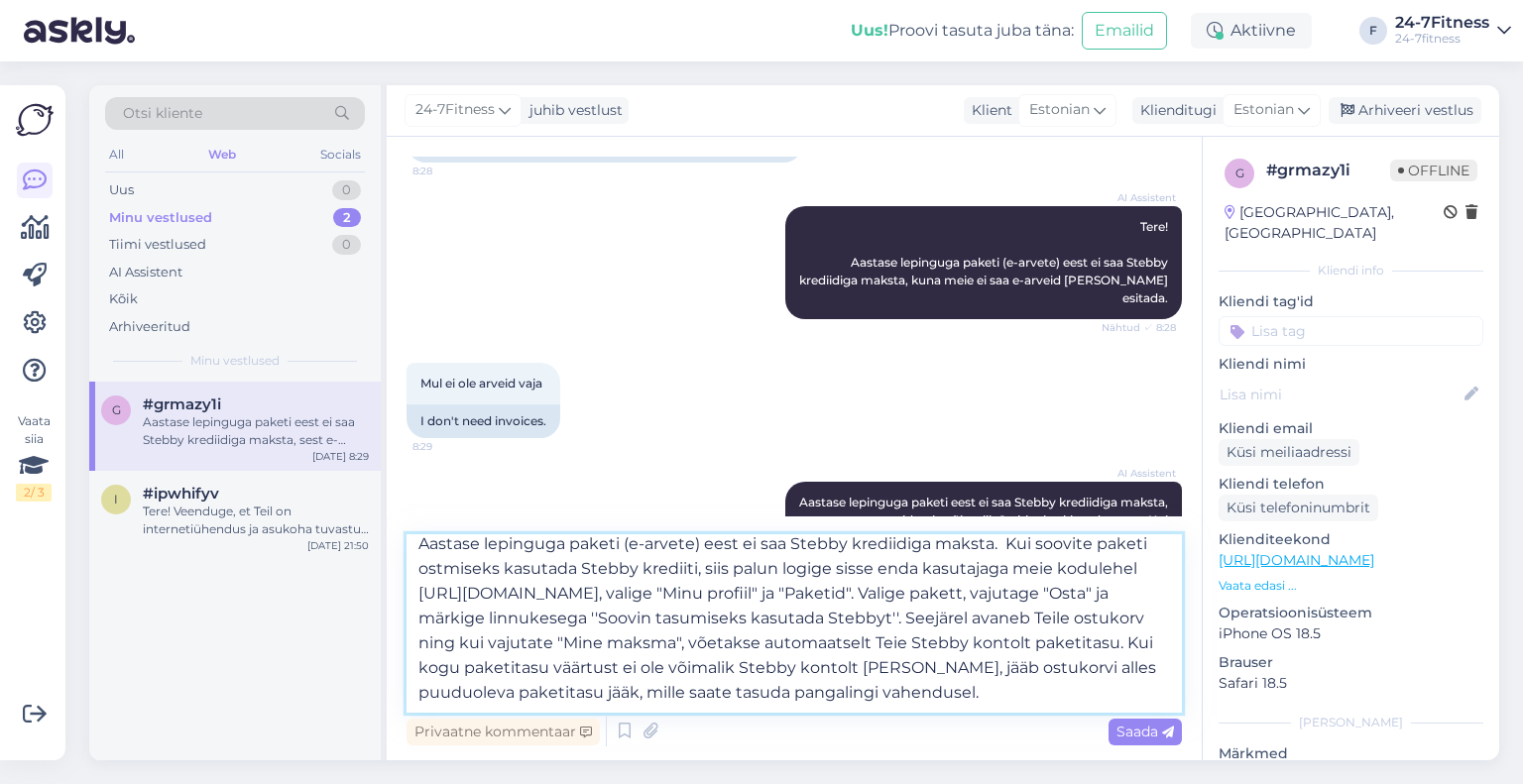 scroll, scrollTop: 0, scrollLeft: 0, axis: both 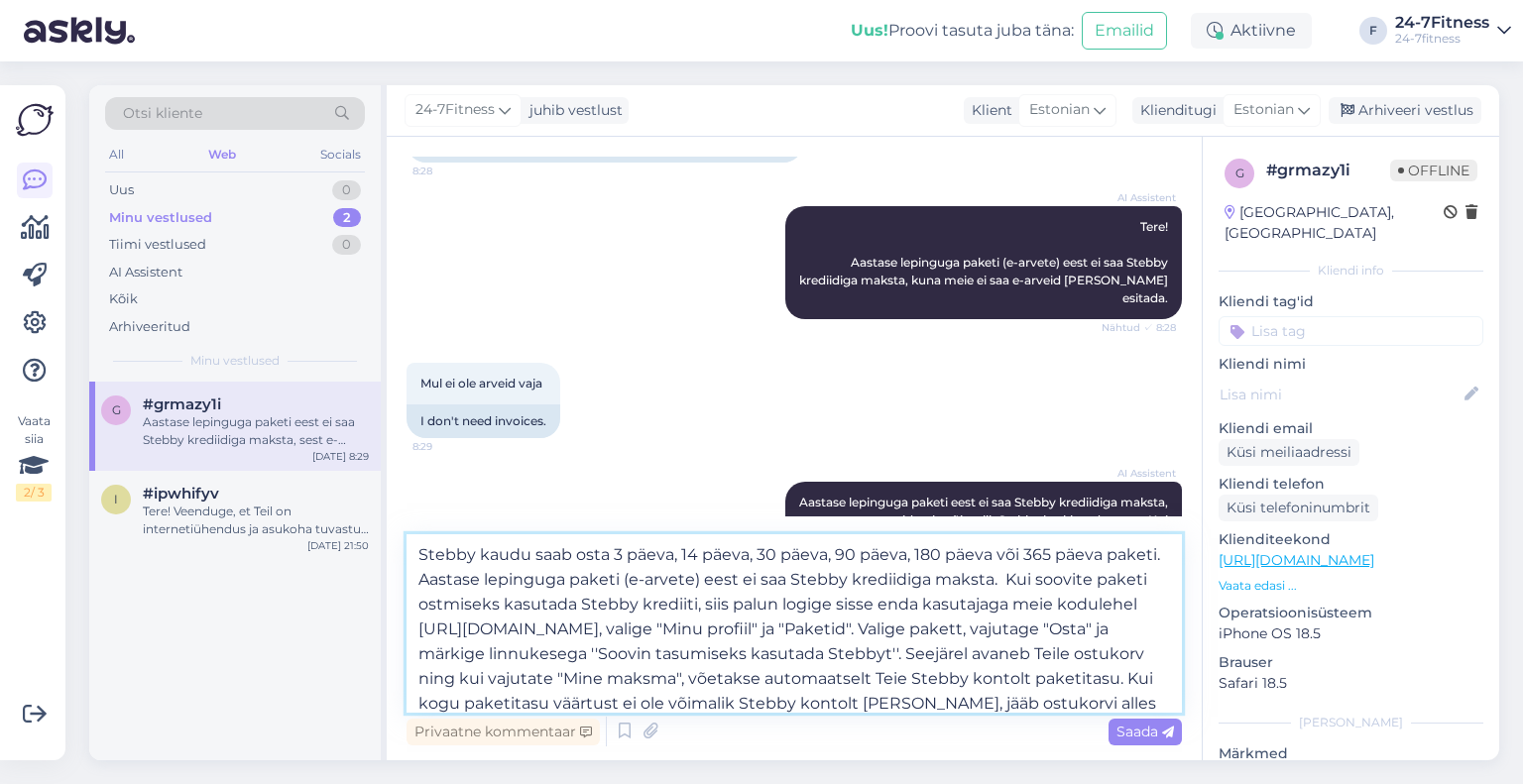 click on "Stebby kaudu saab osta 3 päeva, 14 päeva, 30 päeva, 90 päeva, 180 päeva või 365 päeva paketi. Aastase lepinguga paketi (e-arvete) eest ei saa Stebby krediidiga maksta.  Kui soovite paketi ostmiseks kasutada Stebby krediiti, siis palun logige sisse enda kasutajaga meie kodulehel [URL][DOMAIN_NAME], valige "Minu profiil" ja "Paketid". Valige pakett, vajutage "Osta" ja märkige linnukesega ''Soovin tasumiseks kasutada Stebbyt''. Seejärel avaneb Teile ostukorv ning kui vajutate "Mine maksma", võetakse automaatselt Teie Stebby kontolt paketitasu. Kui kogu paketitasu väärtust ei ole võimalik Stebby kontolt [PERSON_NAME], jääb ostukorvi alles puuduoleva paketitasu jääk, mille saate tasuda pangalingi vahendusel." at bounding box center [794, 623] 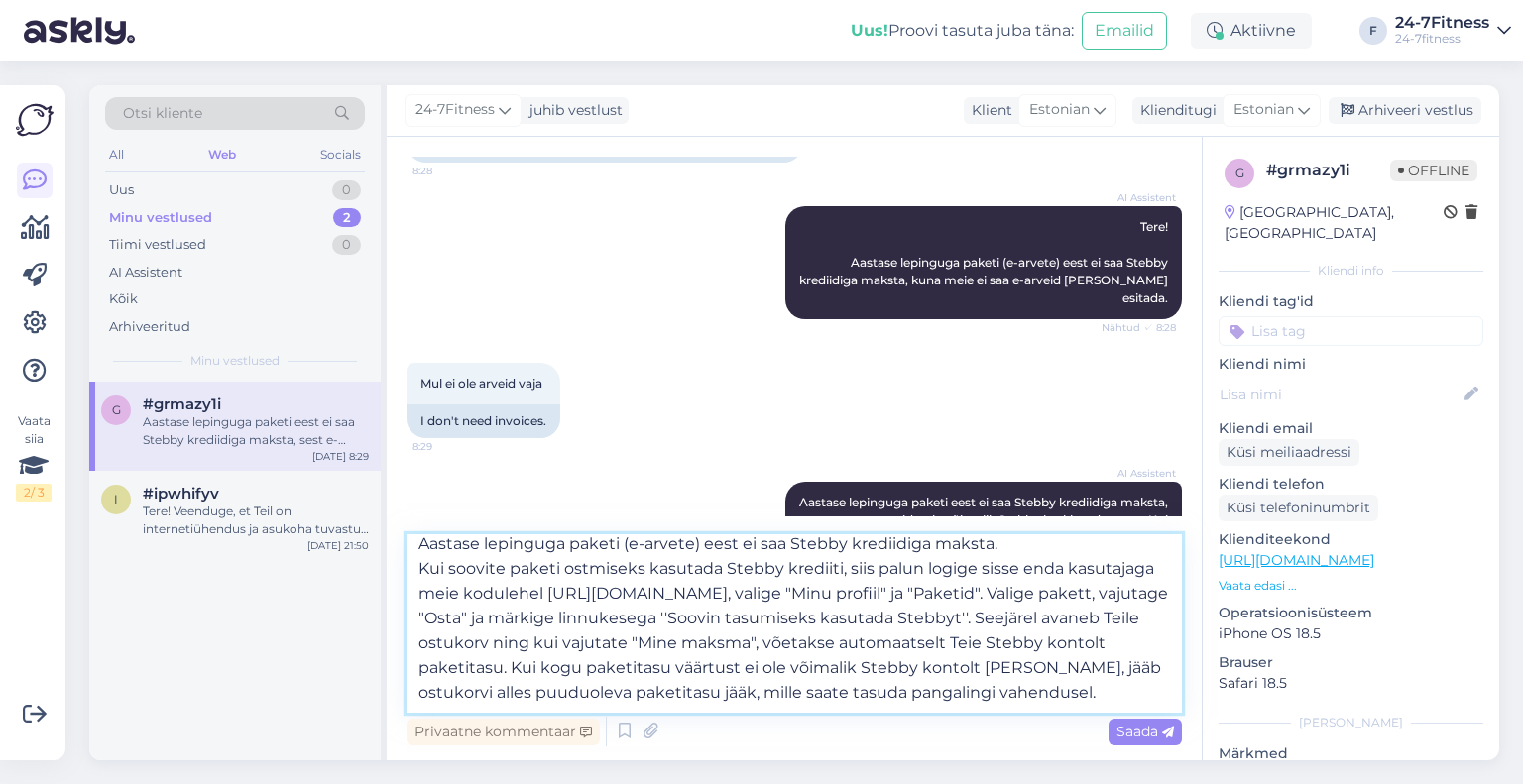 scroll, scrollTop: 59, scrollLeft: 0, axis: vertical 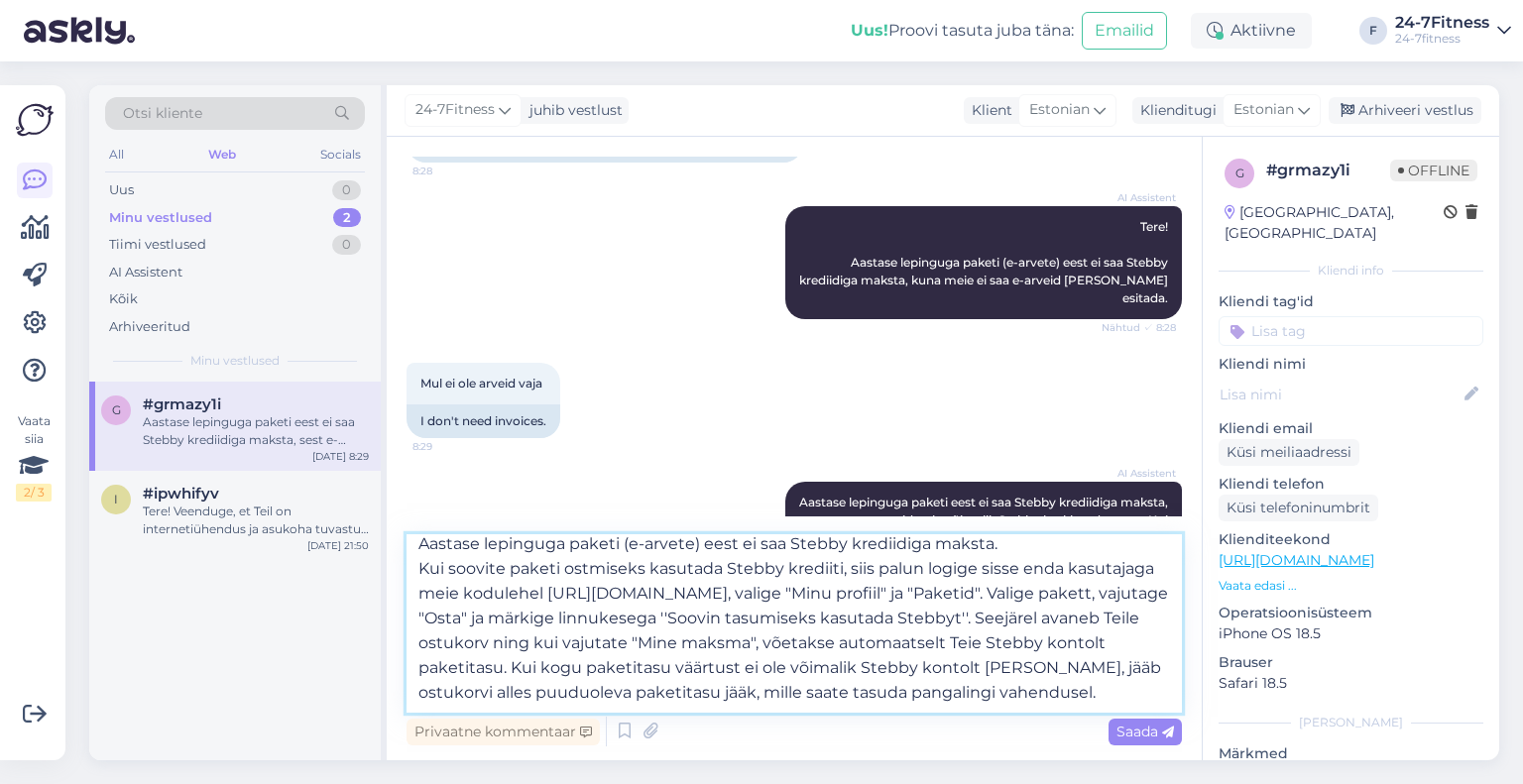 click on "Stebby kaudu saab osta 3 päeva, 14 päeva, 30 päeva, 90 päeva, 180 päeva või 365 päeva paketi. Aastase lepinguga paketi (e-arvete) eest ei saa Stebby krediidiga maksta.
Kui soovite paketi ostmiseks kasutada Stebby krediiti, siis palun logige sisse enda kasutajaga meie kodulehel [URL][DOMAIN_NAME], valige "Minu profiil" ja "Paketid". Valige pakett, vajutage "Osta" ja märkige linnukesega ''Soovin tasumiseks kasutada Stebbyt''. Seejärel avaneb Teile ostukorv ning kui vajutate "Mine maksma", võetakse automaatselt Teie Stebby kontolt paketitasu. Kui kogu paketitasu väärtust ei ole võimalik Stebby kontolt [PERSON_NAME], jääb ostukorvi alles puuduoleva paketitasu jääk, mille saate tasuda pangalingi vahendusel." at bounding box center [794, 623] 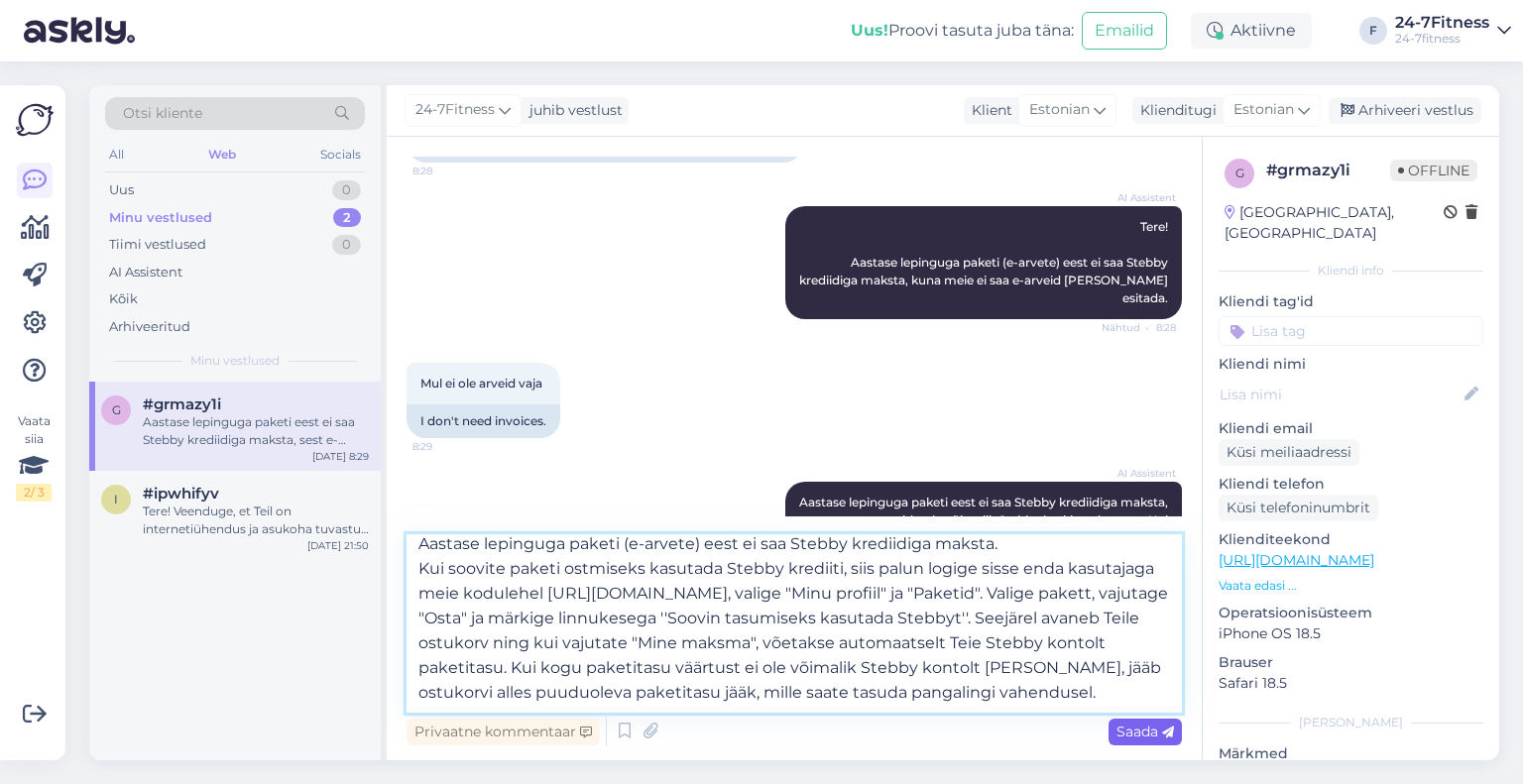 type on "Stebby kaudu saab osta 3 päeva, 14 päeva, 30 päeva, 90 päeva, 180 päeva või 365 päeva paketi. Aastase lepinguga paketi (e-arvete) eest ei saa Stebby krediidiga maksta.
Kui soovite paketi ostmiseks kasutada Stebby krediiti, siis palun logige sisse enda kasutajaga meie kodulehel [URL][DOMAIN_NAME], valige "Minu profiil" ja "Paketid". Valige pakett, vajutage "Osta" ja märkige linnukesega ''Soovin tasumiseks kasutada Stebbyt''. Seejärel avaneb Teile ostukorv ning kui vajutate "Mine maksma", võetakse automaatselt Teie Stebby kontolt paketitasu. Kui kogu paketitasu väärtust ei ole võimalik Stebby kontolt [PERSON_NAME], jääb ostukorvi alles puuduoleva paketitasu jääk, mille saate tasuda pangalingi vahendusel." 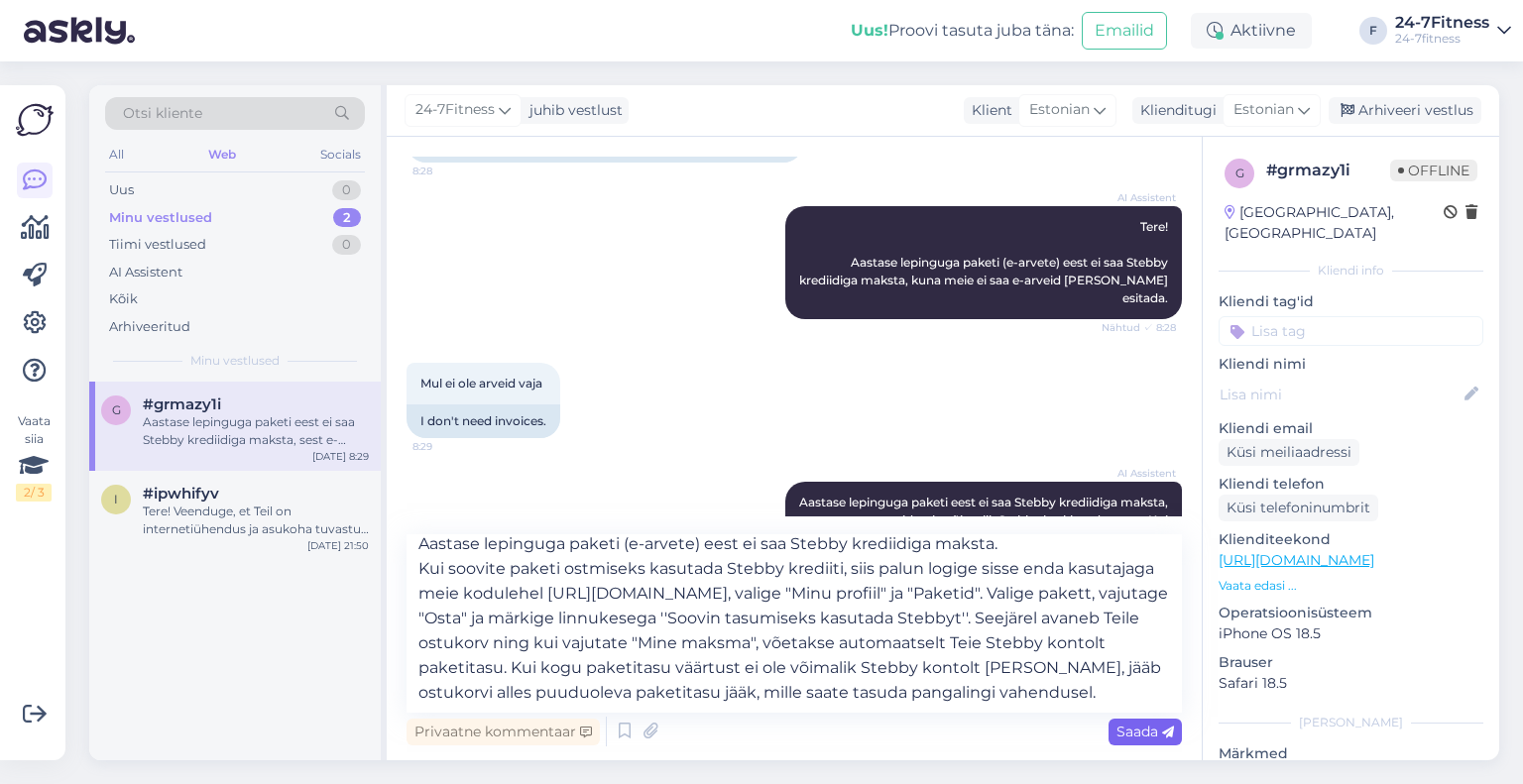 click on "Saada" at bounding box center [1145, 731] 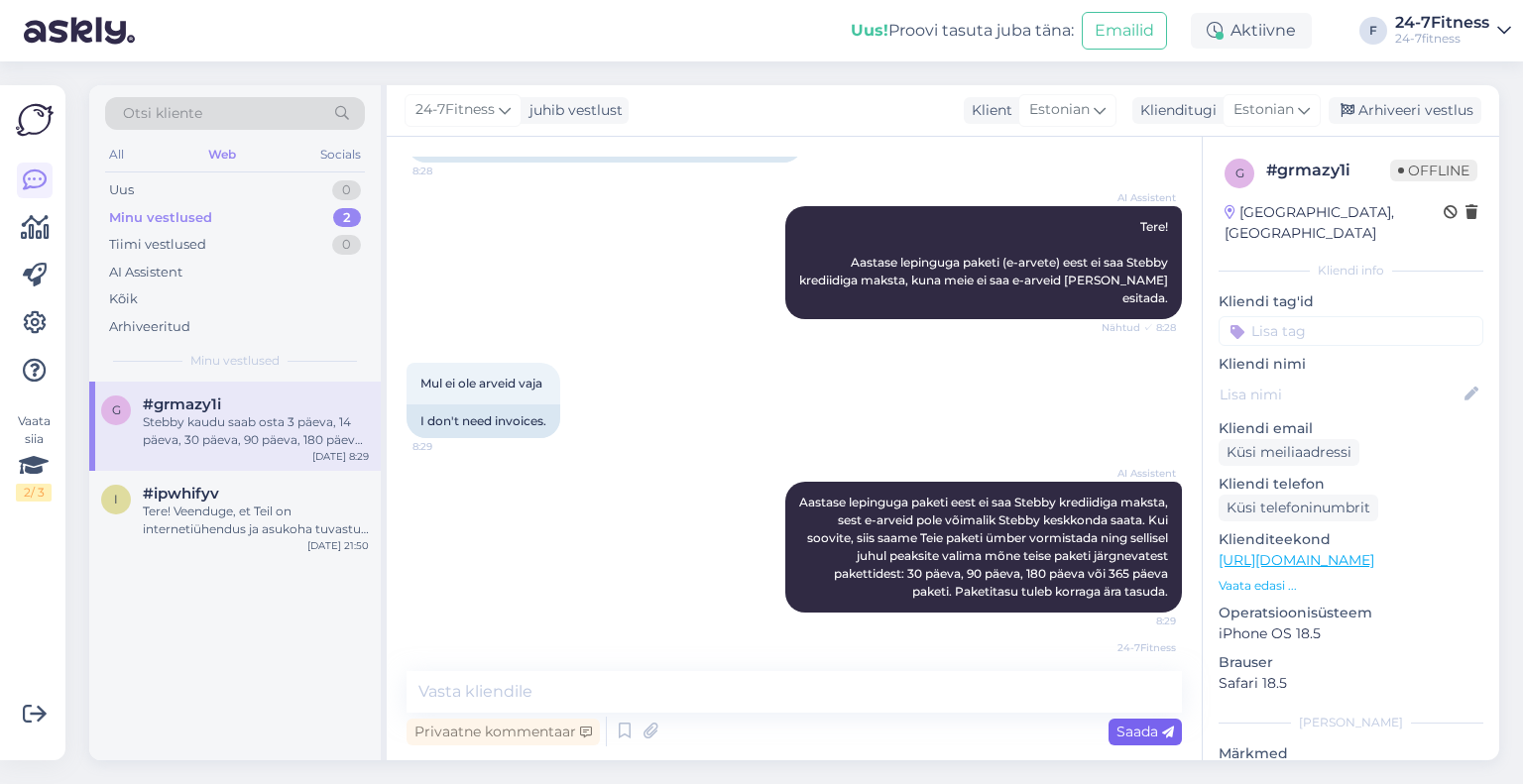 scroll, scrollTop: 490, scrollLeft: 0, axis: vertical 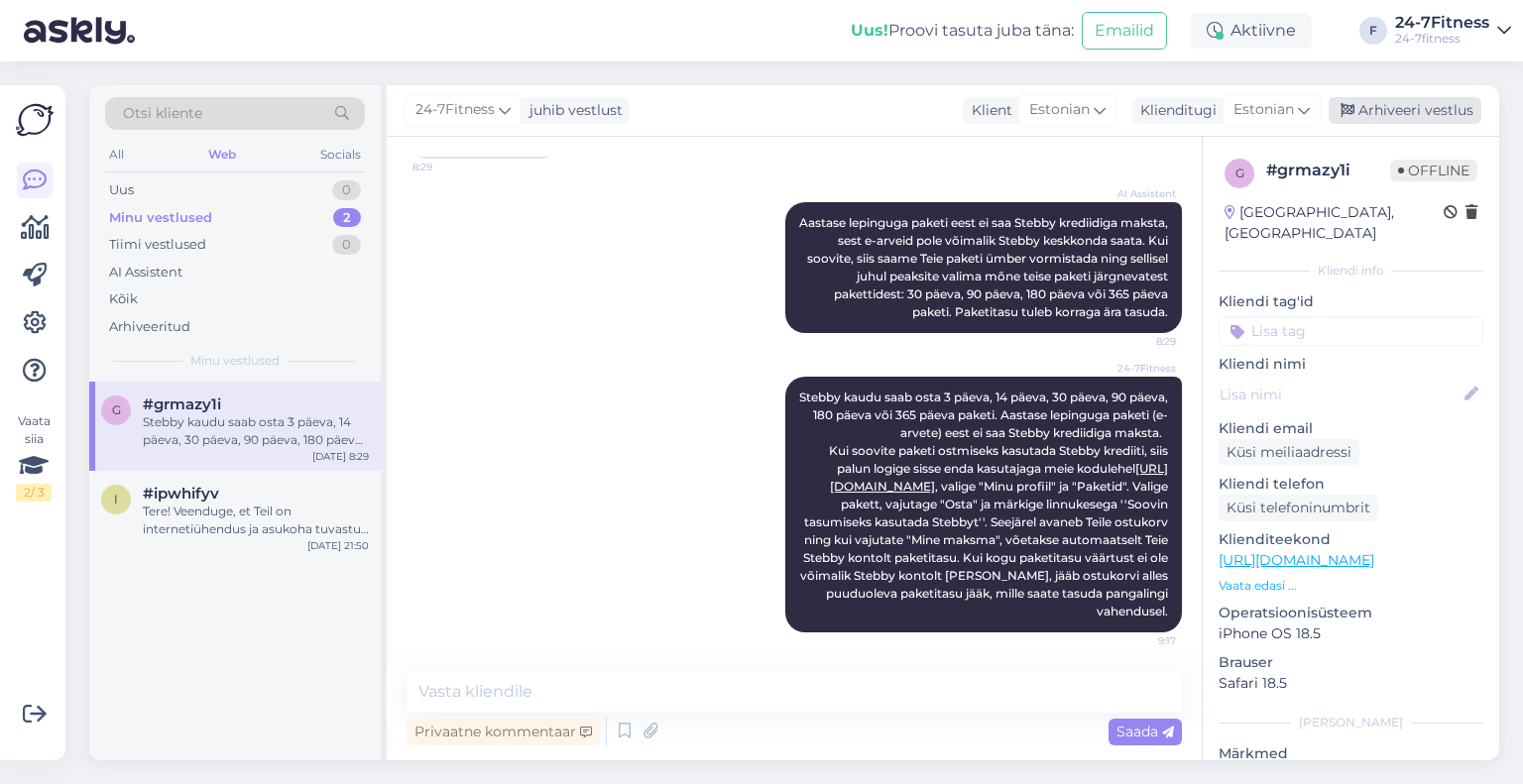 click on "Arhiveeri vestlus" at bounding box center (1405, 110) 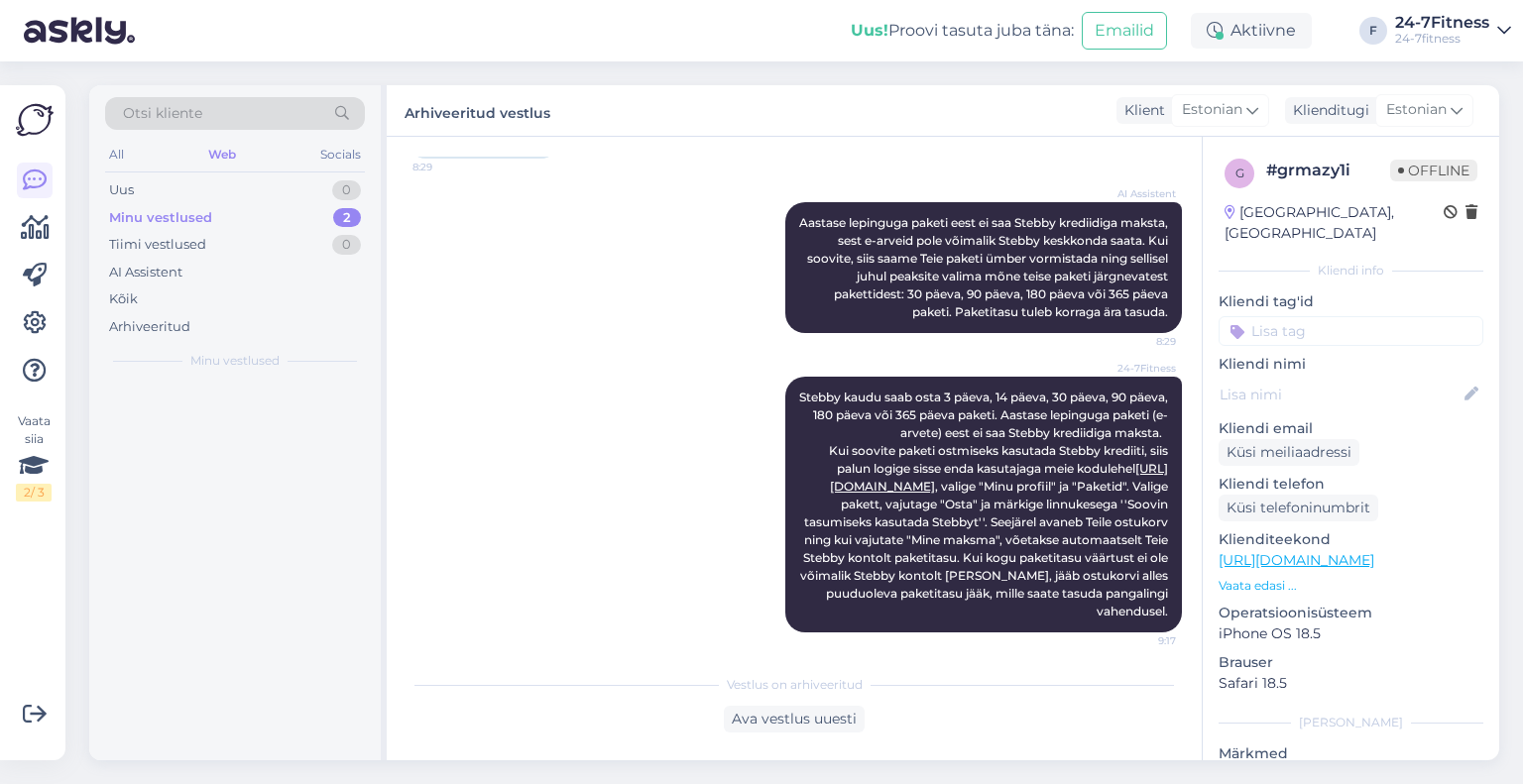 scroll, scrollTop: 497, scrollLeft: 0, axis: vertical 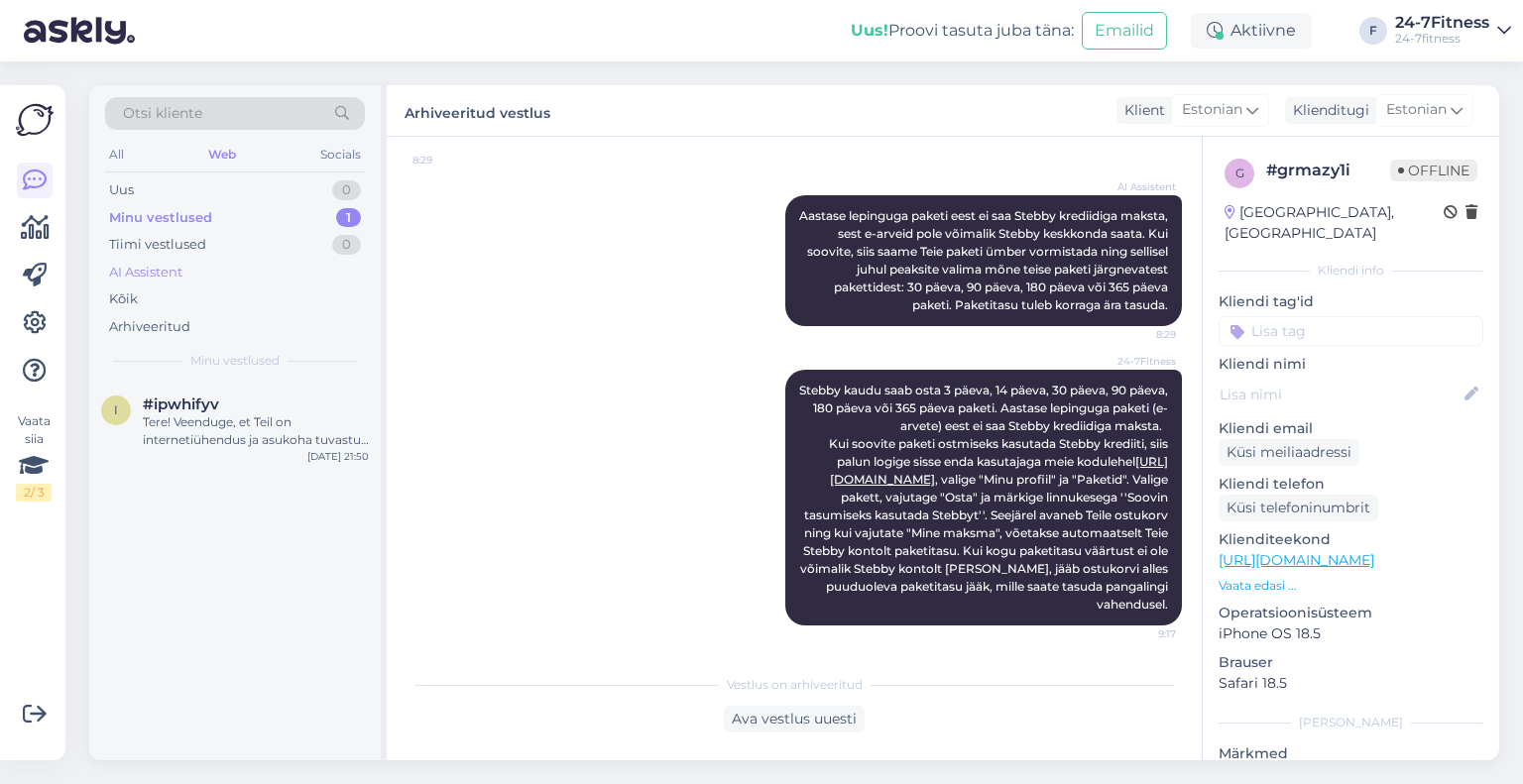 click on "AI Assistent" at bounding box center [146, 273] 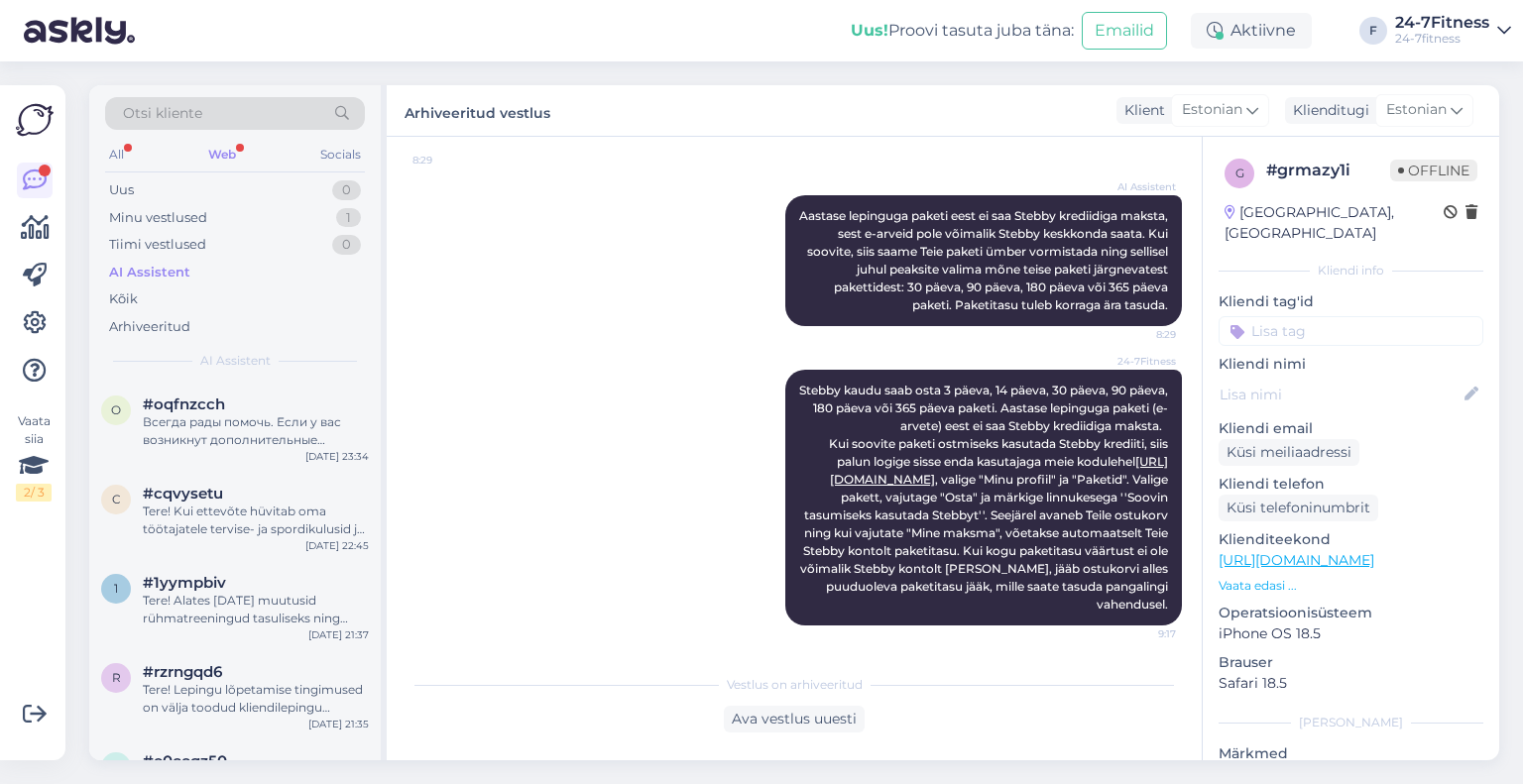 click on "Web" at bounding box center (222, 155) 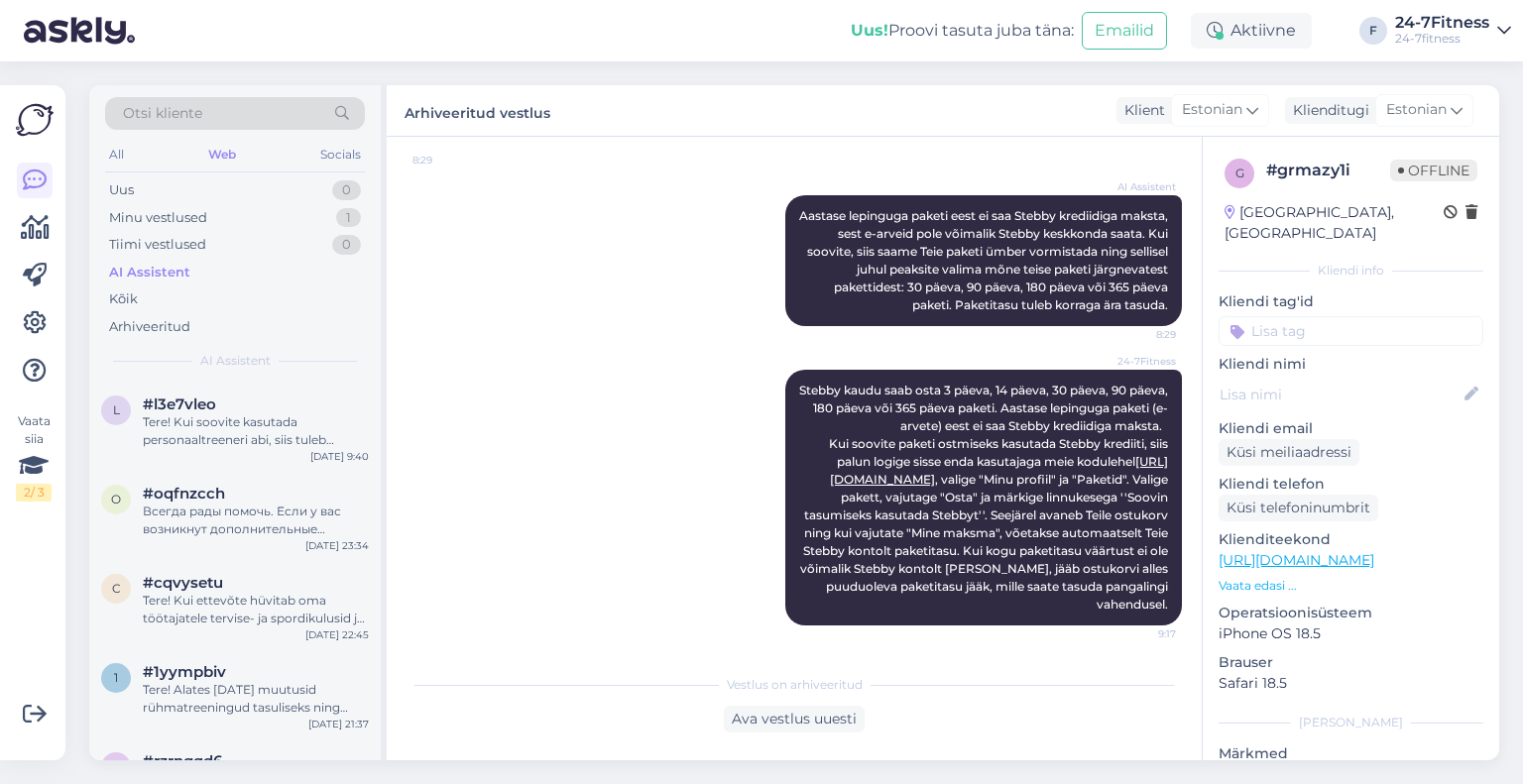 click on "#l3e7vleo" at bounding box center [256, 404] 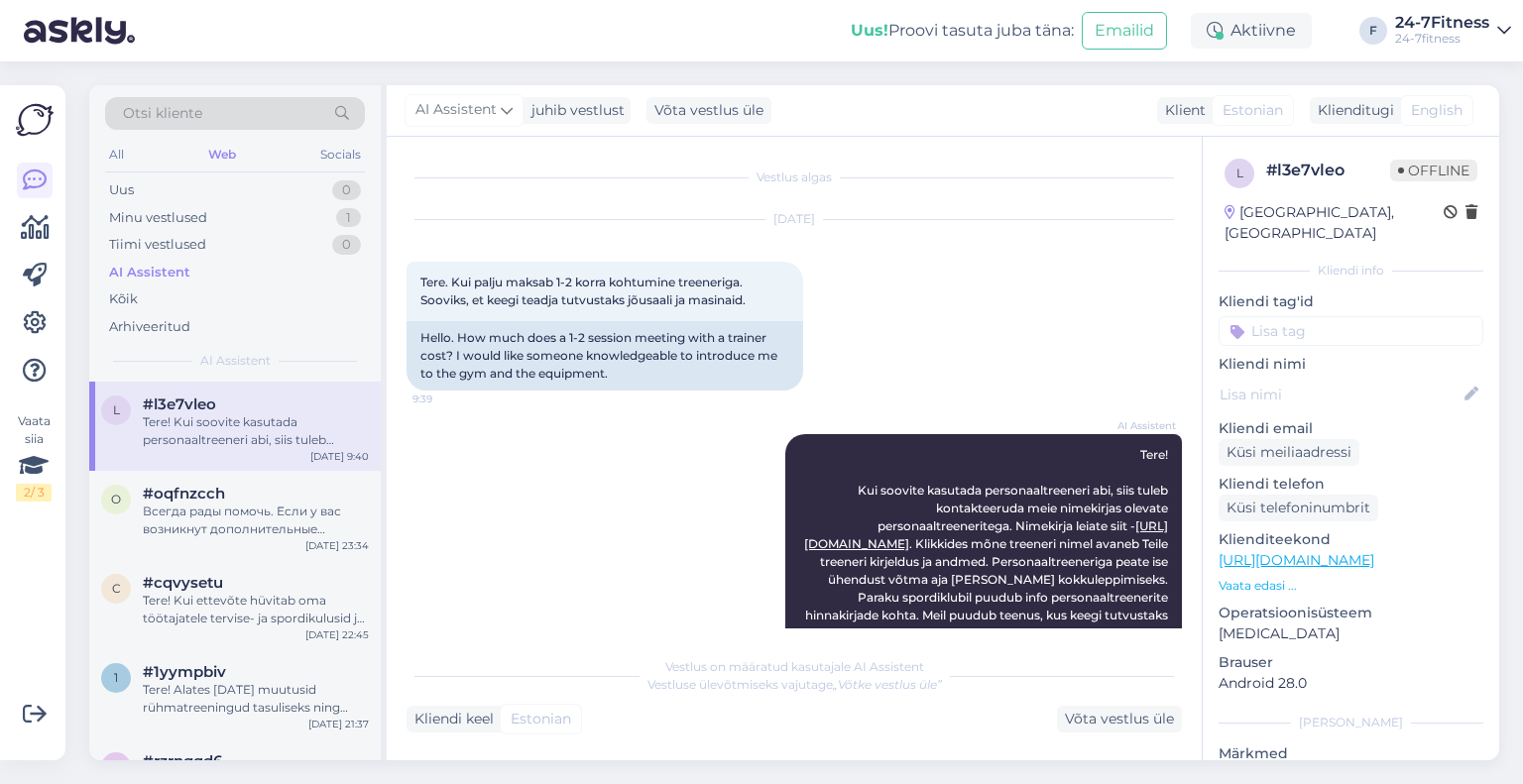 scroll, scrollTop: 48, scrollLeft: 0, axis: vertical 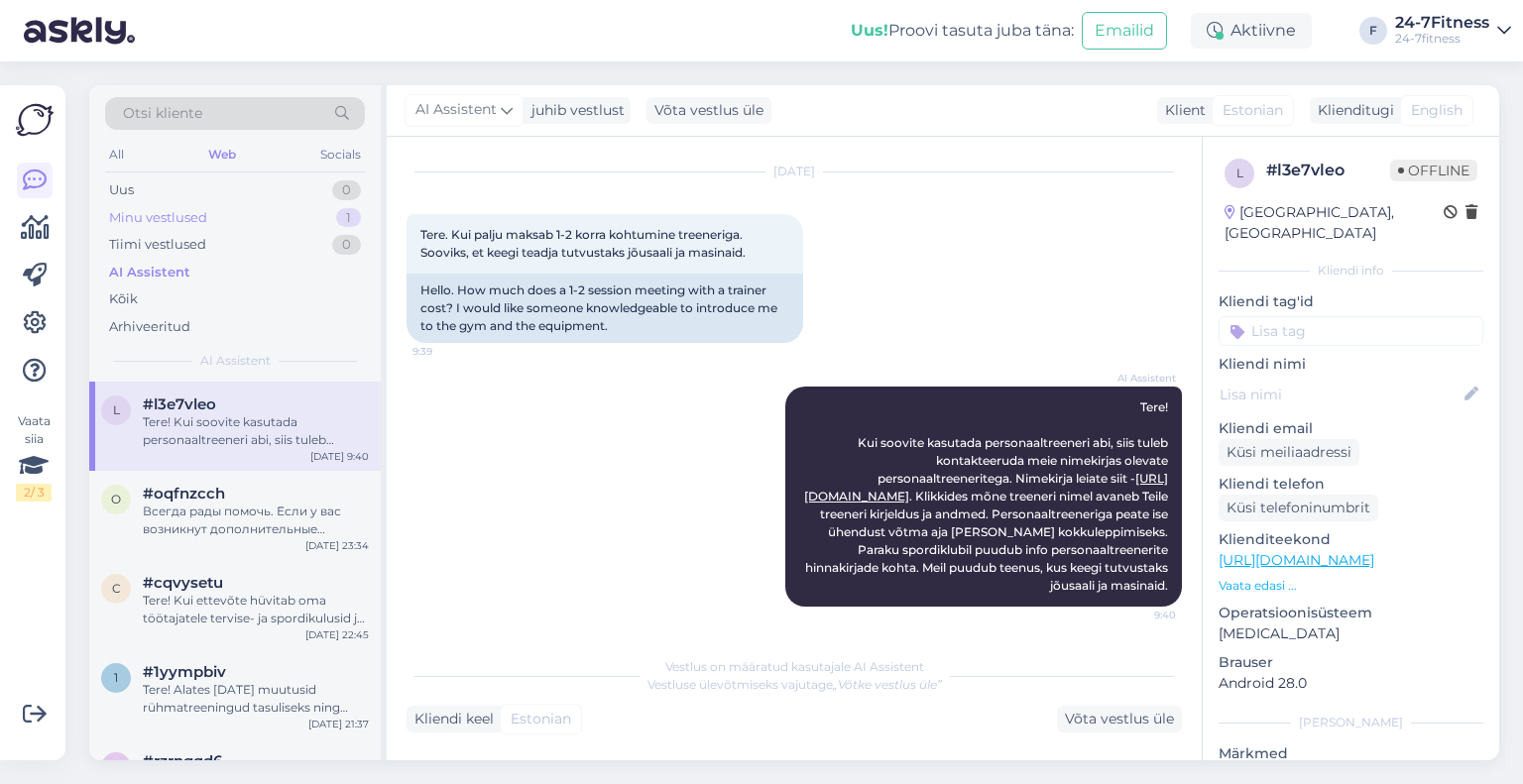 click on "Minu vestlused" at bounding box center (158, 218) 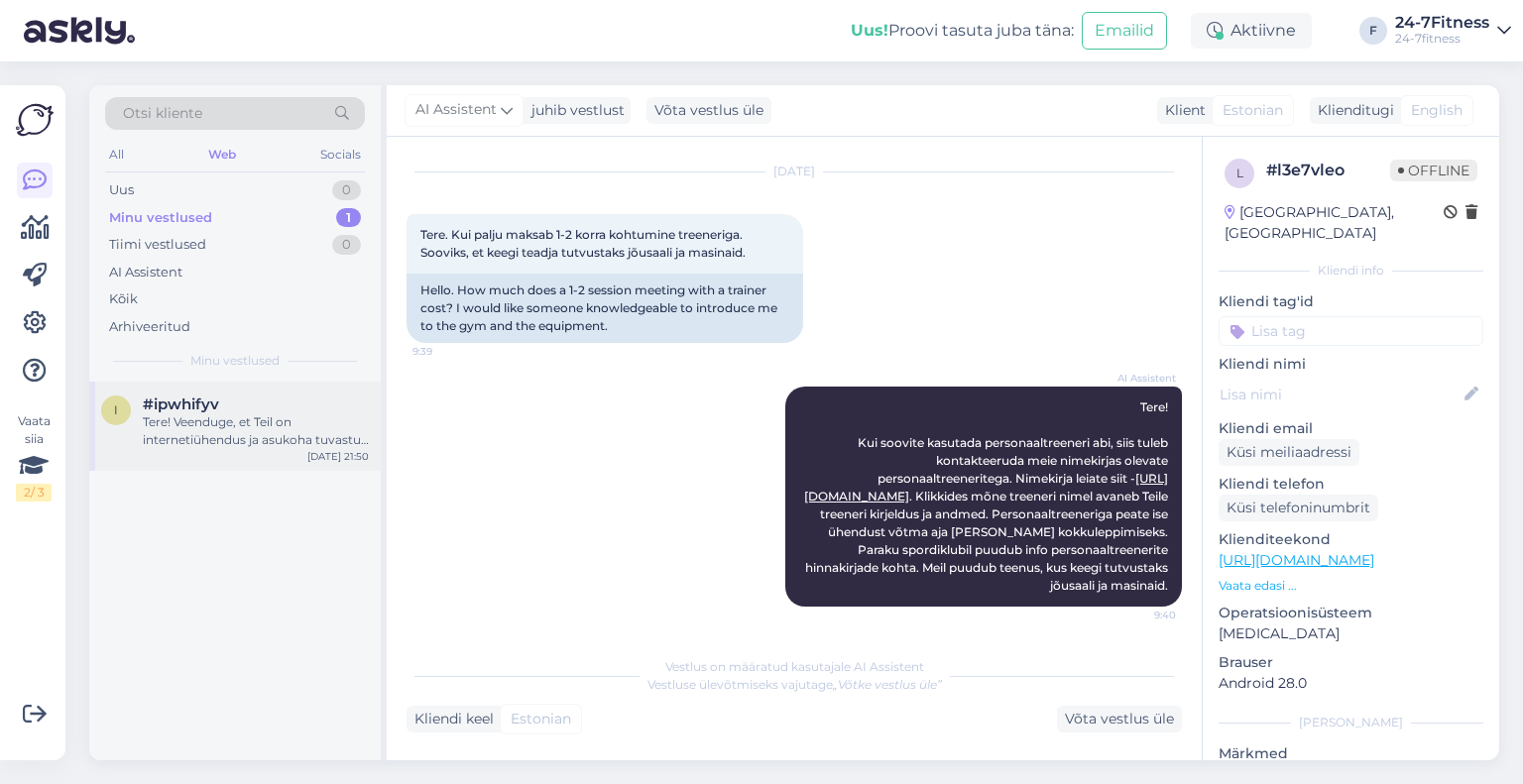click on "Tere!
Veenduge, et Teil on internetiühendus ja asukoha tuvastus sees ja lubatud 24-7Fitness rakendusele. Vajadusel tehke oma telefonile restart [PERSON_NAME][MEDICAL_DATA] rakendus õues, kus on parem leviala. Spordiklubi saab kehtiva paketiga külastada üks kord ööpäevas. Kui Teil tekib sisenemisega probleeme meie klienditeeninduse töö ajal (E-P 9.00-21.00), siis palun helistage meile koheselt telefonil [PHONE_NUMBER]. Meie saame Teid koheselt aidata. Muudel juhtudel palume ebaõnnestunud sisenemise küsimustes [PERSON_NAME] meiega ühendust e-[PERSON_NAME] [EMAIL_ADDRESS][DOMAIN_NAME]." at bounding box center [256, 431] 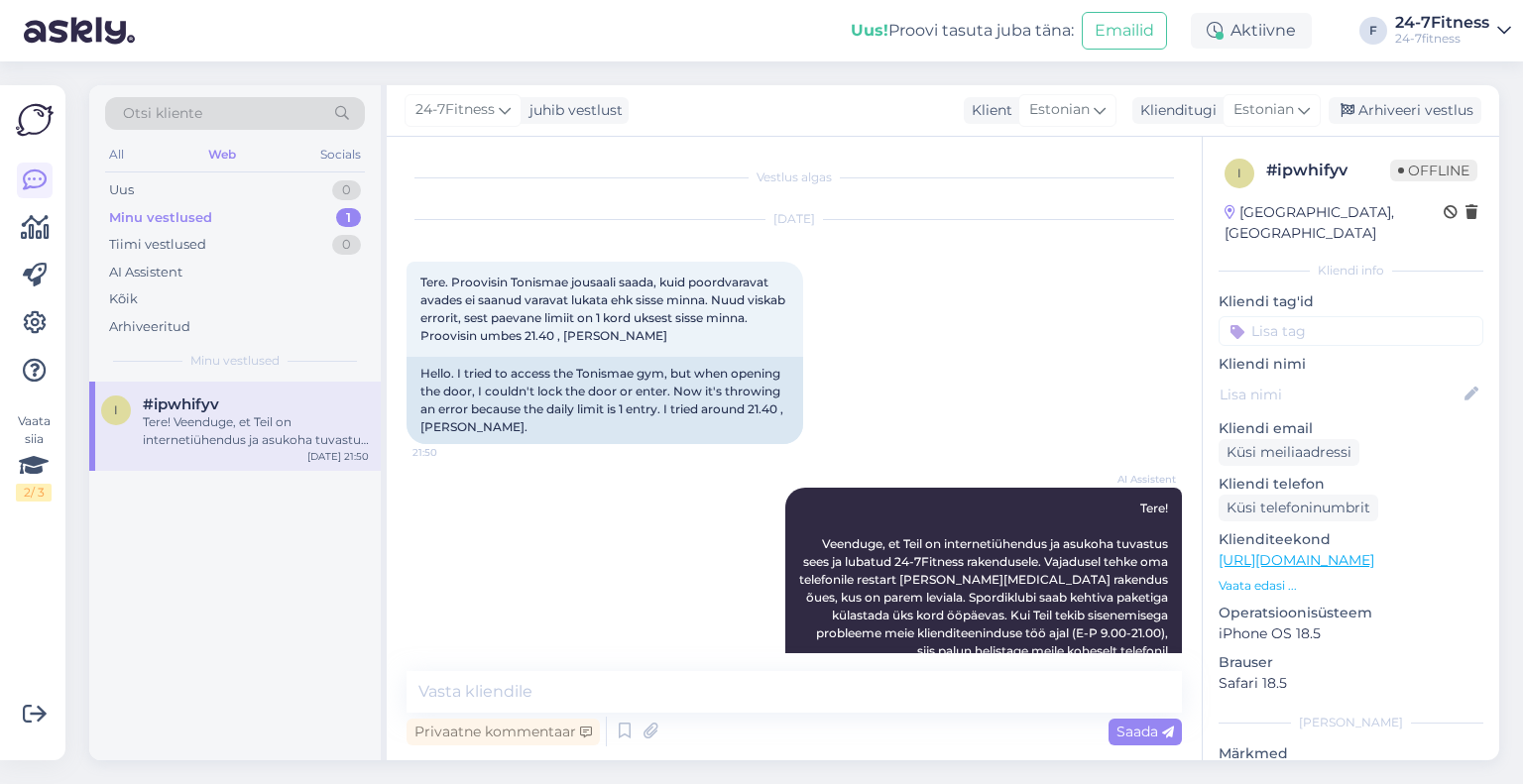 scroll, scrollTop: 93, scrollLeft: 0, axis: vertical 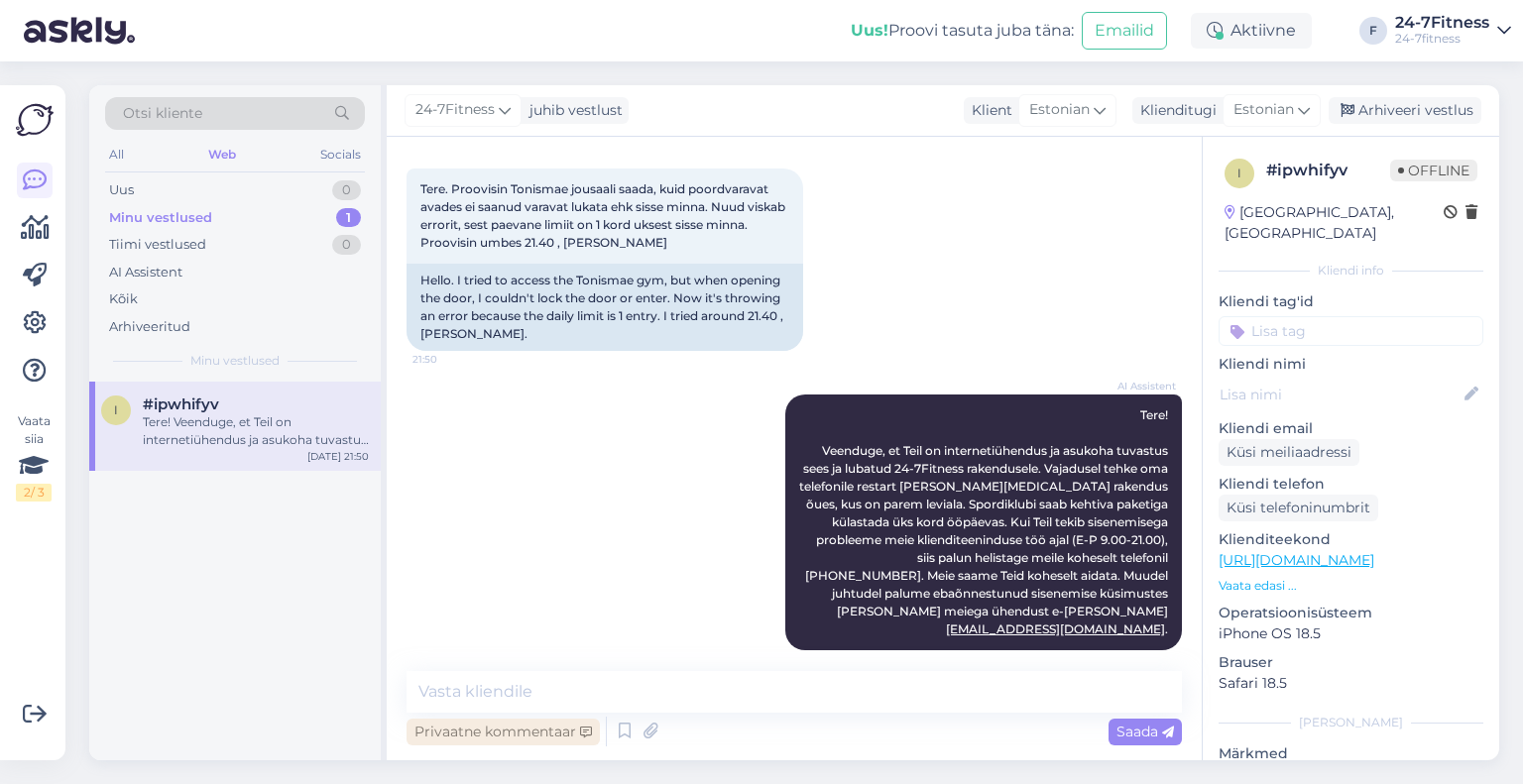 click on "Privaatne kommentaar" at bounding box center (503, 731) 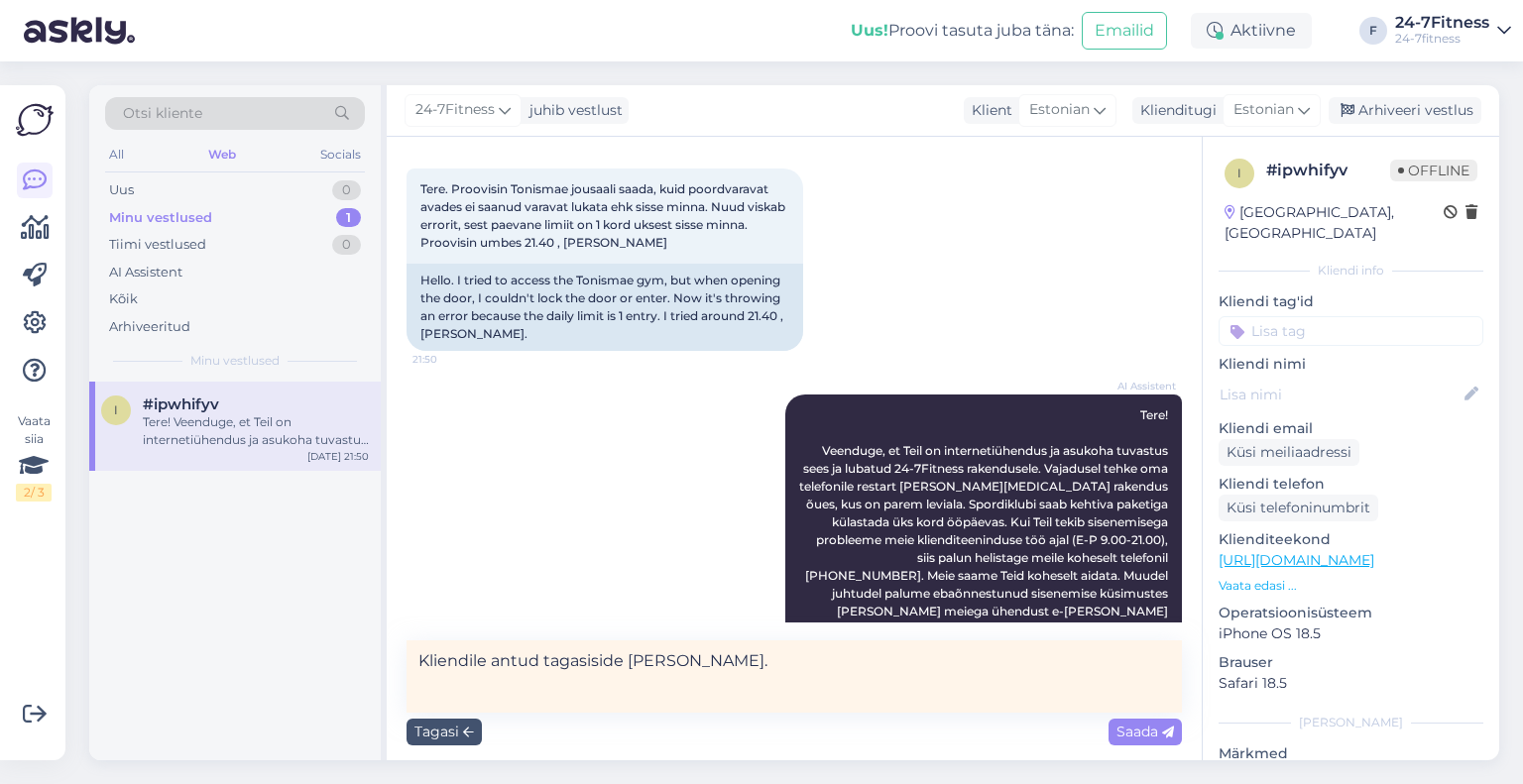 type on "Kliendile antud tagasiside [PERSON_NAME]." 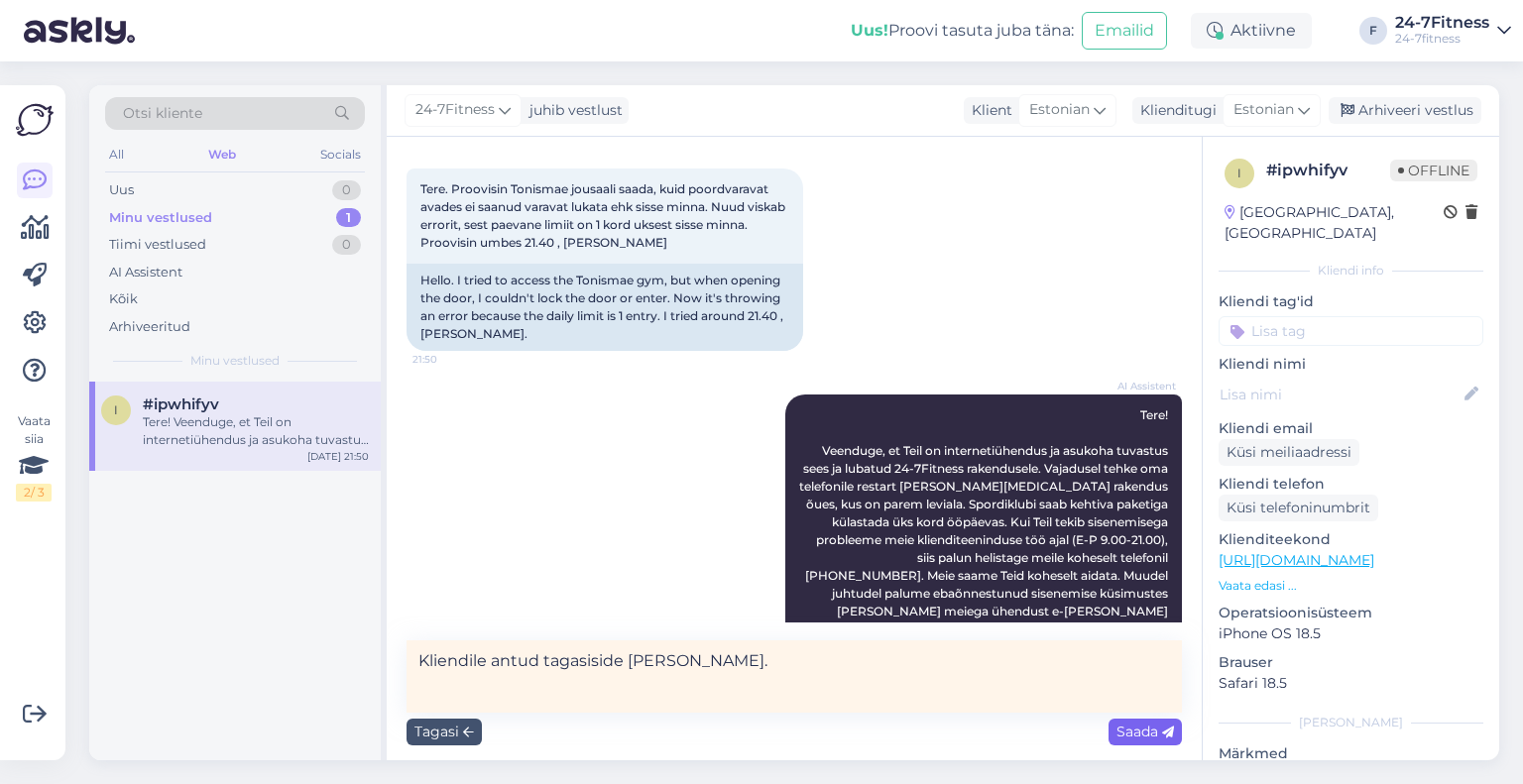 click on "Saada" at bounding box center (1145, 731) 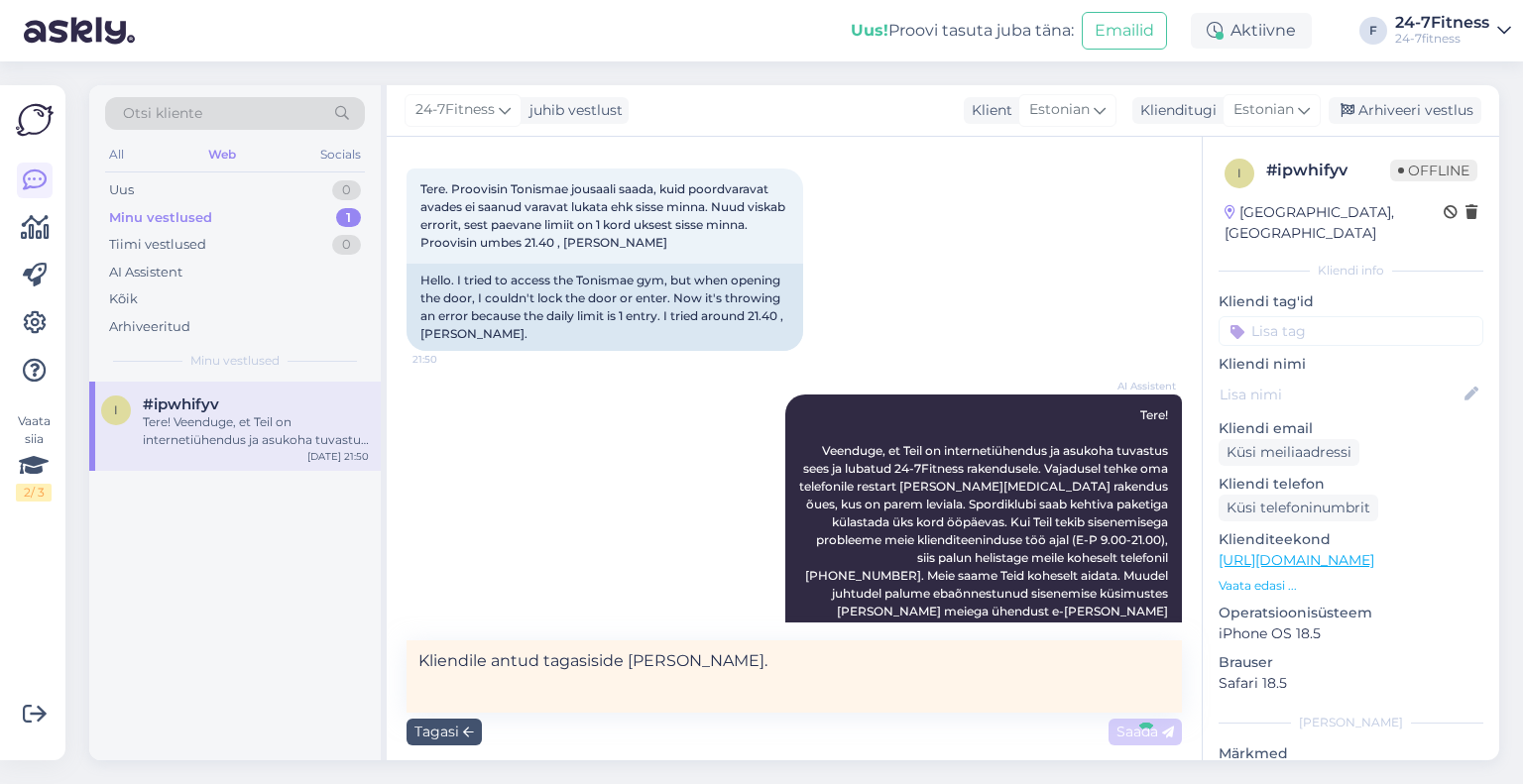 scroll, scrollTop: 178, scrollLeft: 0, axis: vertical 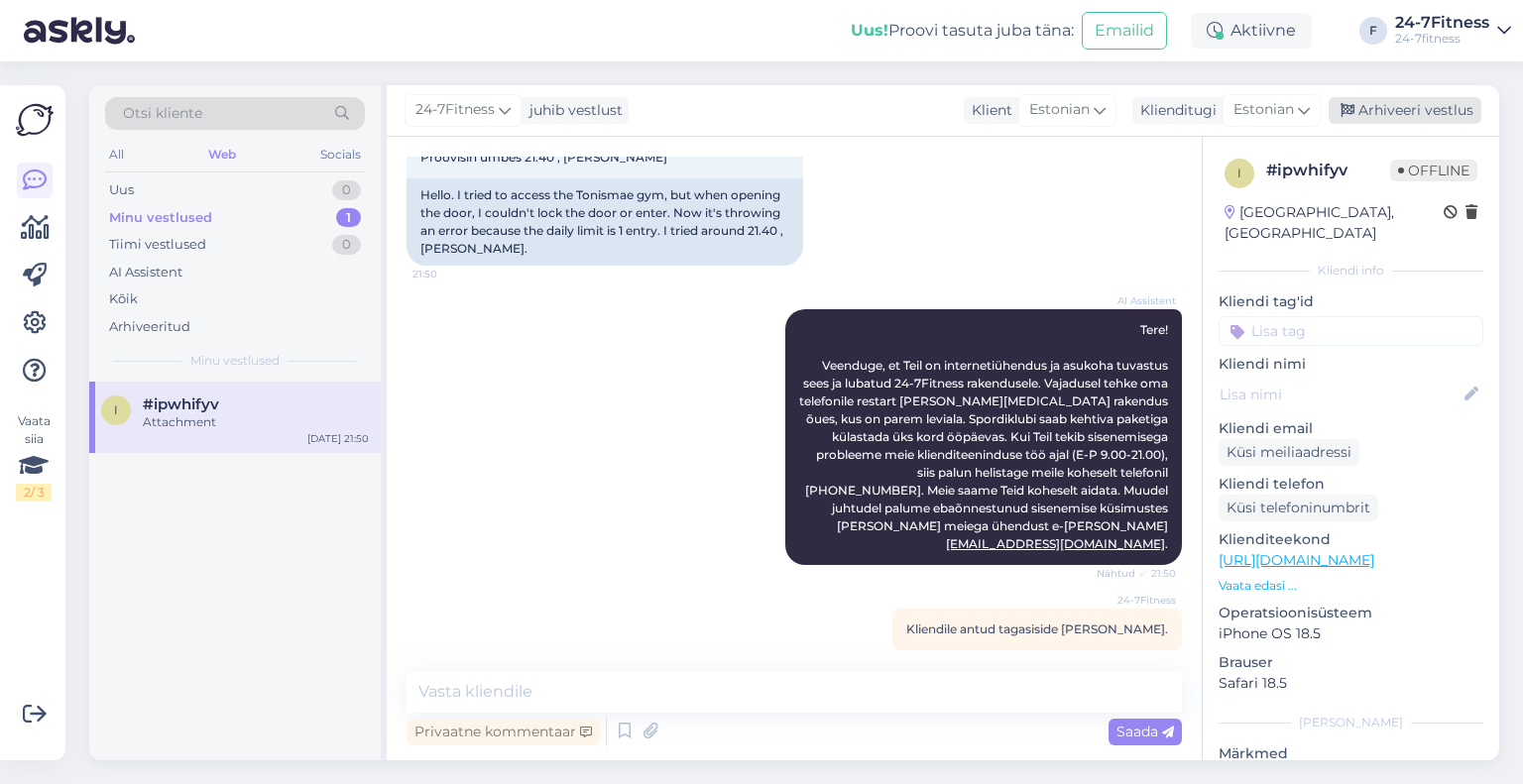 click on "Arhiveeri vestlus" at bounding box center (1405, 110) 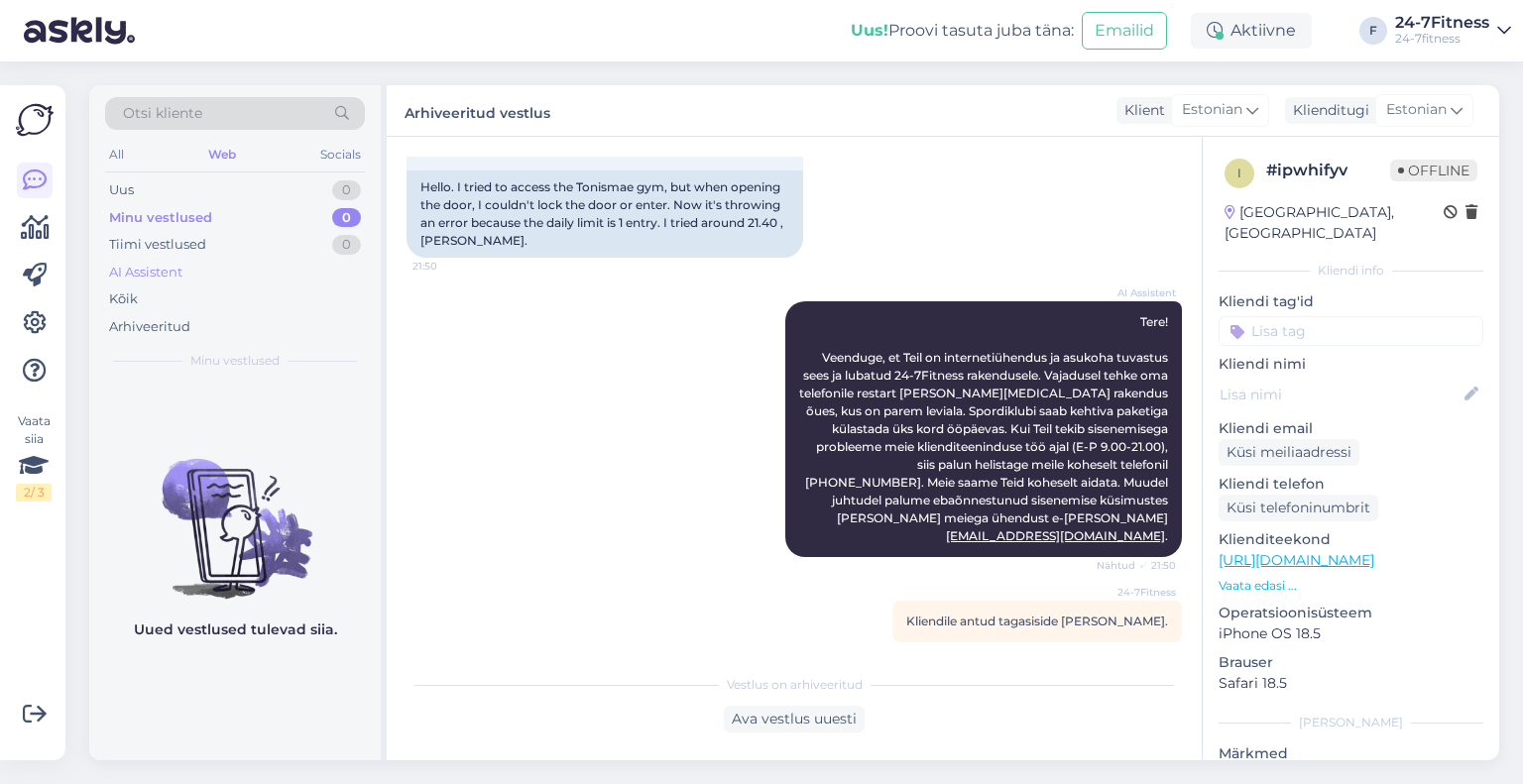 click on "AI Assistent" at bounding box center (146, 273) 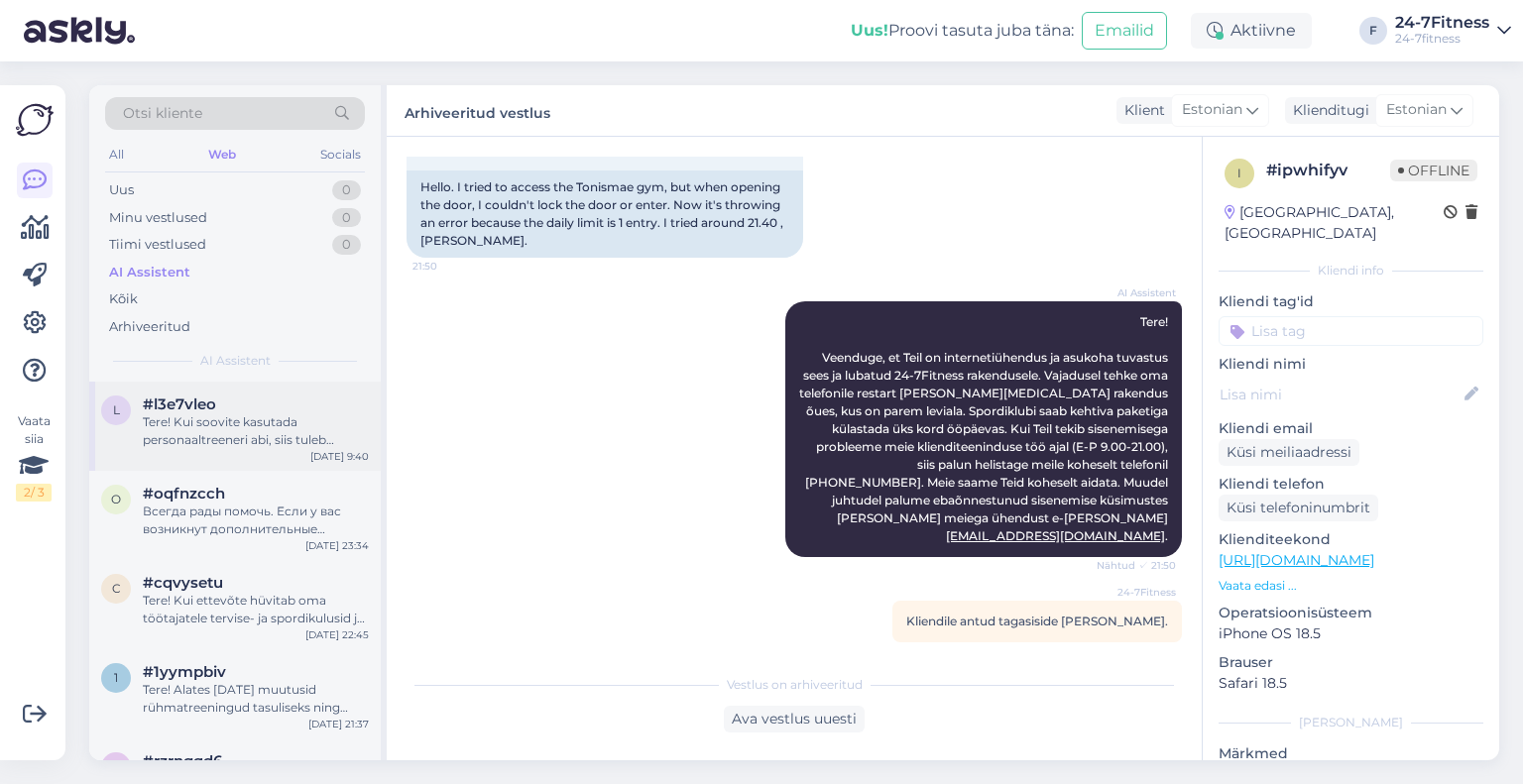click on "l #l3e7vleo Tere!
Kui soovite kasutada personaaltreeneri abi, siis tuleb kontakteeruda meie nimekirjas olevate personaaltreeneritega. Nimekirja leiate siit - [URL][DOMAIN_NAME]. Klikkides mõne treeneri nimel avaneb Teile treeneri kirjeldus ja andmed. Personaaltreeneriga peate ise ühendust võtma aja [PERSON_NAME] kokkuleppimiseks. Paraku spordiklubil puudub info personaaltreenerite hinnakirjade kohta. Meil puudub teenus, kus keegi tutvustaks jõusaali ja masinaid. [DATE] 9:40" at bounding box center (235, 426) 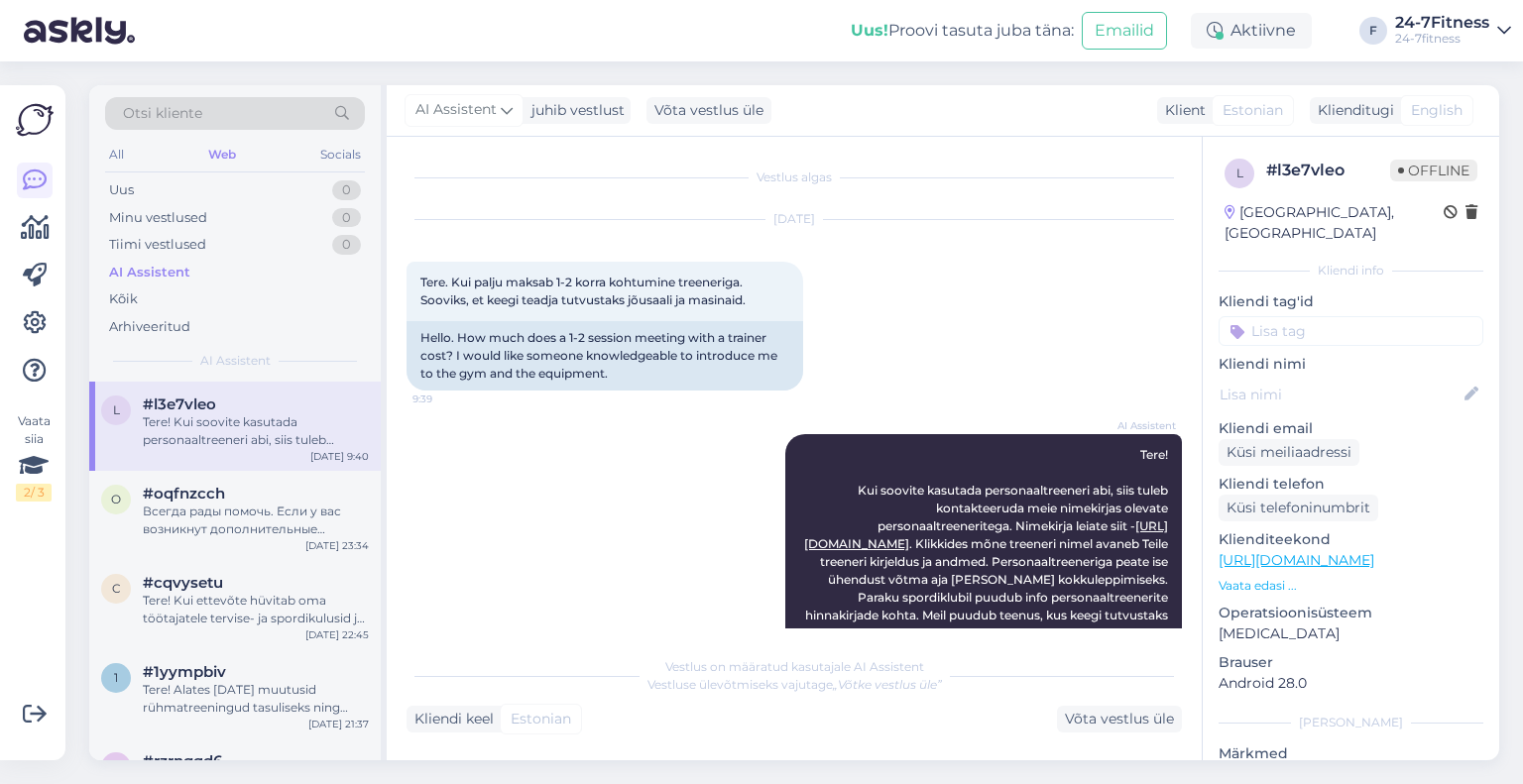scroll, scrollTop: 48, scrollLeft: 0, axis: vertical 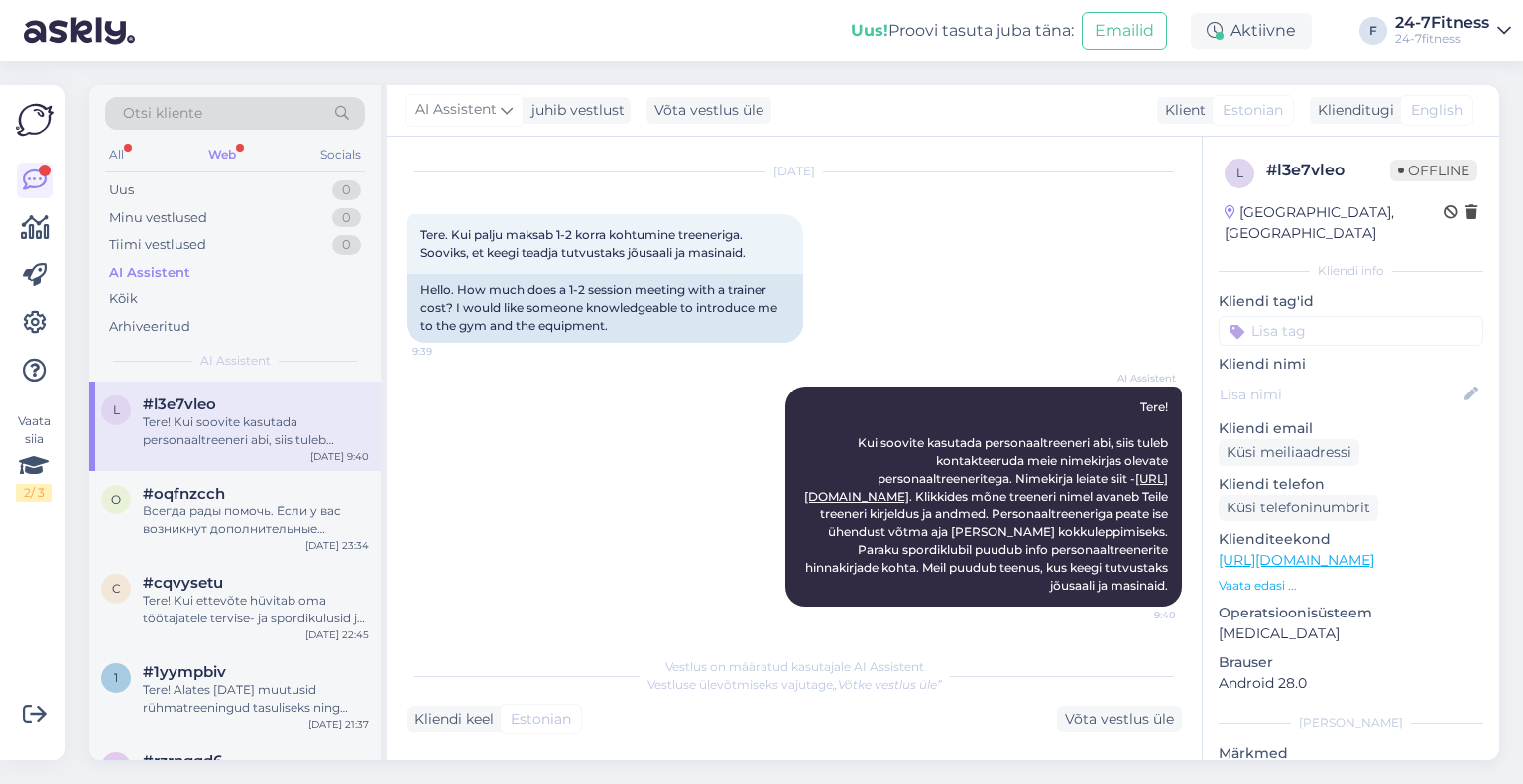 click on "Web" at bounding box center [222, 155] 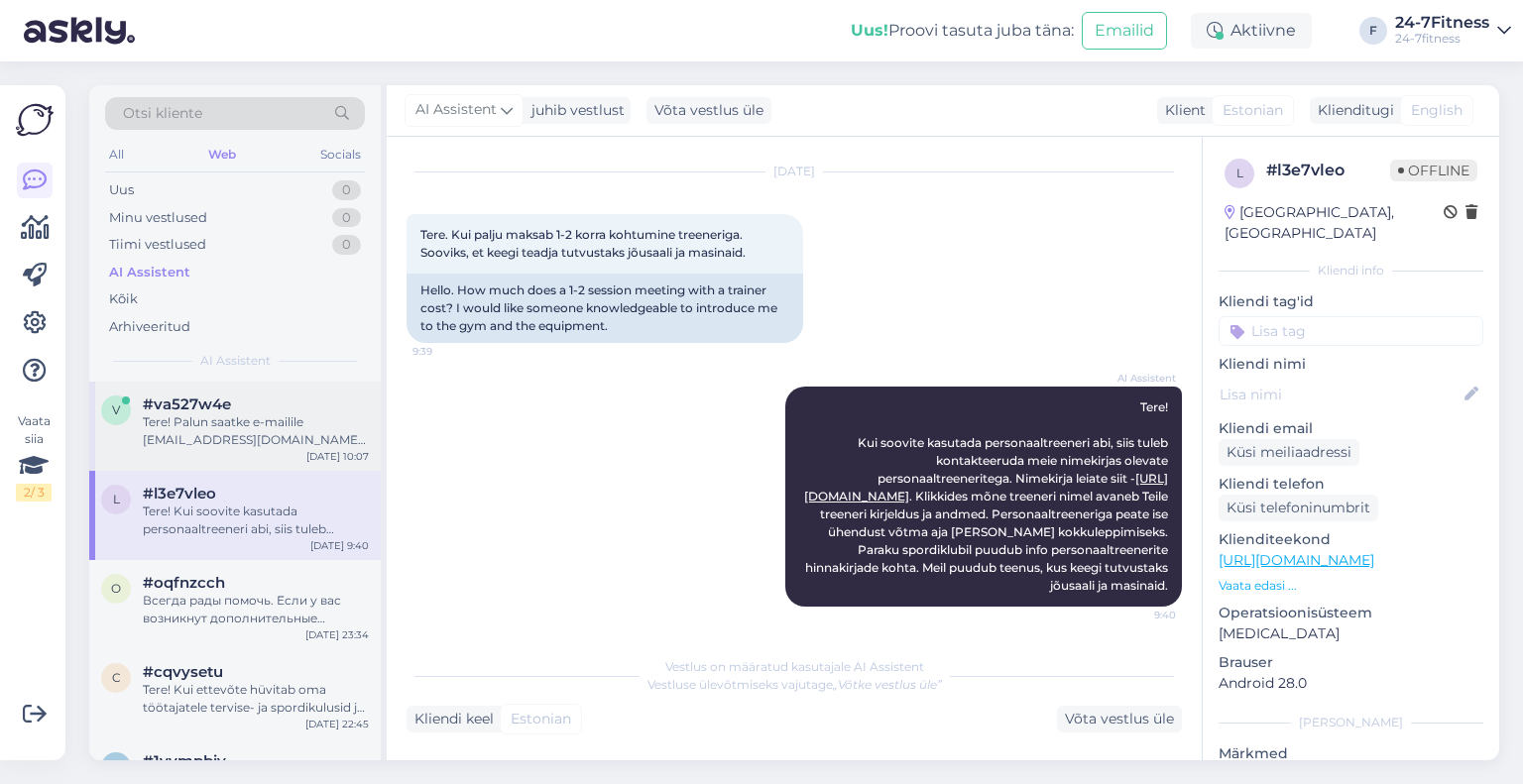click on "Tere!
Palun saatke e-mailile [EMAIL_ADDRESS][DOMAIN_NAME] oma õige isikukood, meie saame selle muudatuse Teie andmetes teha." at bounding box center (256, 431) 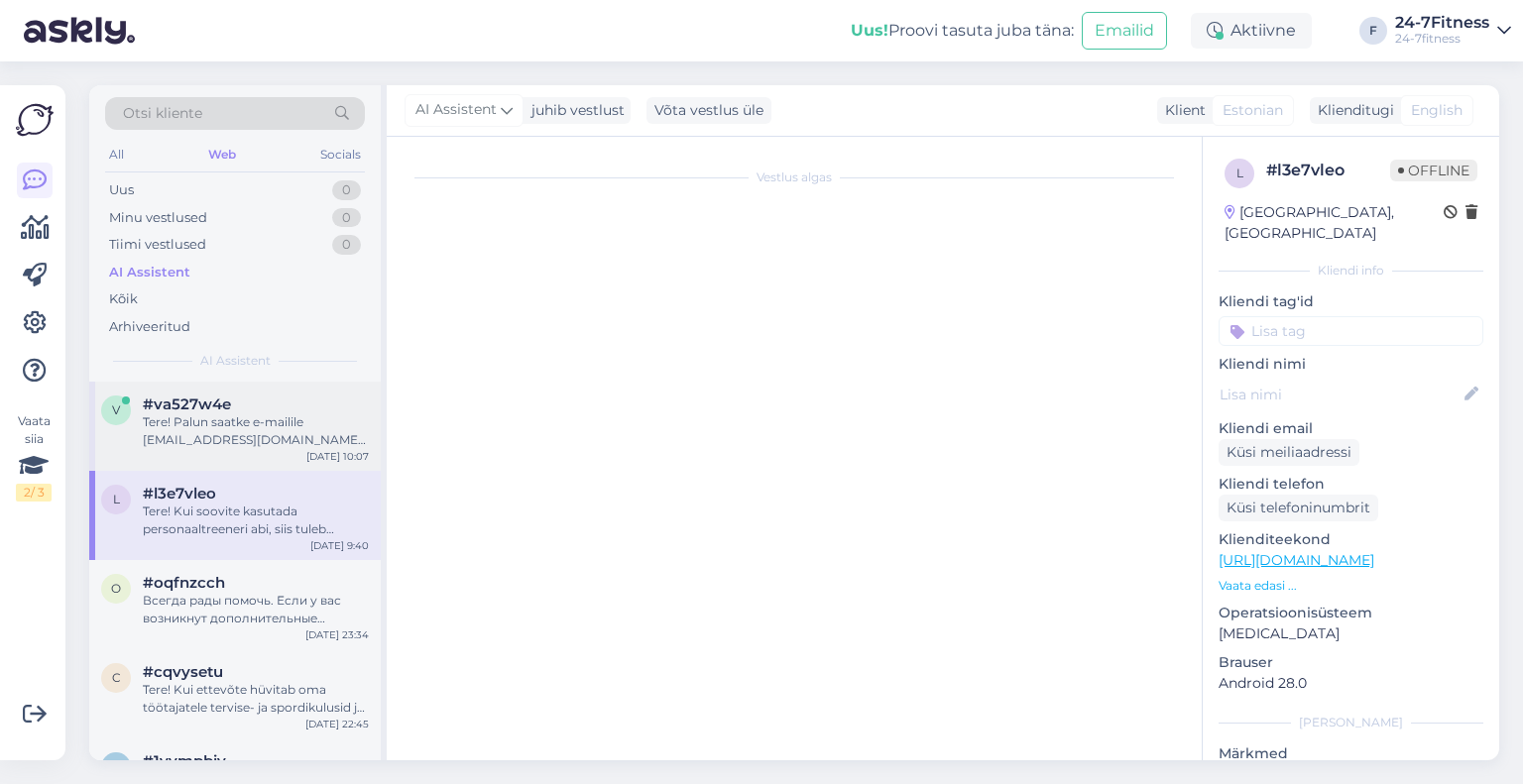 scroll, scrollTop: 0, scrollLeft: 0, axis: both 